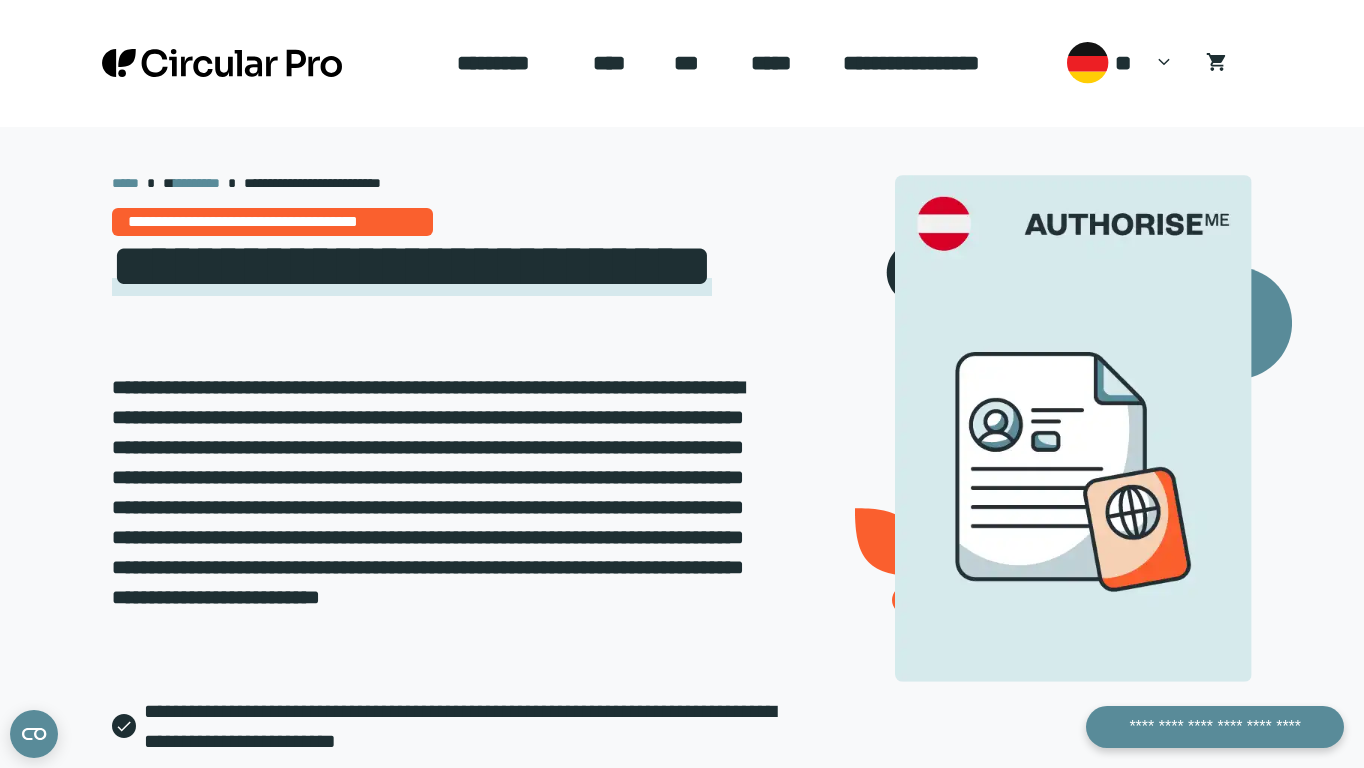 scroll, scrollTop: 0, scrollLeft: 0, axis: both 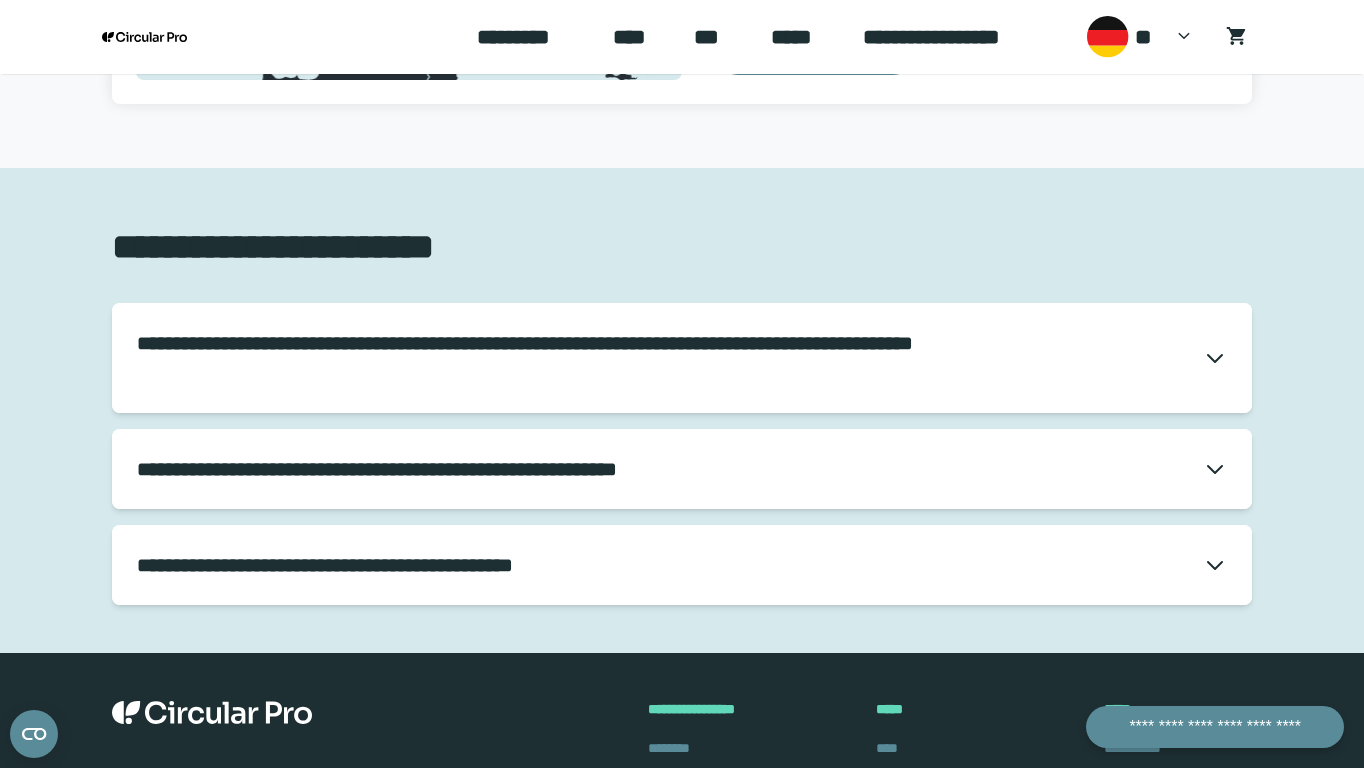 click on "**********" at bounding box center (670, 358) 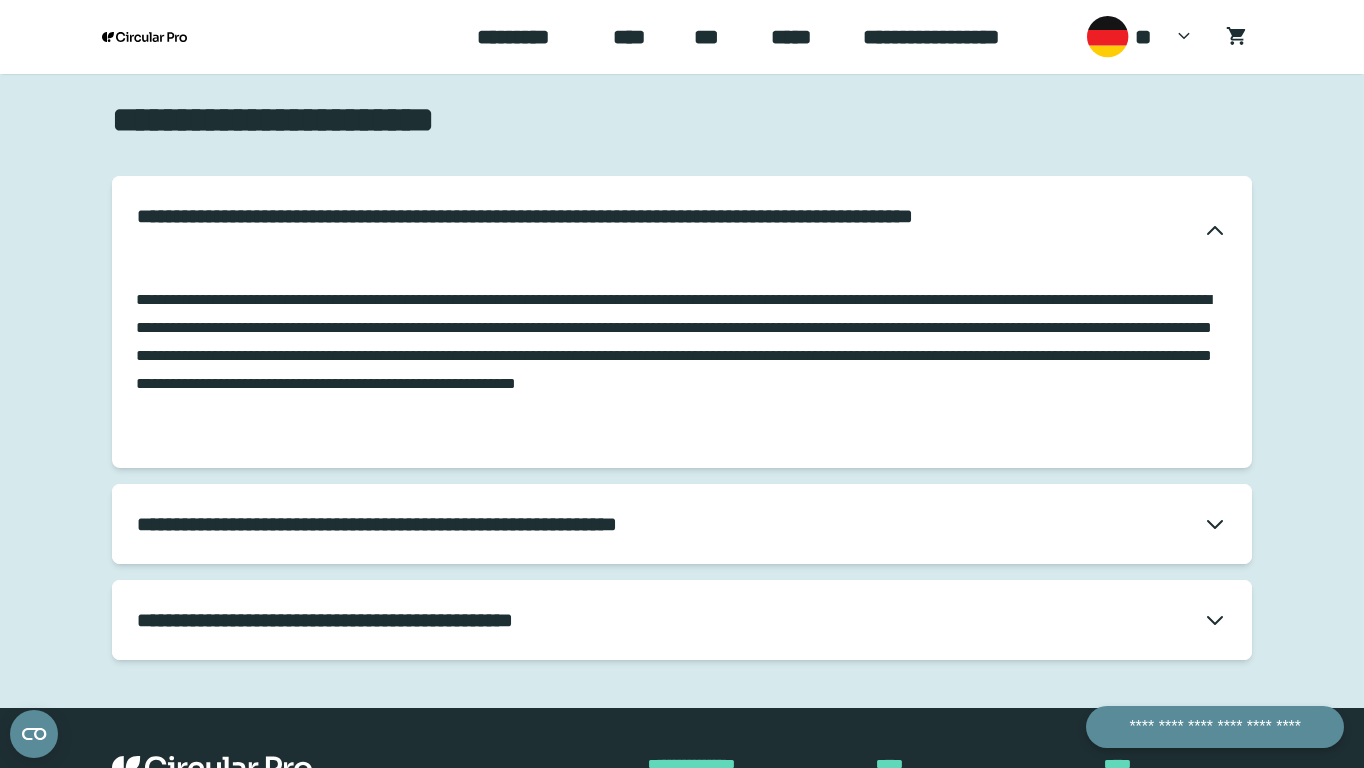 scroll, scrollTop: 2695, scrollLeft: 0, axis: vertical 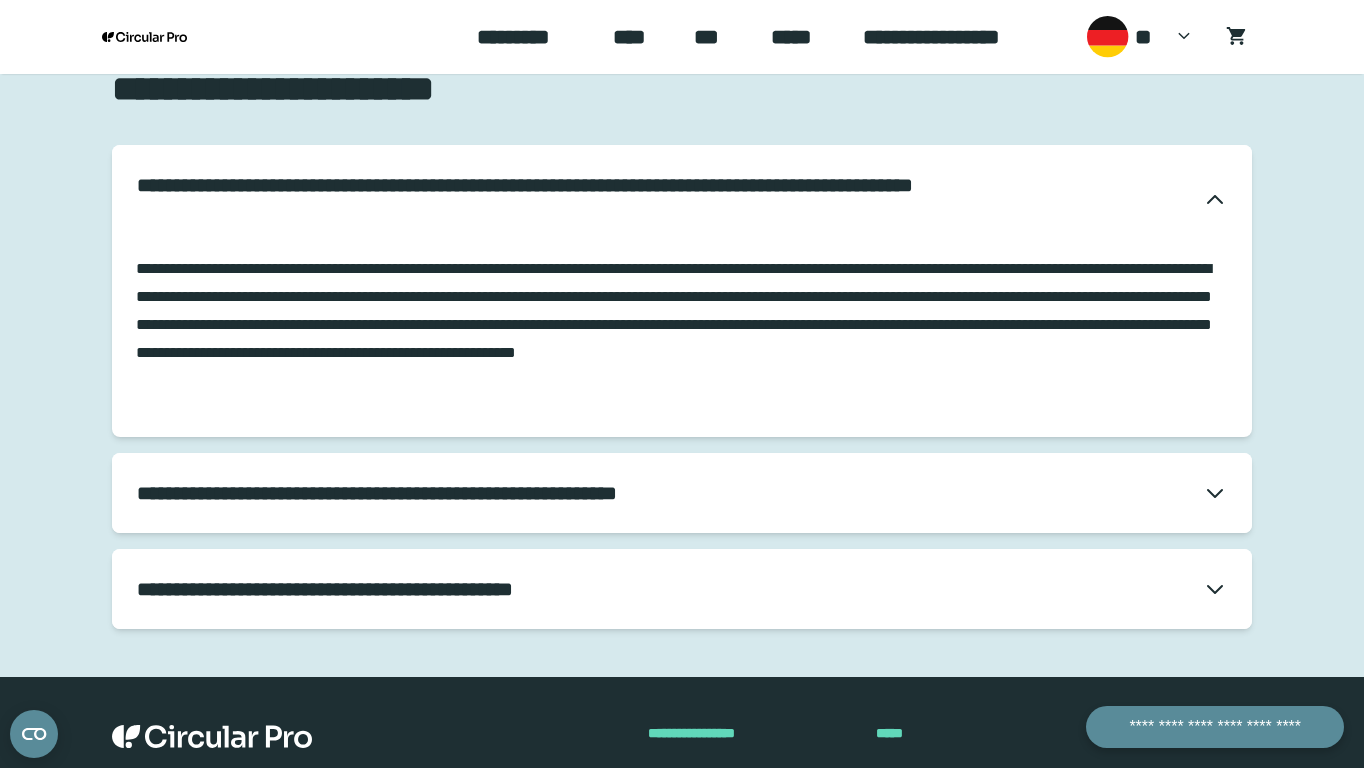 click on "**********" at bounding box center [410, 589] 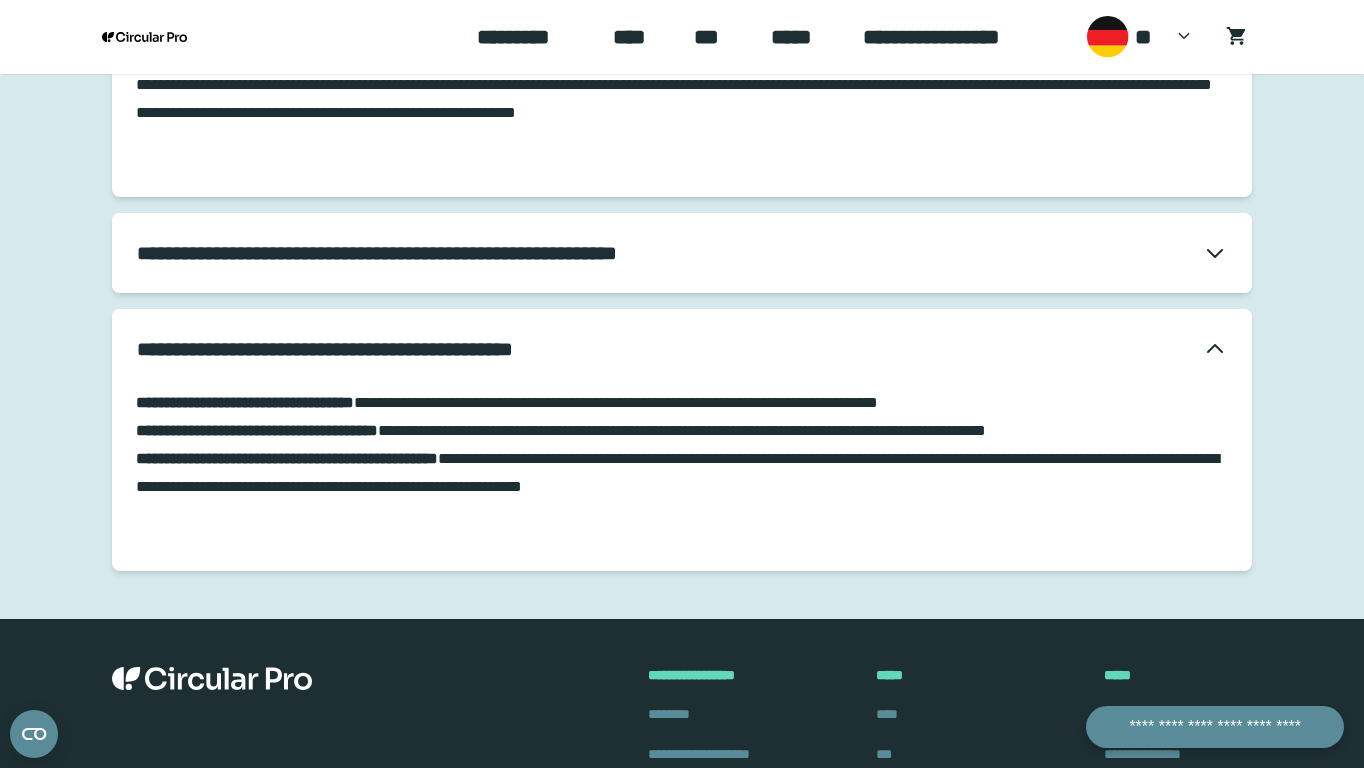 scroll, scrollTop: 2910, scrollLeft: 0, axis: vertical 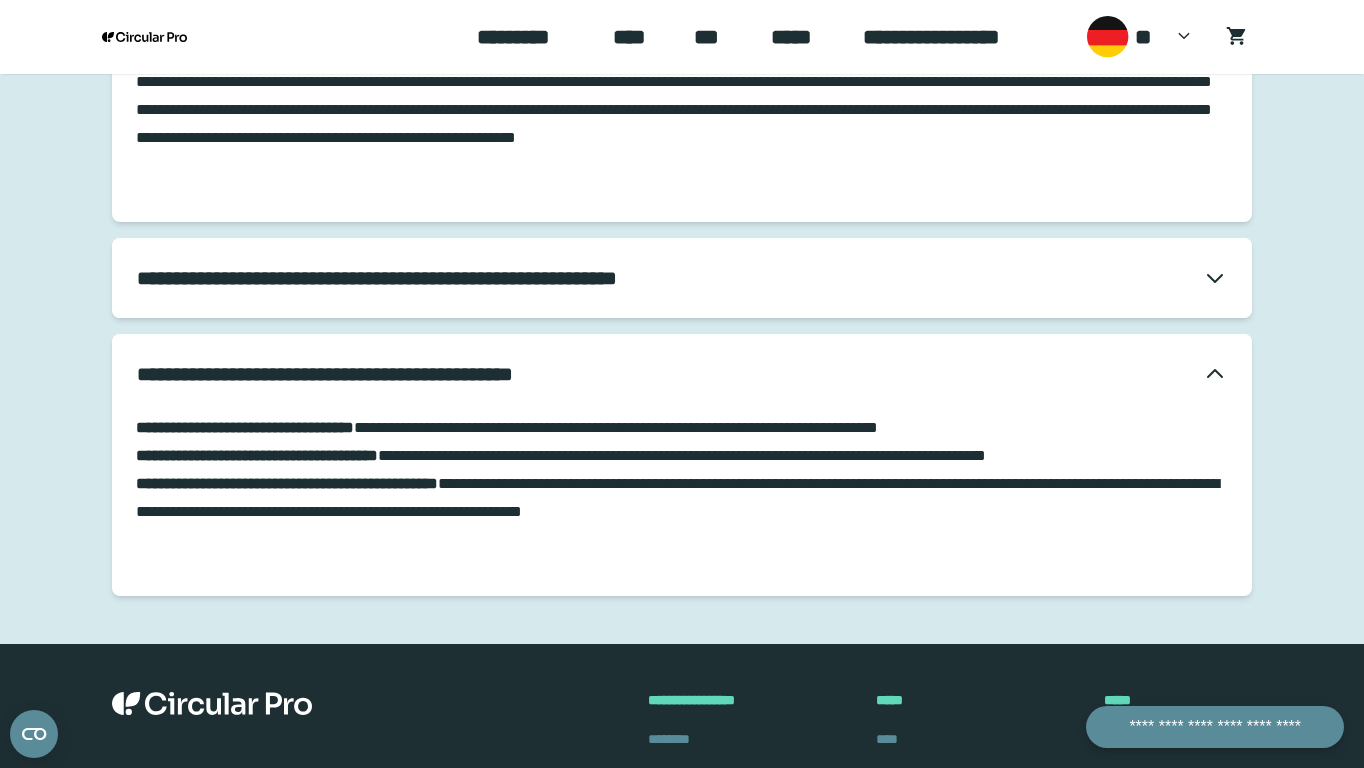 click on "**********" at bounding box center [463, 278] 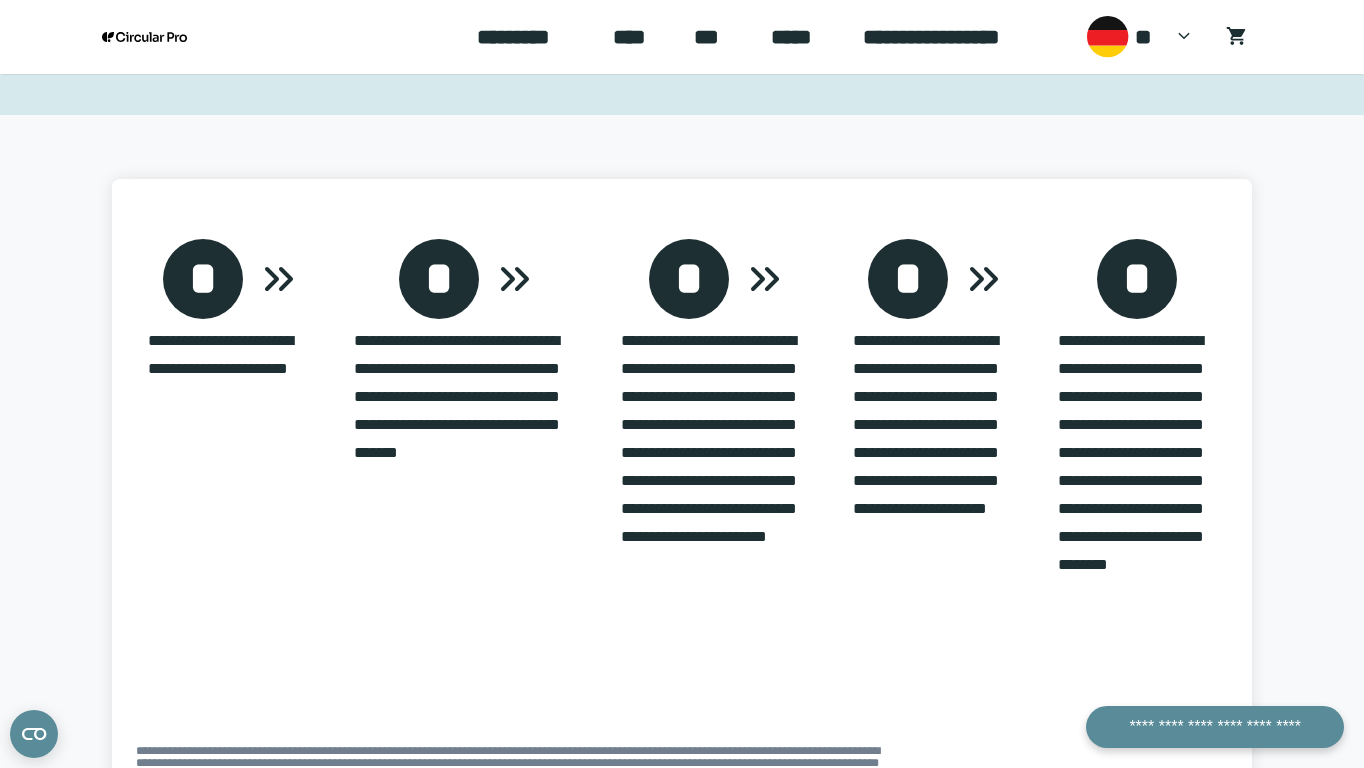scroll, scrollTop: 1204, scrollLeft: 0, axis: vertical 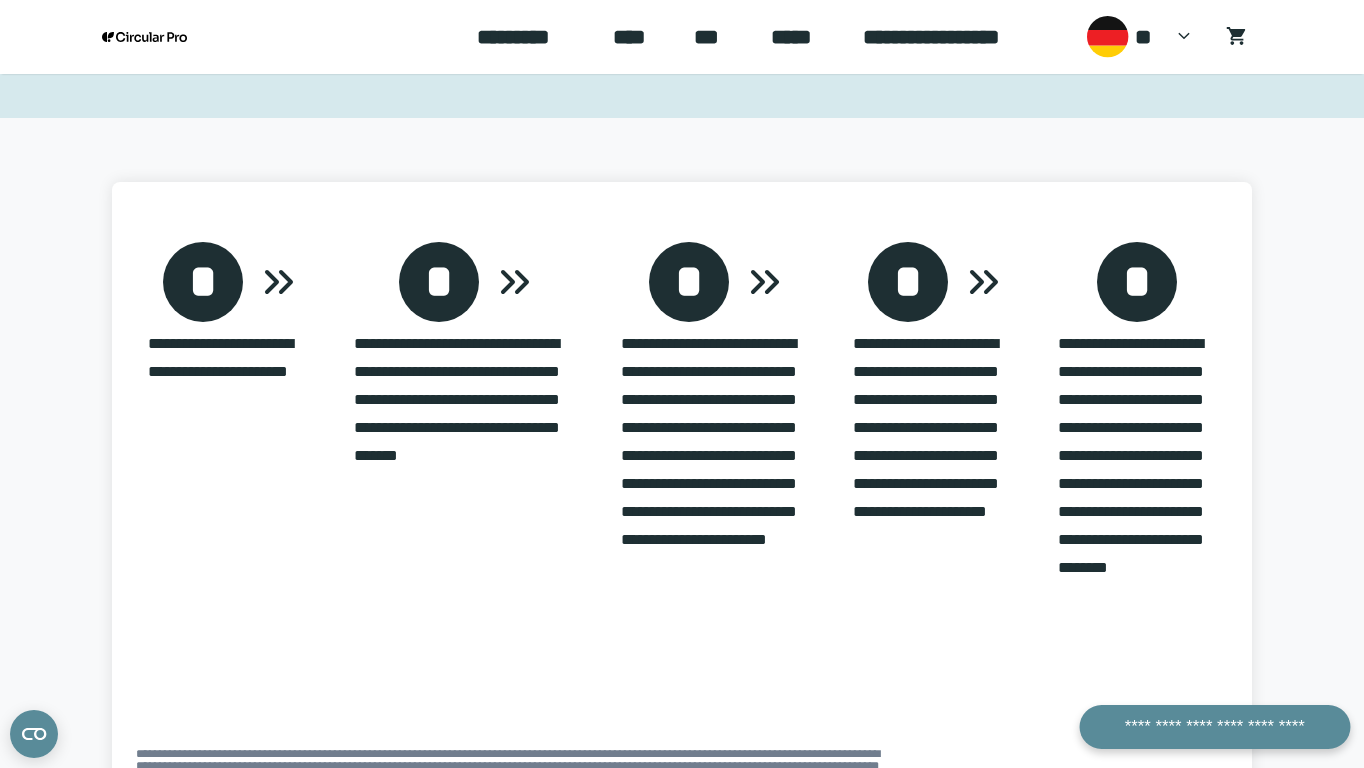 click on "**********" at bounding box center (1215, 727) 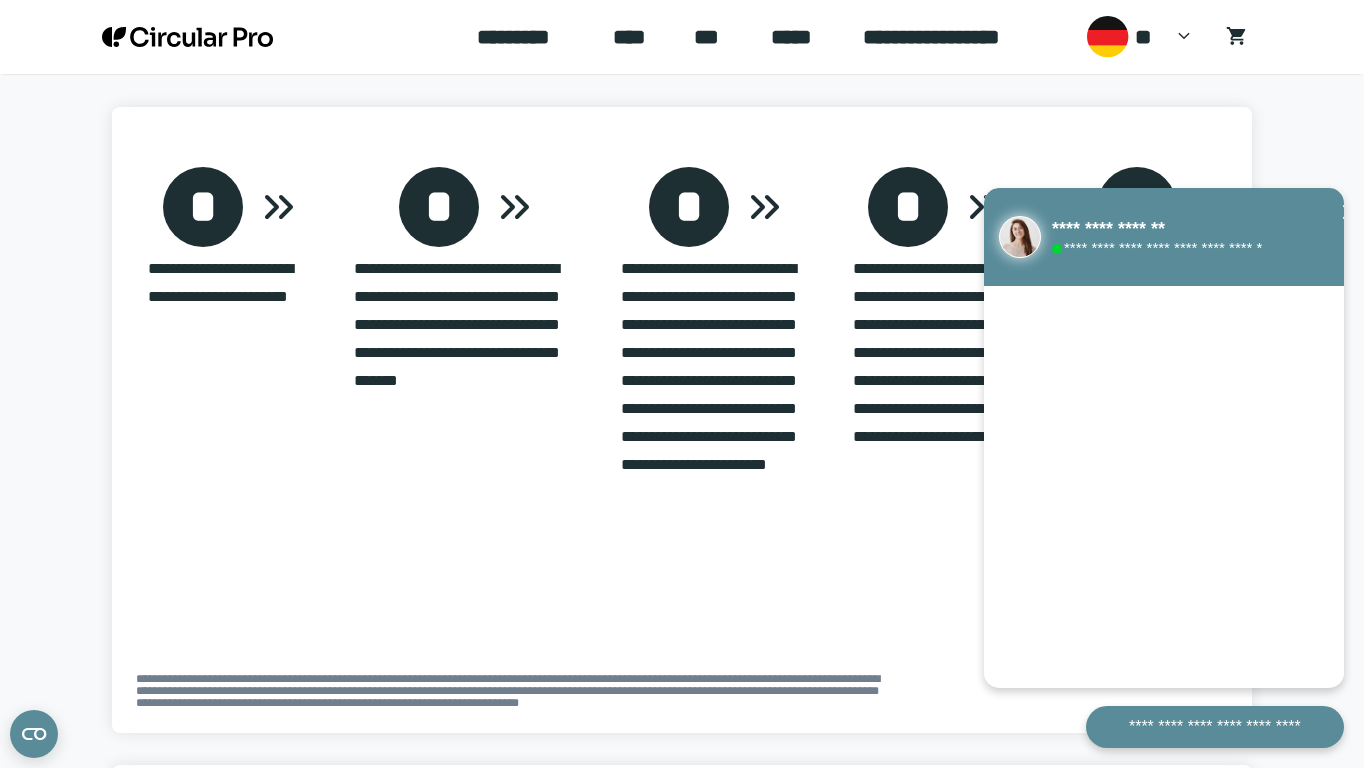 scroll, scrollTop: 1330, scrollLeft: 0, axis: vertical 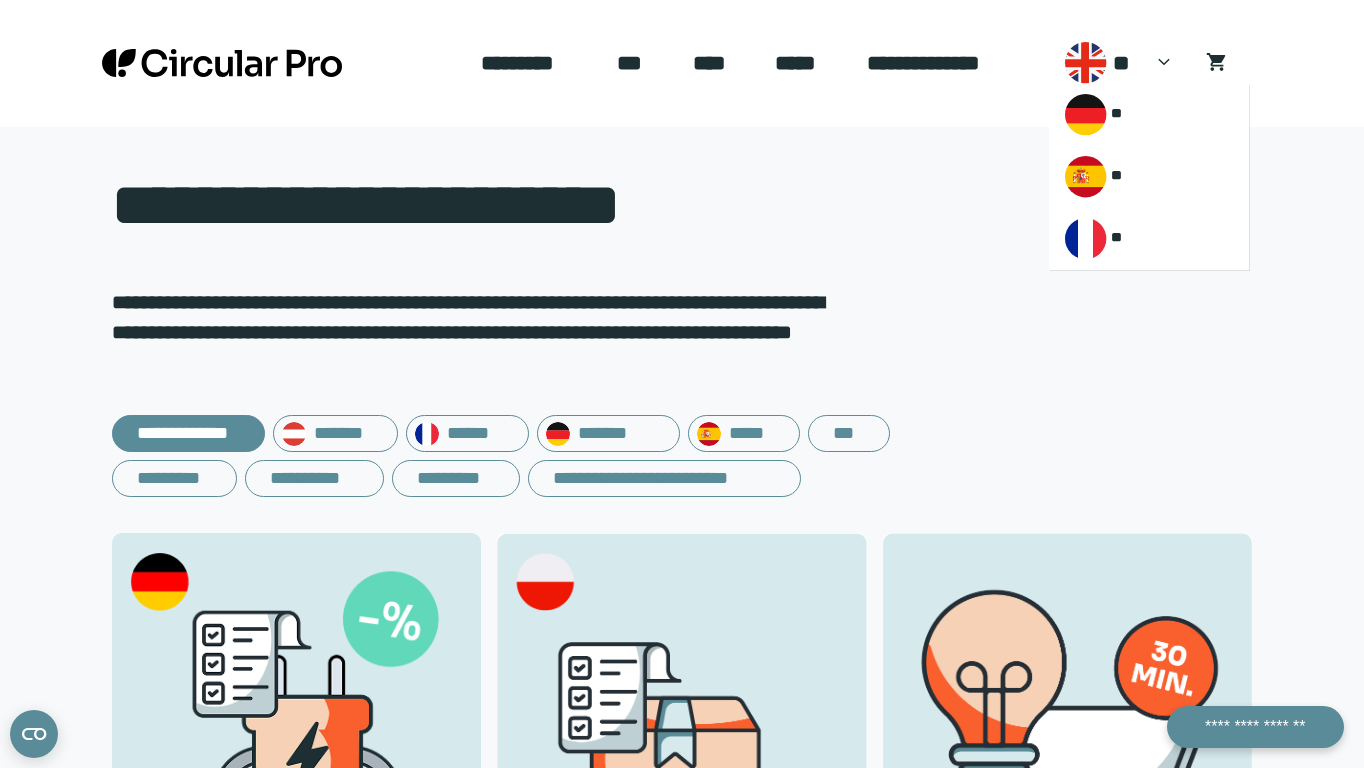 click on "**" at bounding box center [1128, 63] 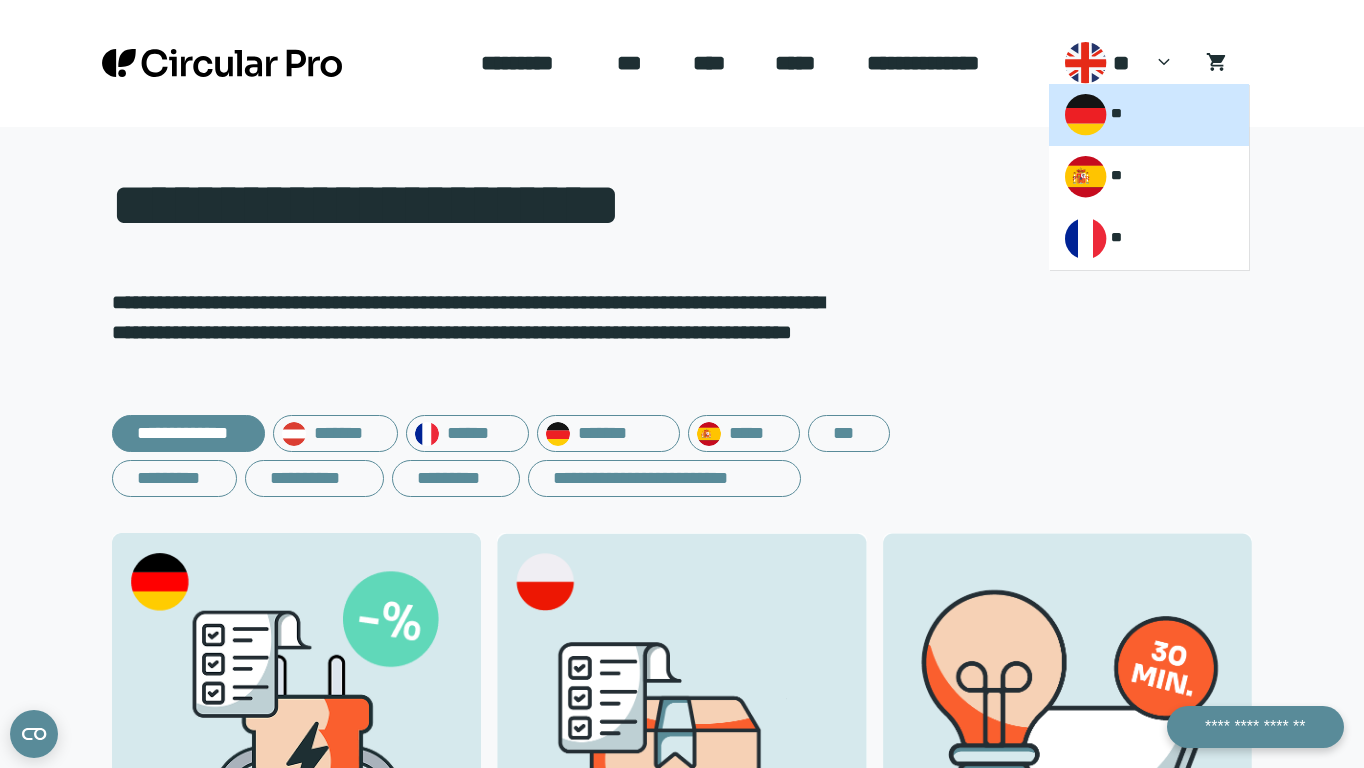 click on "**" at bounding box center (1120, 115) 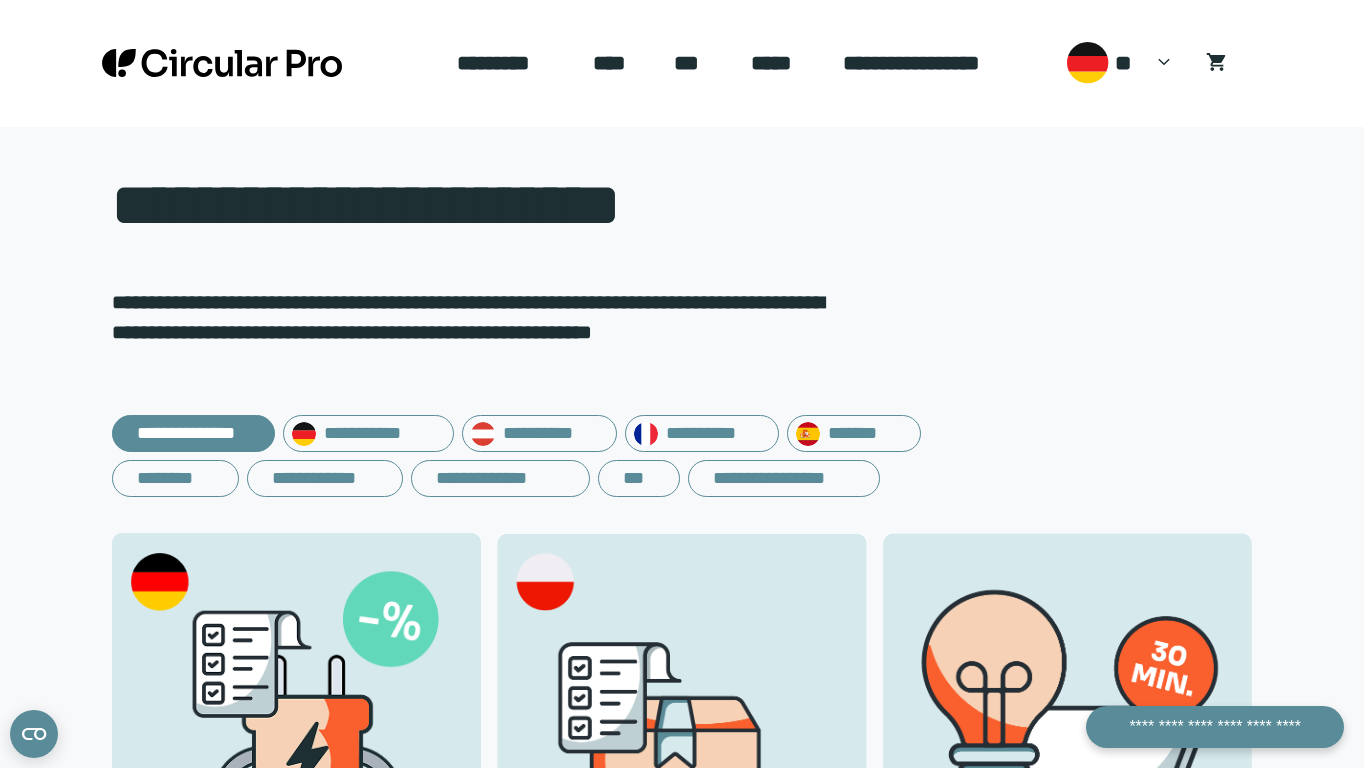 scroll, scrollTop: 0, scrollLeft: 0, axis: both 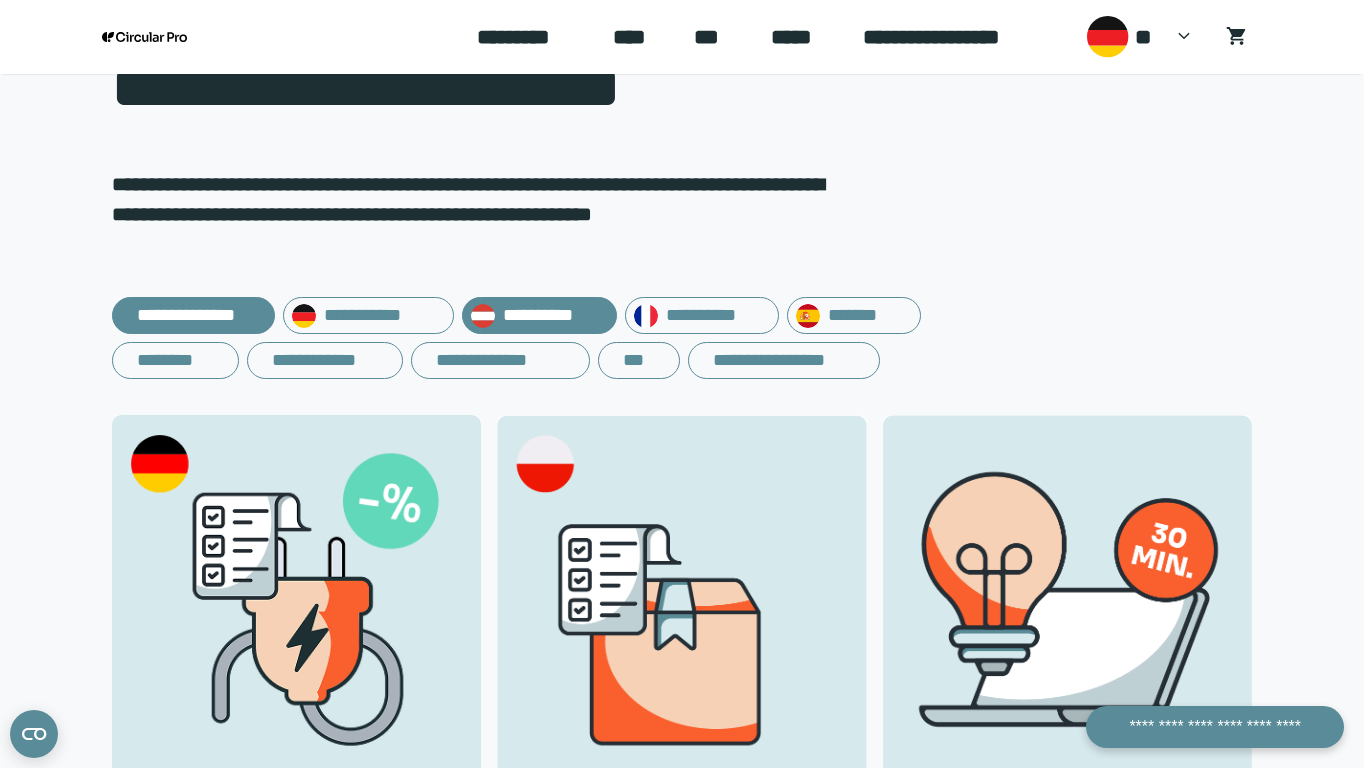 click on "**********" at bounding box center [539, 315] 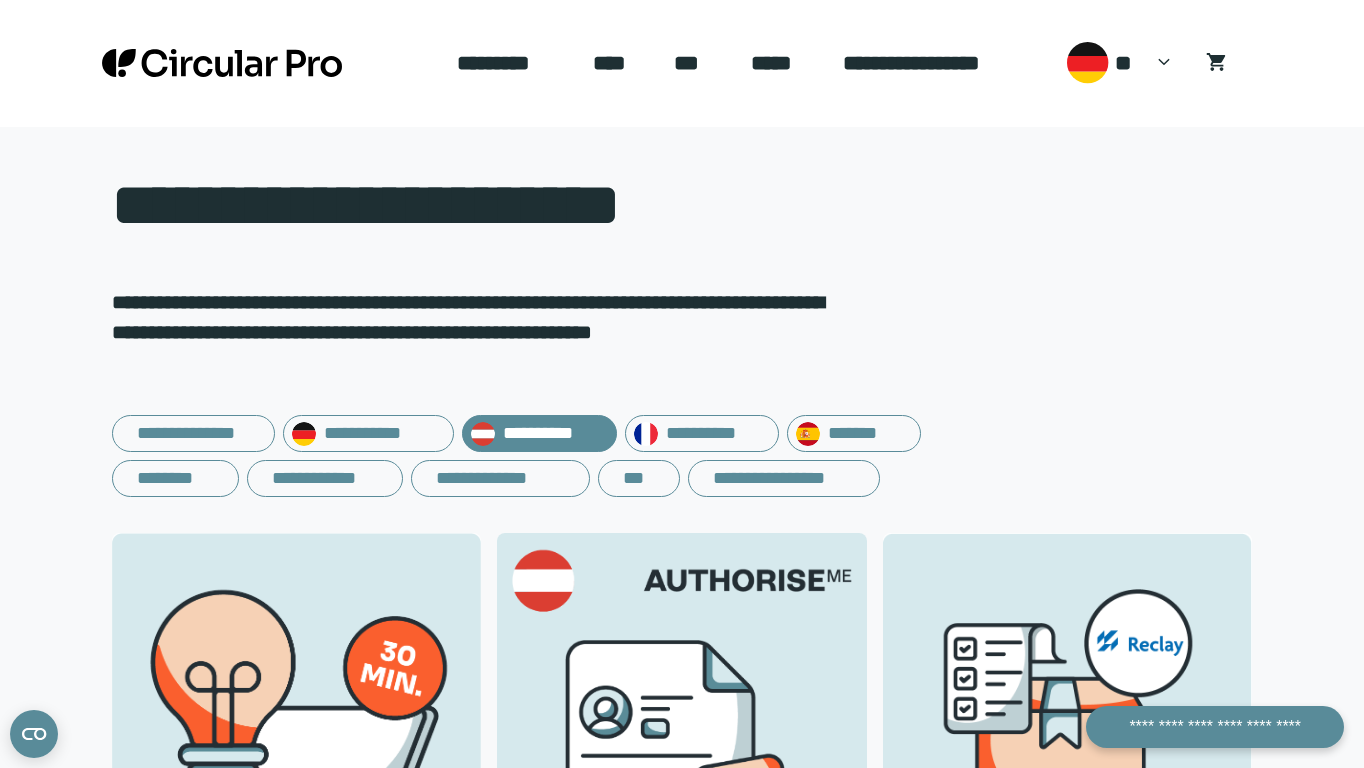scroll, scrollTop: 0, scrollLeft: 0, axis: both 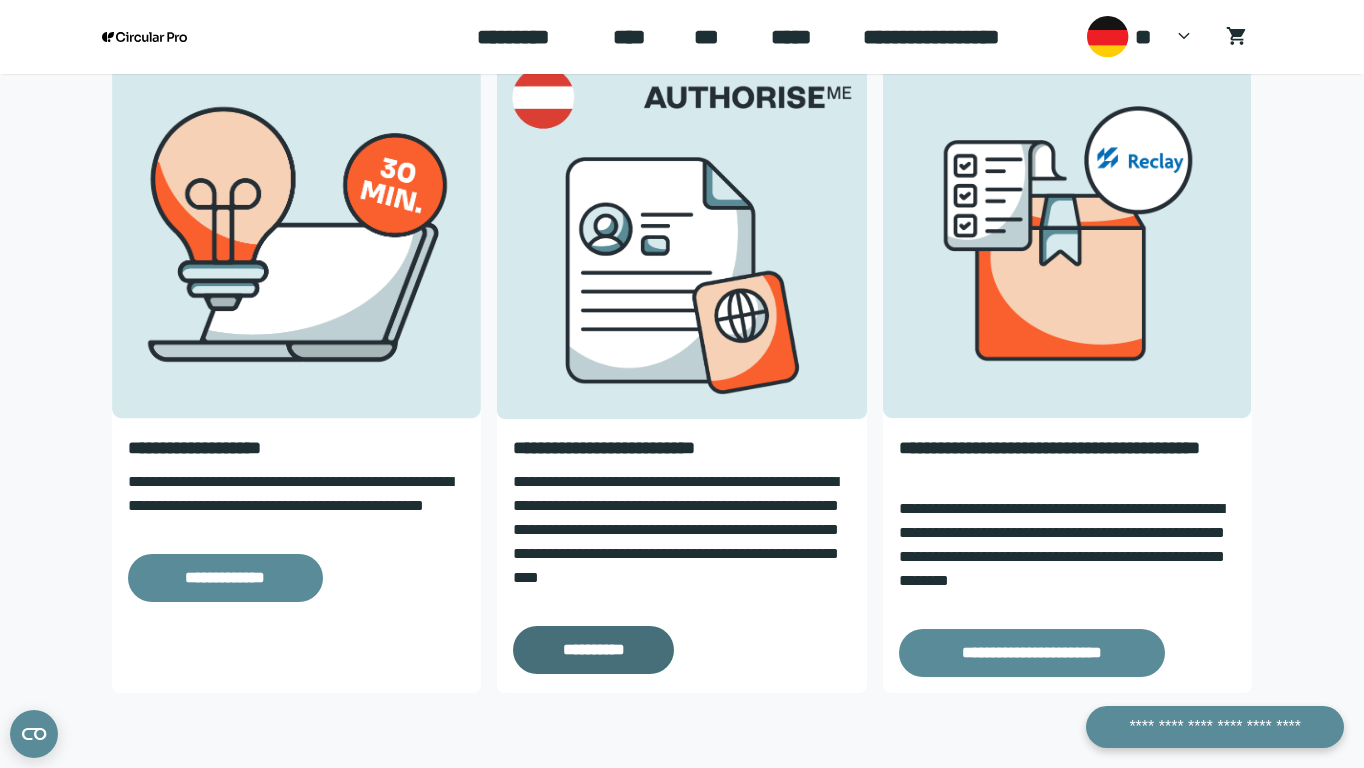 click on "**********" at bounding box center (593, 650) 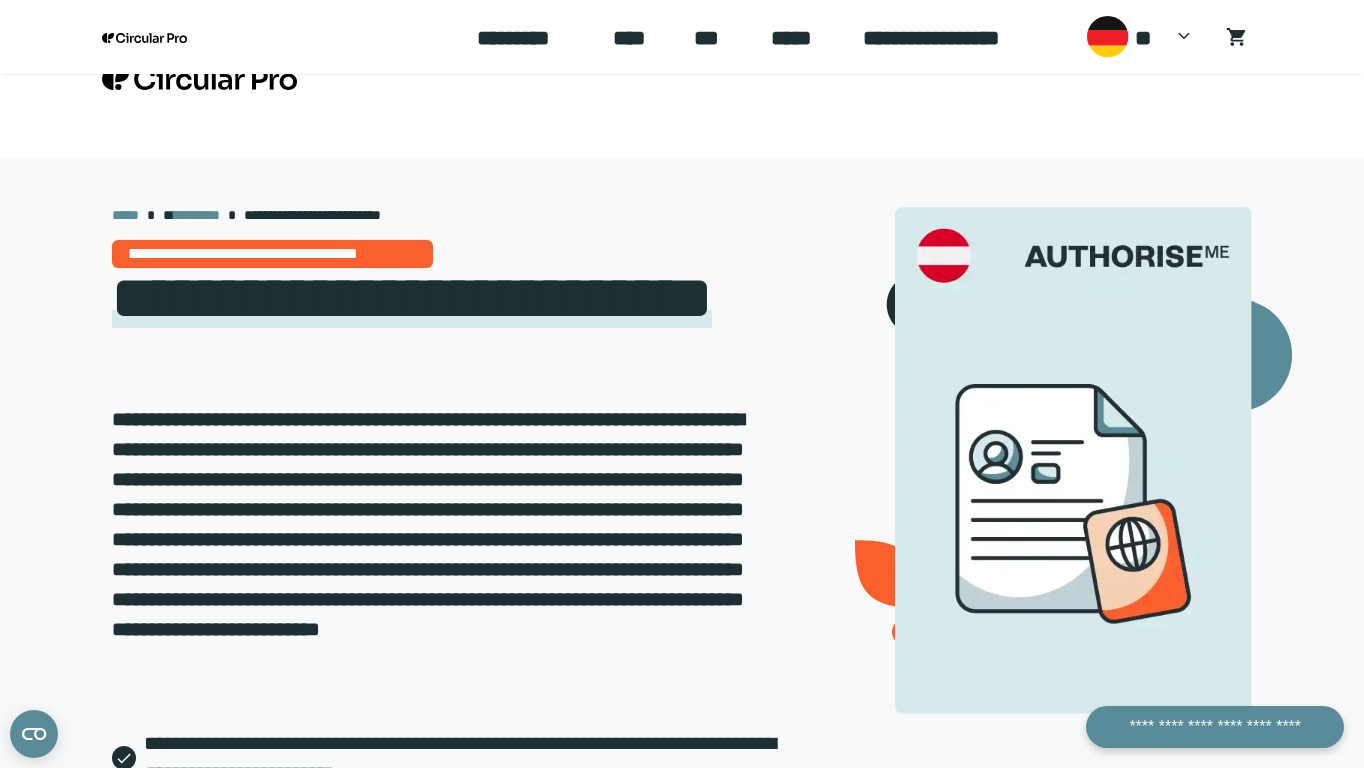 scroll, scrollTop: 122, scrollLeft: 0, axis: vertical 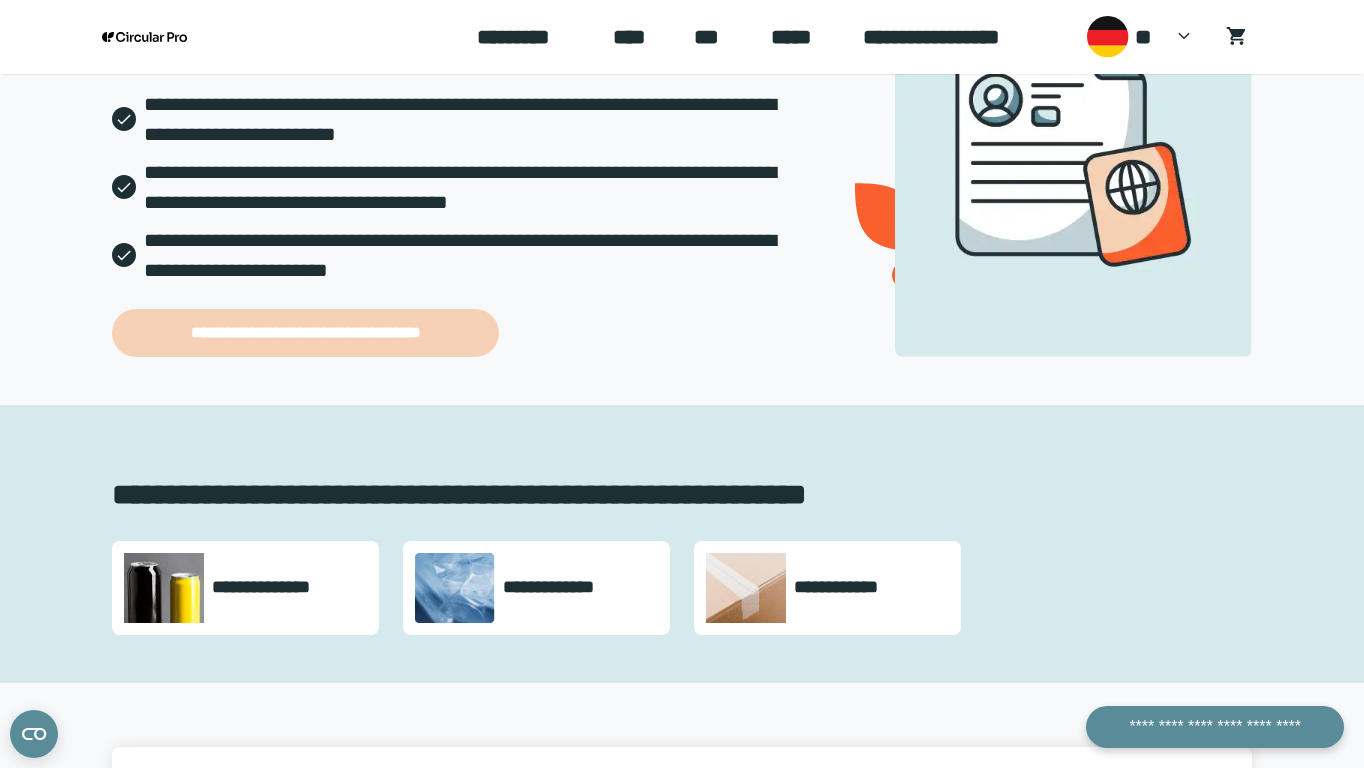 click on "**********" at bounding box center [305, 333] 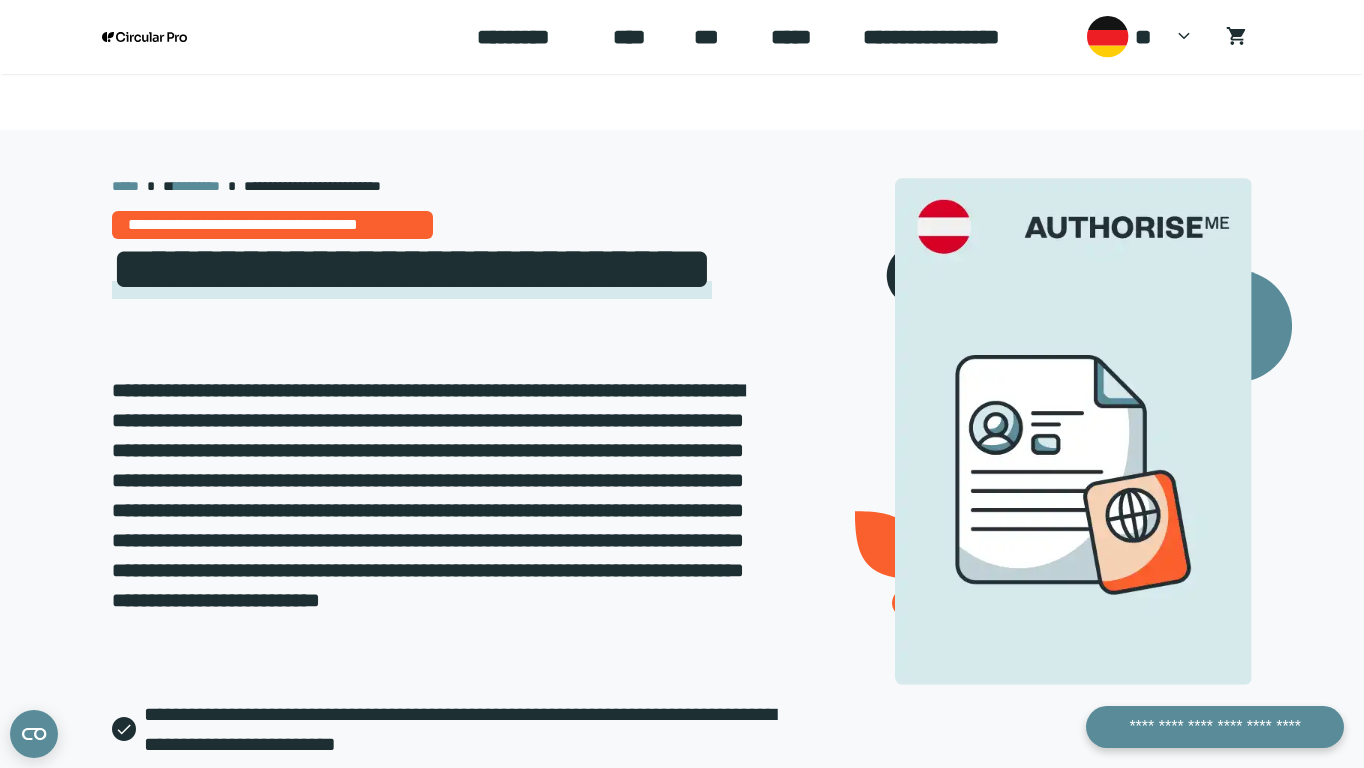 scroll, scrollTop: 60, scrollLeft: 0, axis: vertical 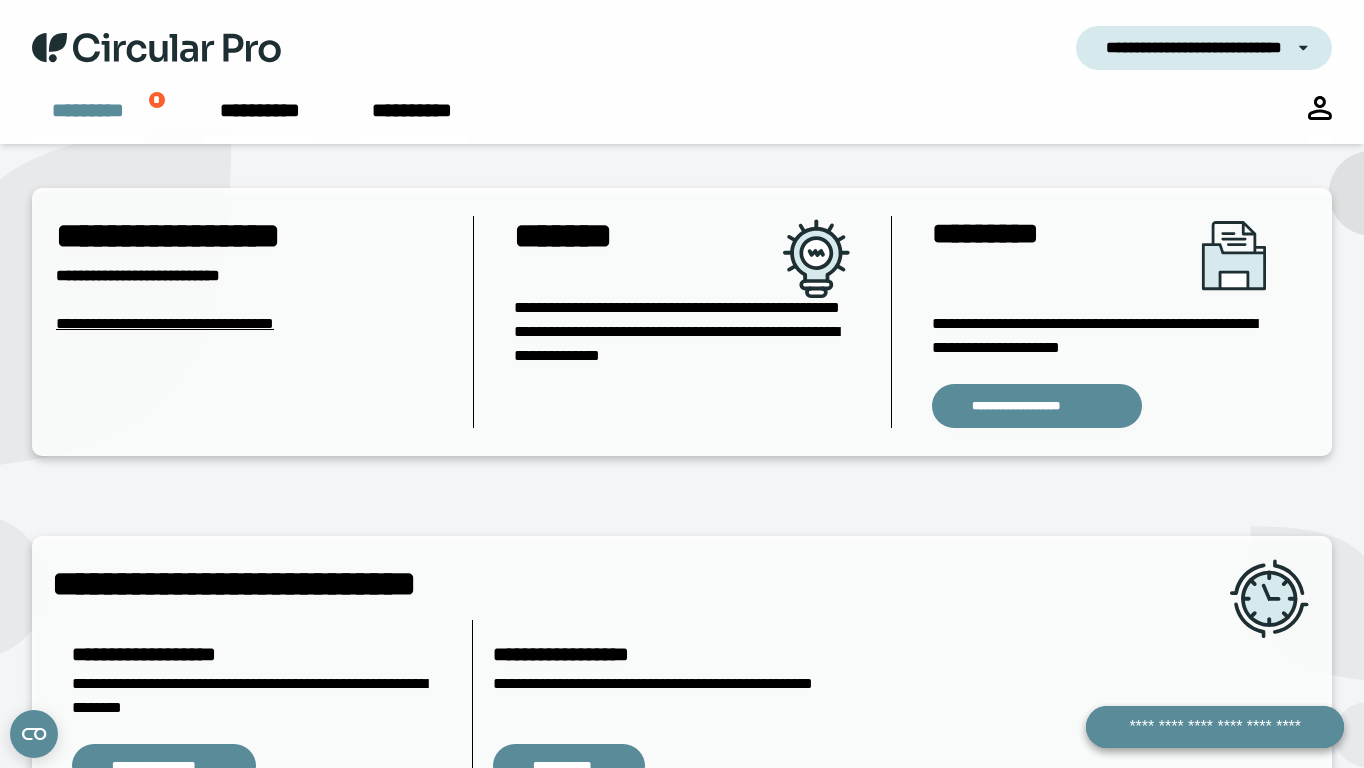 click on "*********" at bounding box center [88, 120] 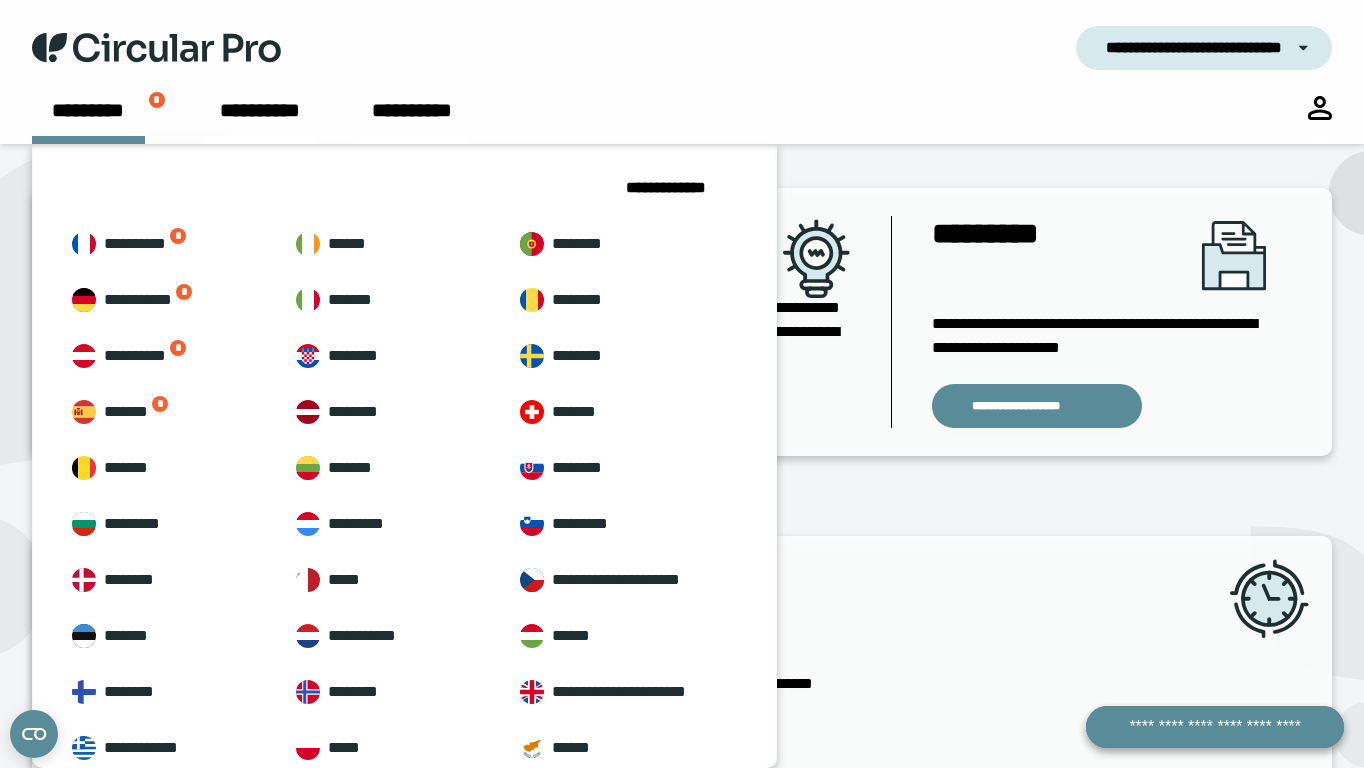 click on "**********" at bounding box center (534, 48) 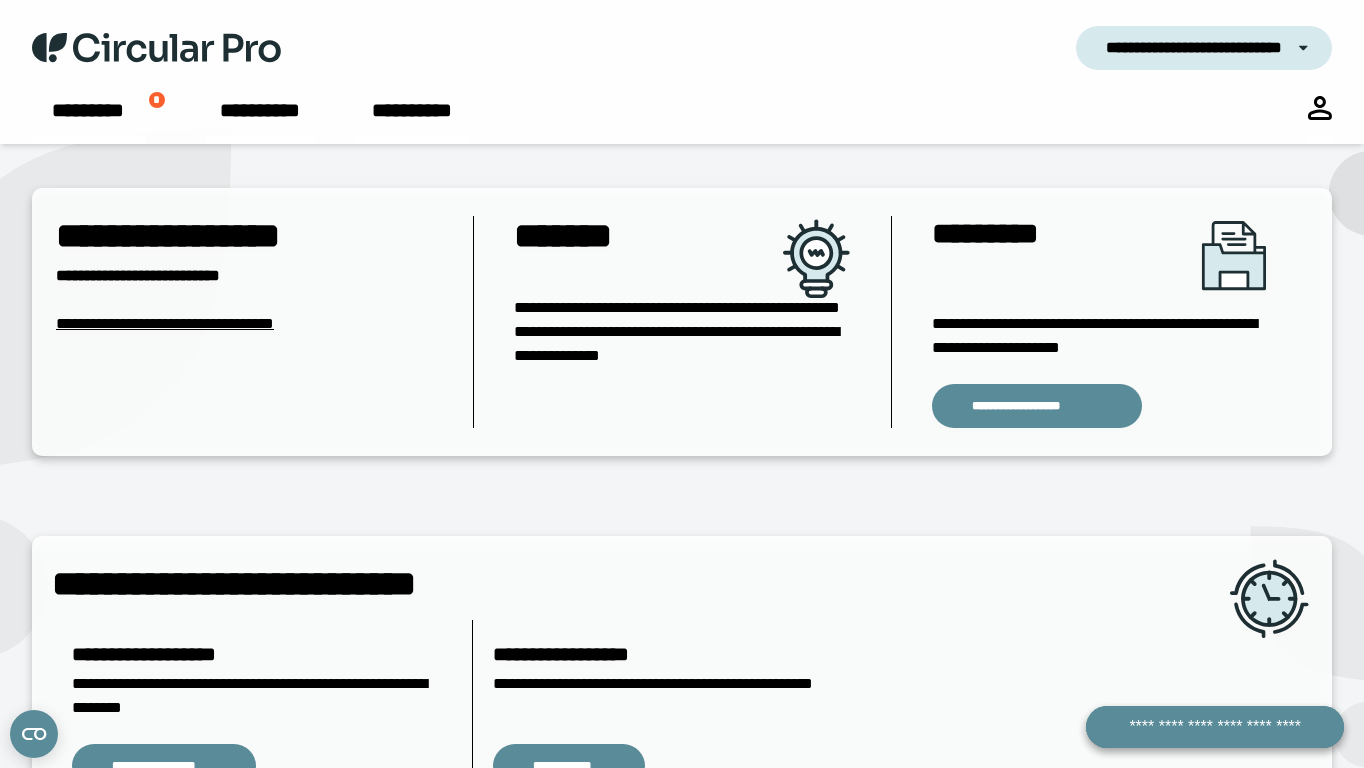 scroll, scrollTop: 0, scrollLeft: 0, axis: both 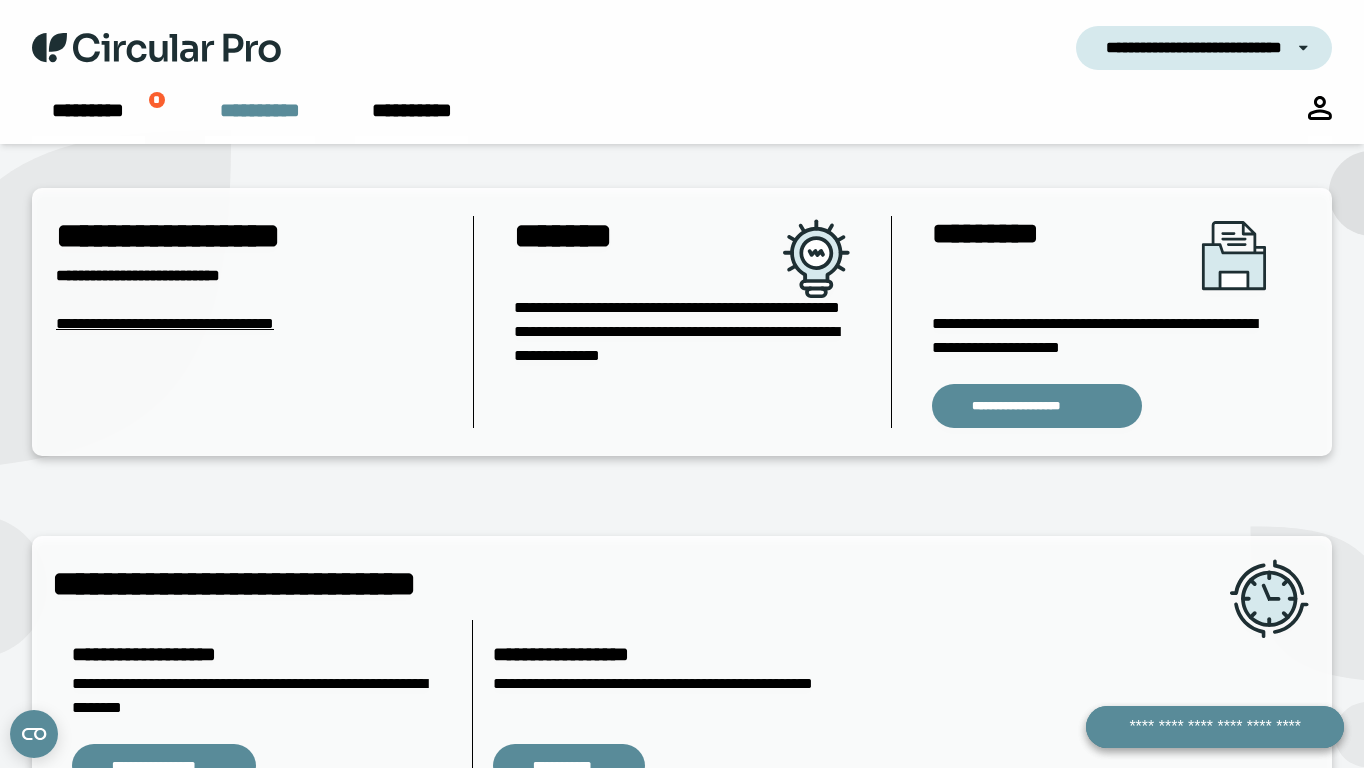 click on "**********" at bounding box center (260, 120) 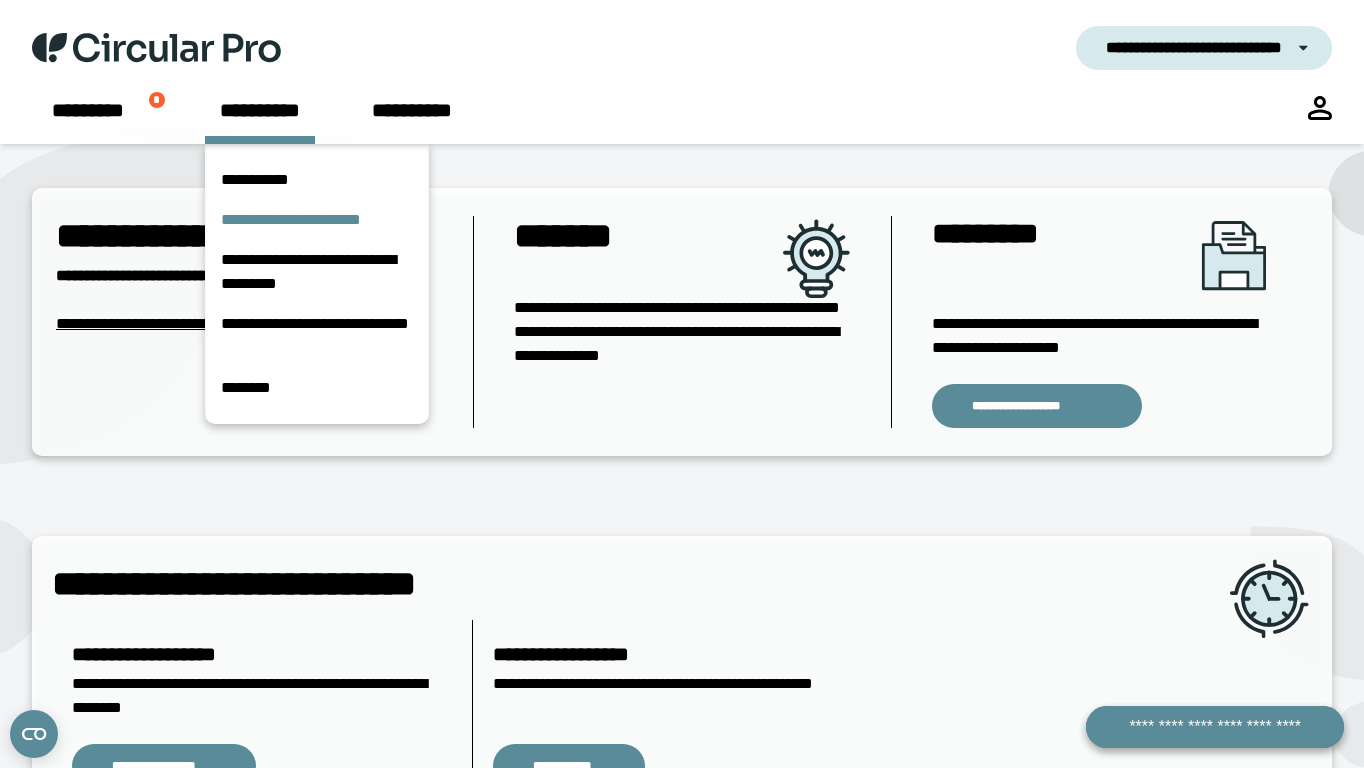 click on "**********" at bounding box center (317, 220) 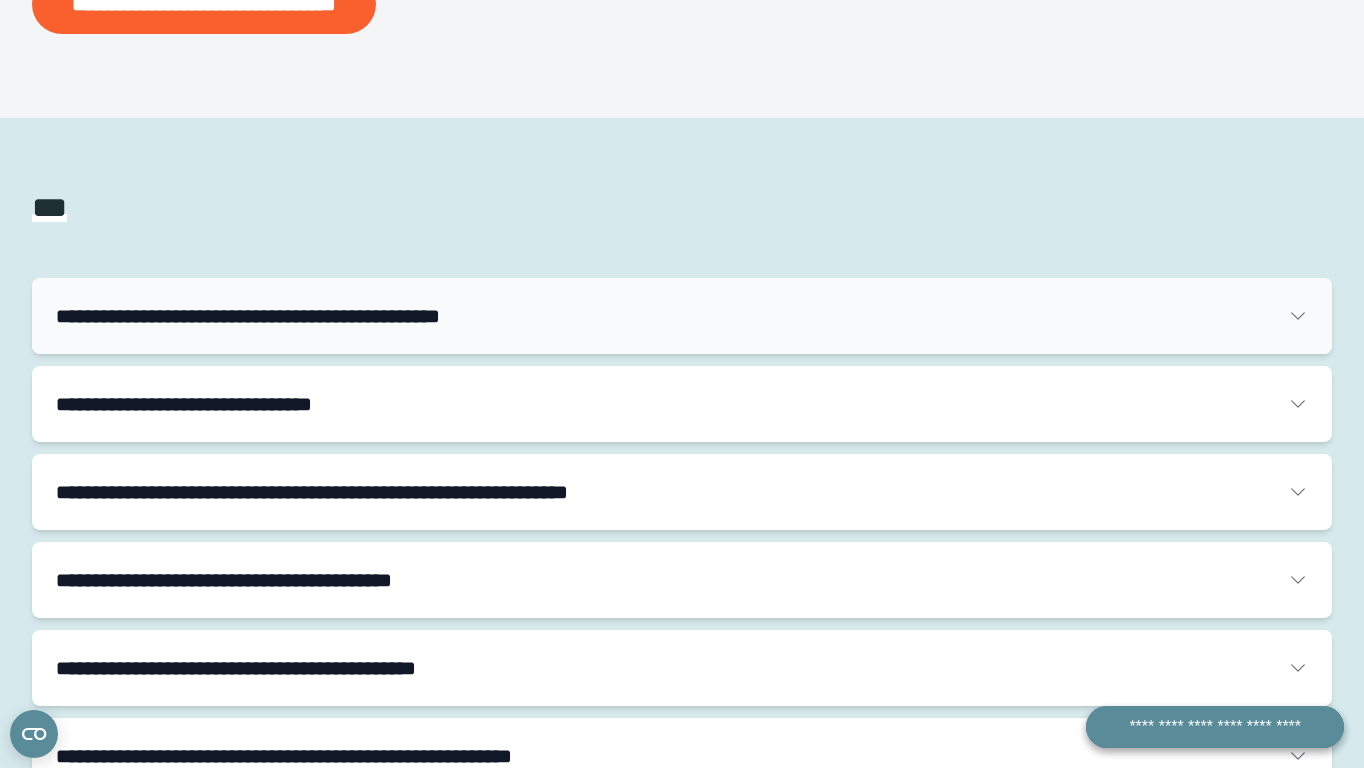scroll, scrollTop: 900, scrollLeft: 0, axis: vertical 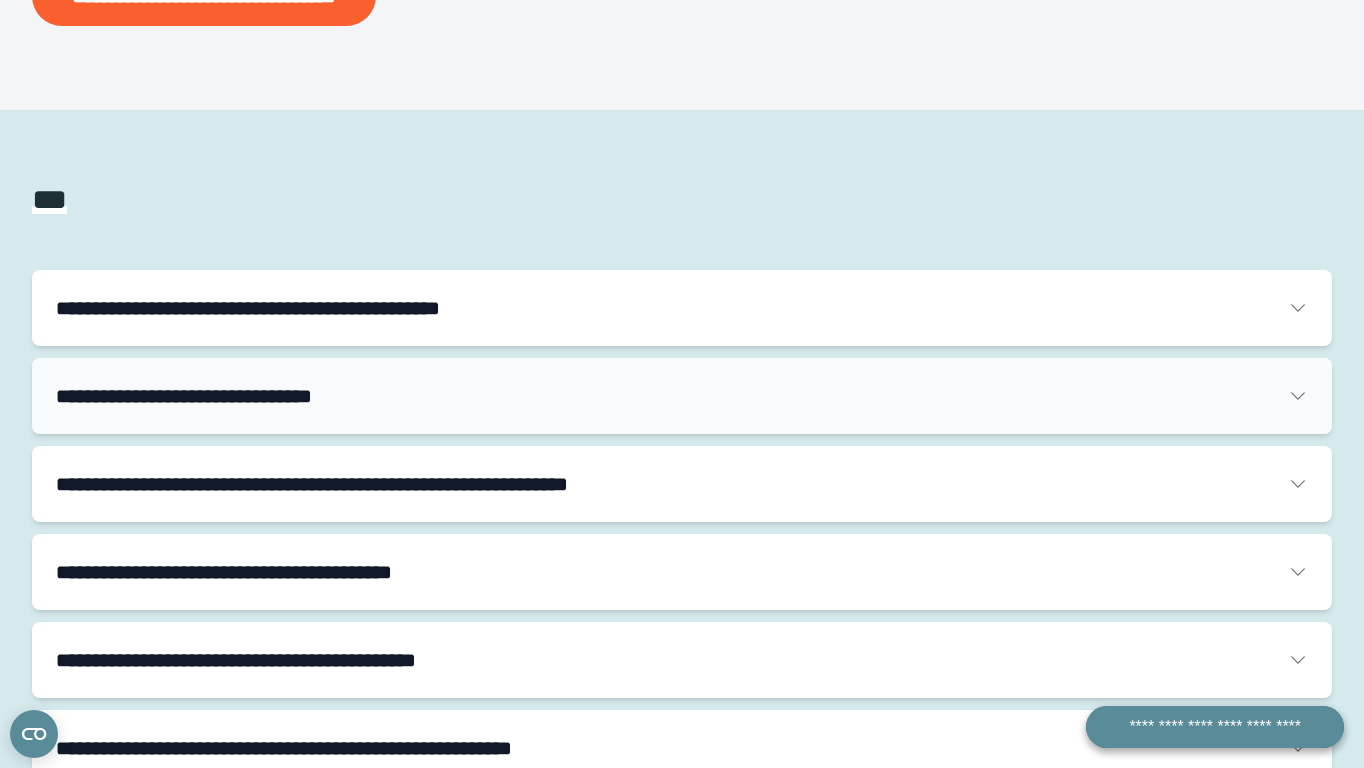click on "**********" at bounding box center [682, 396] 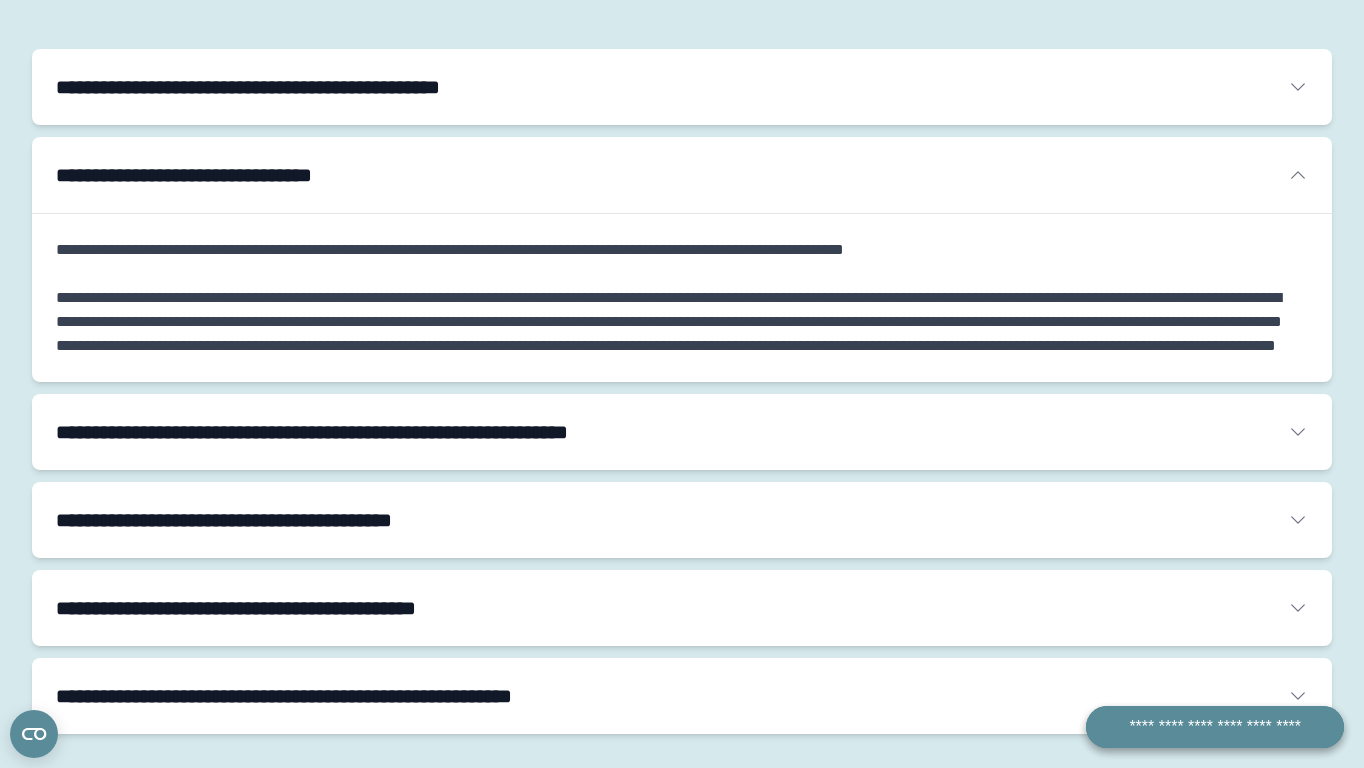 scroll, scrollTop: 1125, scrollLeft: 0, axis: vertical 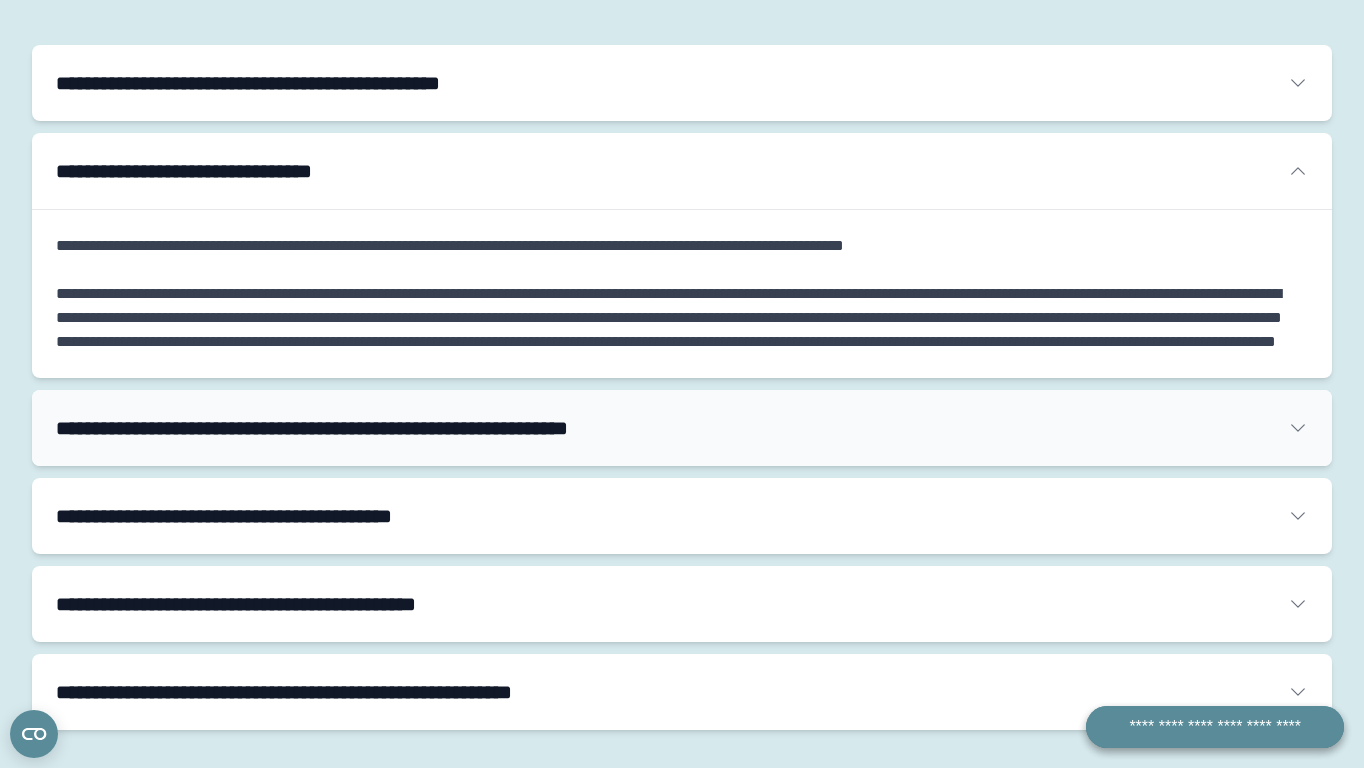 click on "**********" at bounding box center [392, 428] 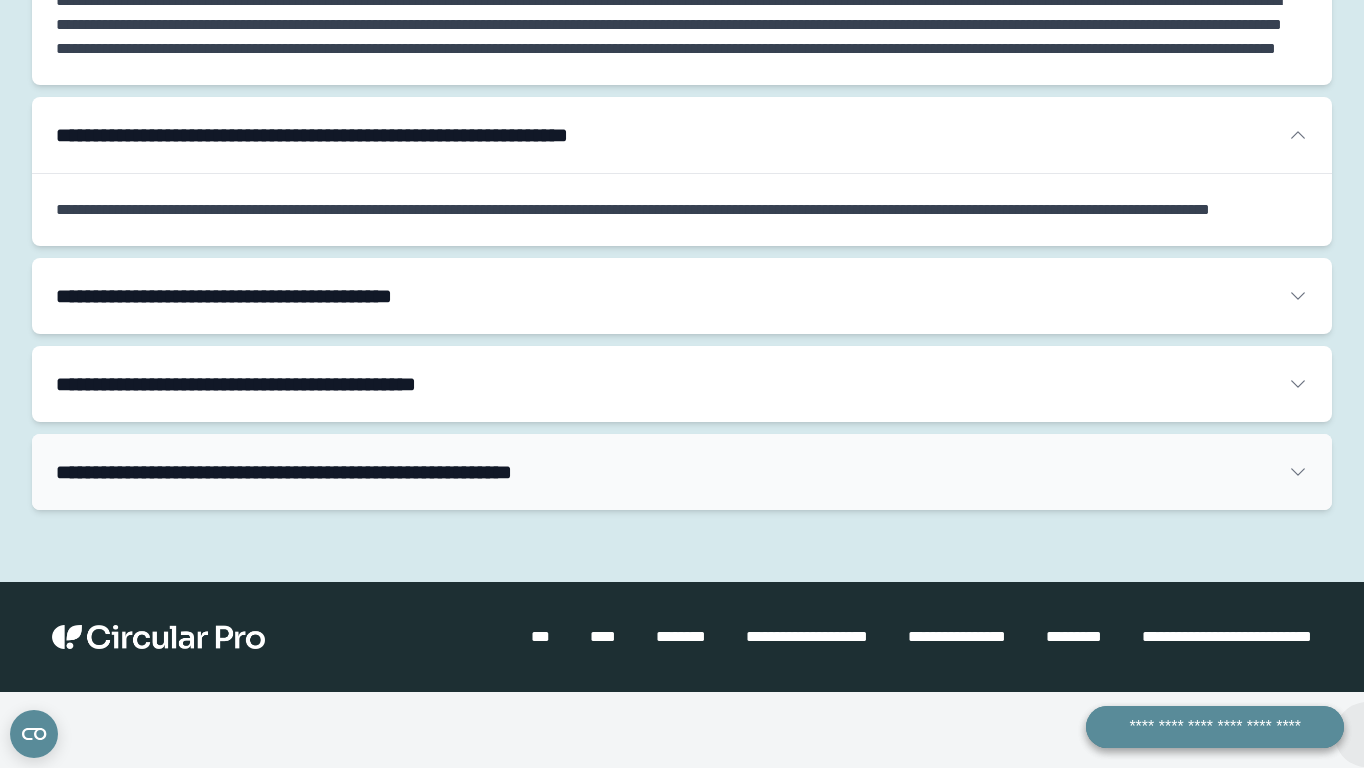 scroll, scrollTop: 1418, scrollLeft: 0, axis: vertical 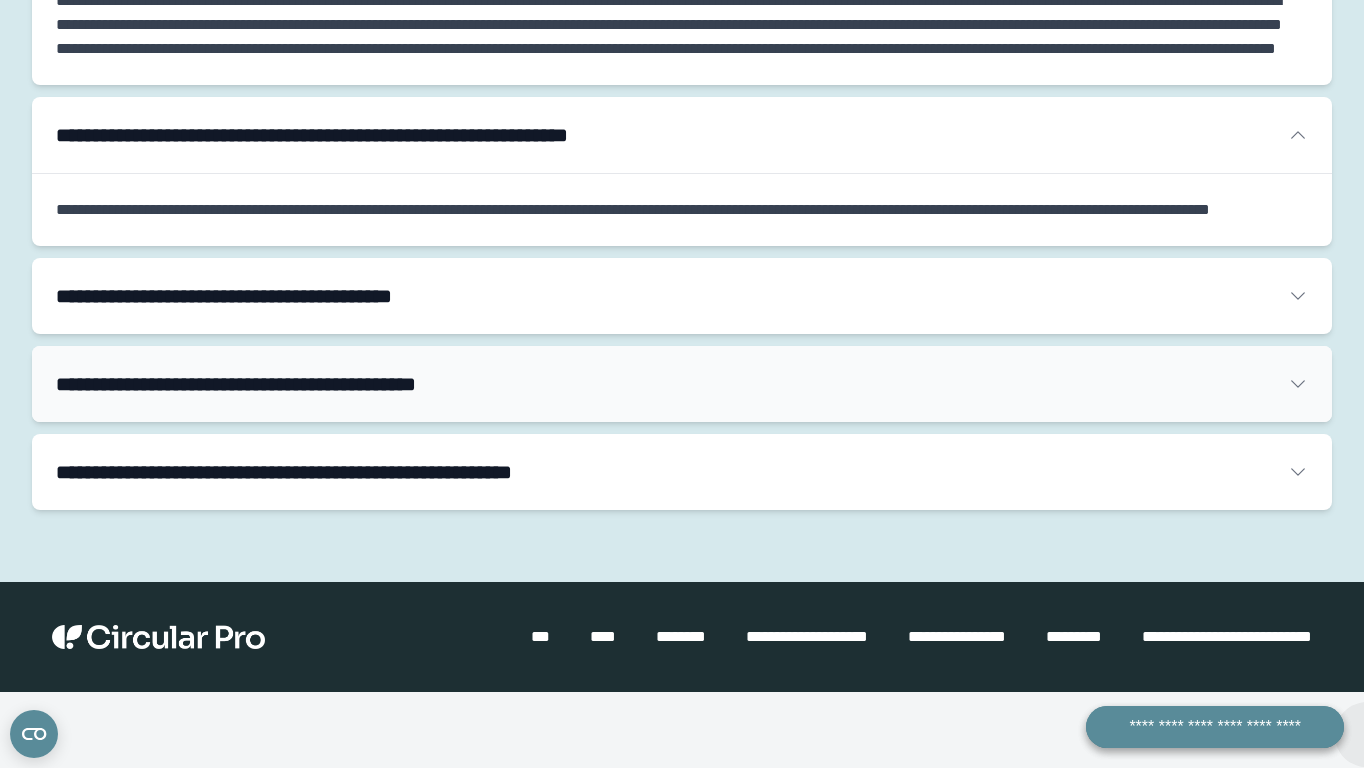 click on "**********" at bounding box center [682, 384] 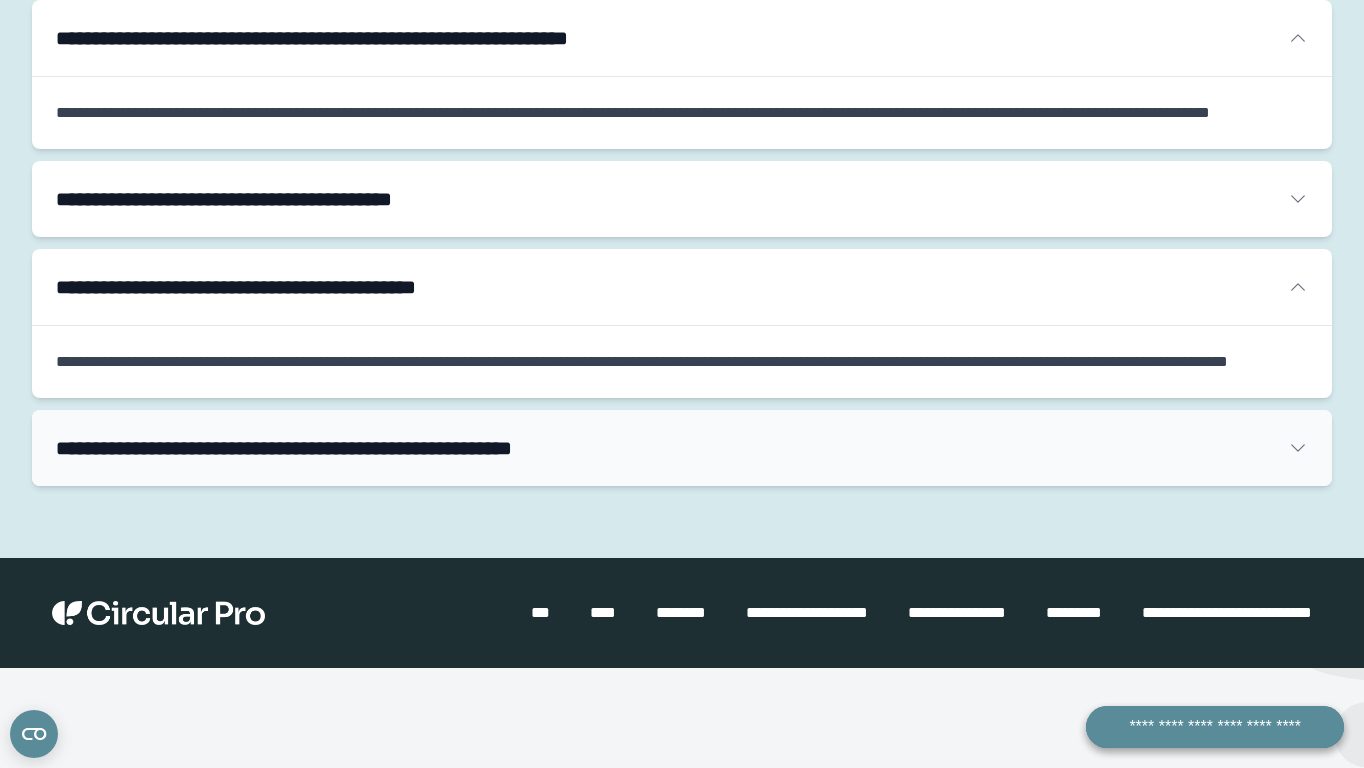 scroll, scrollTop: 1515, scrollLeft: 0, axis: vertical 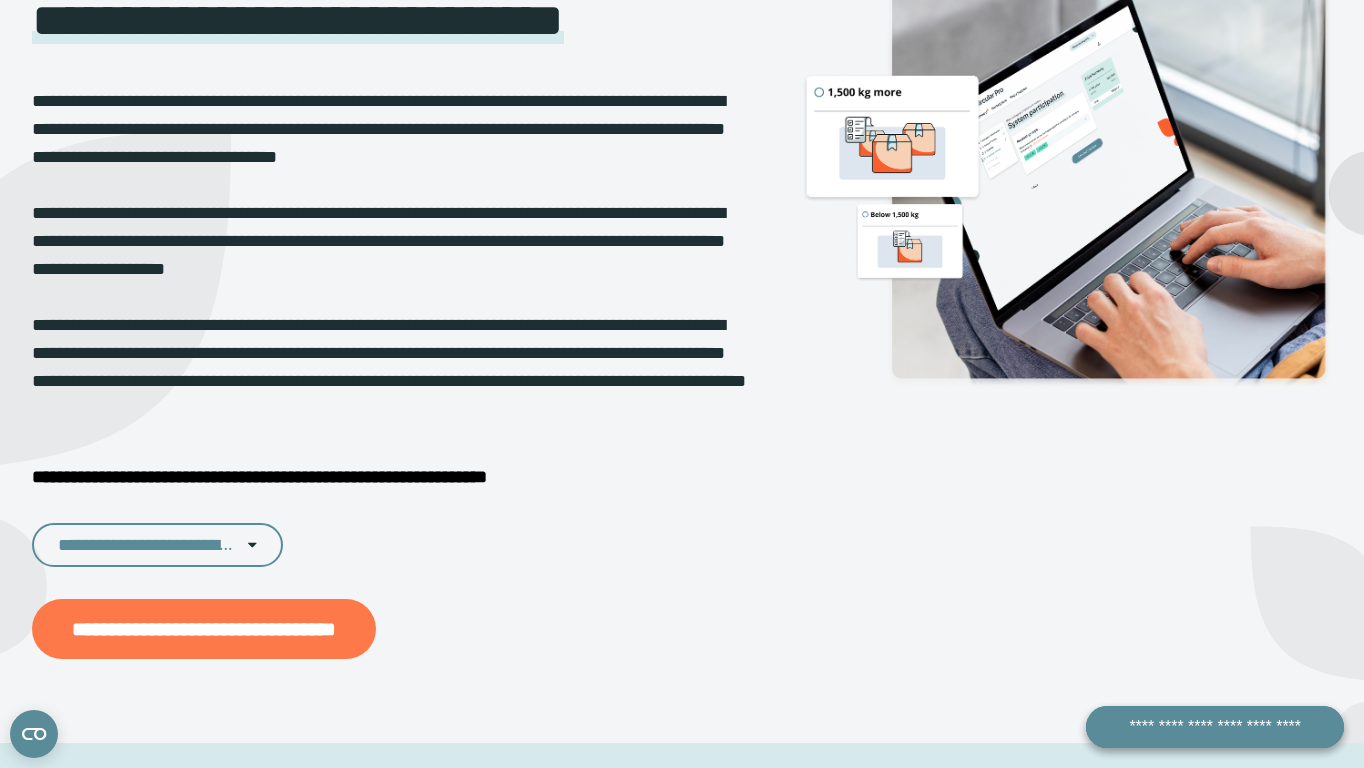 click on "**********" at bounding box center (204, 629) 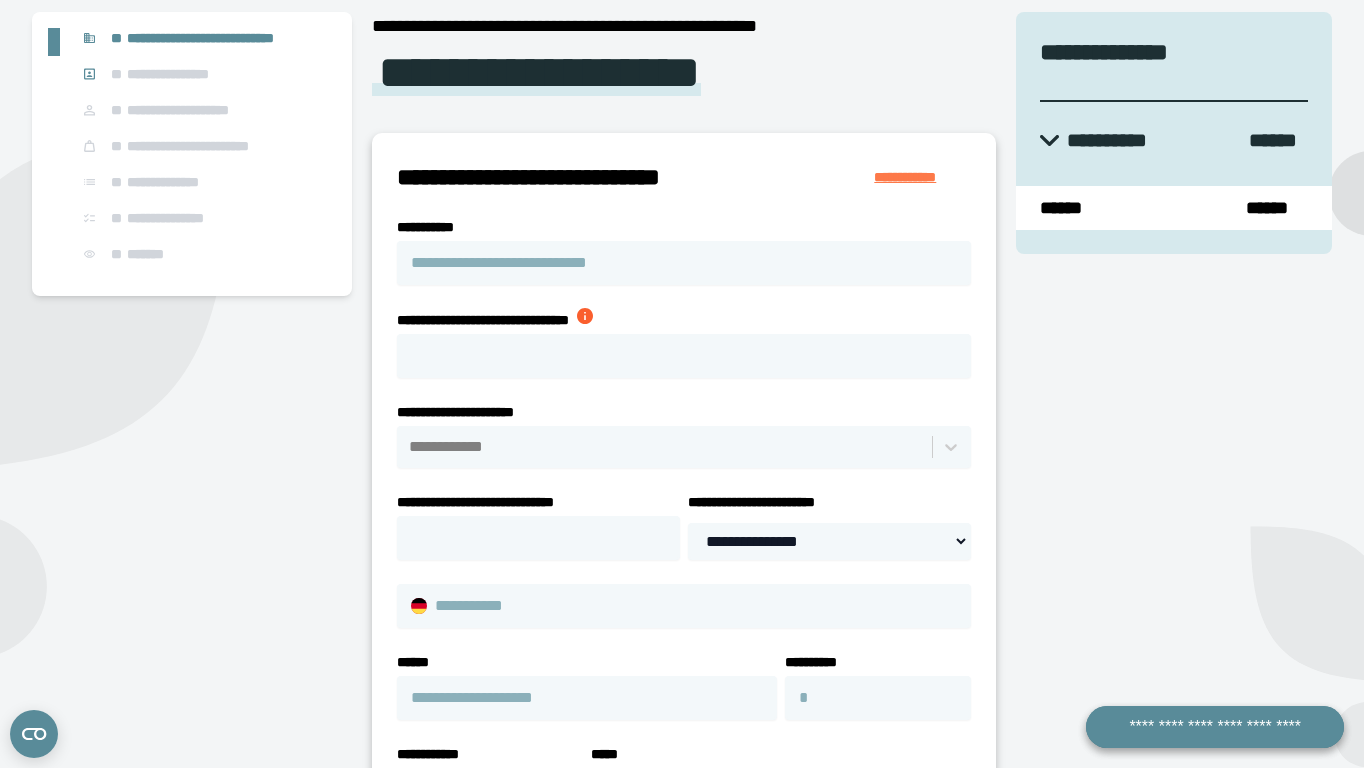 scroll, scrollTop: 185, scrollLeft: 0, axis: vertical 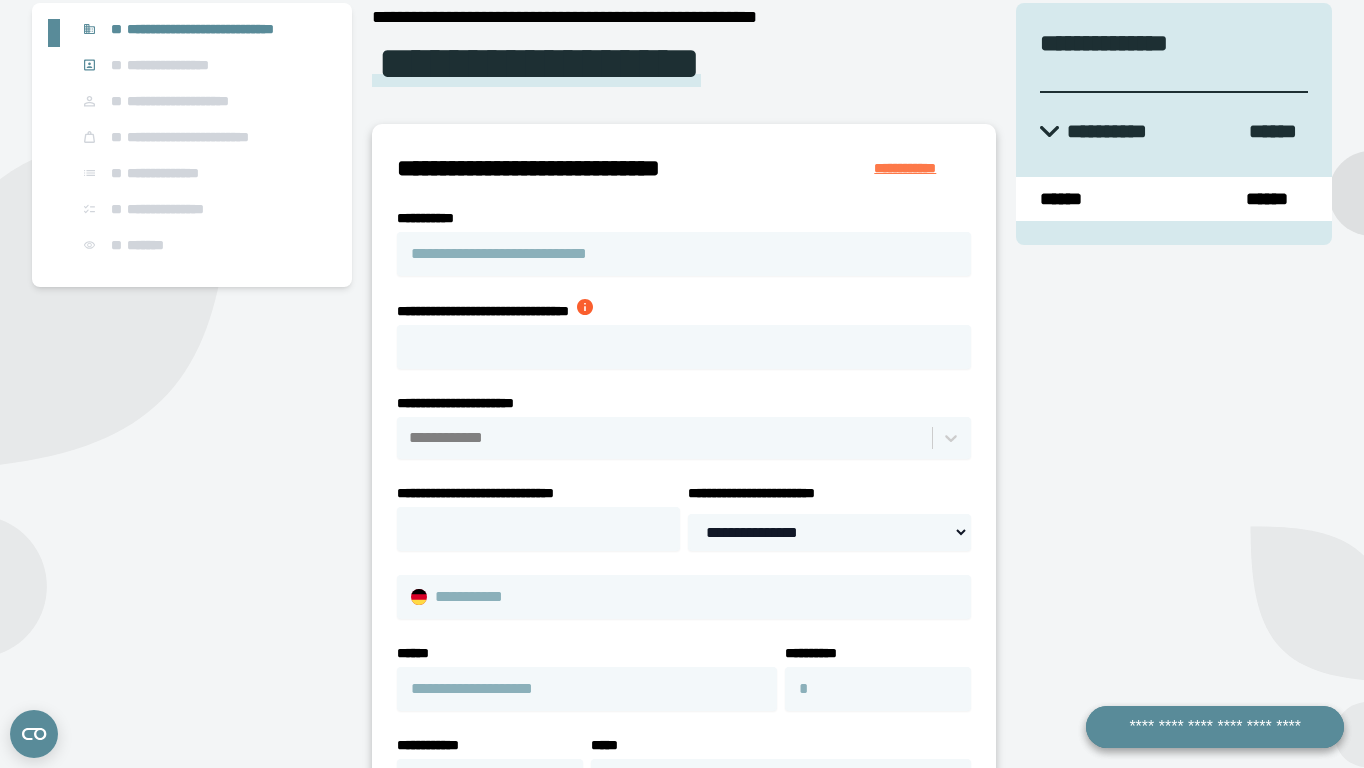 click on "**********" at bounding box center [684, 254] 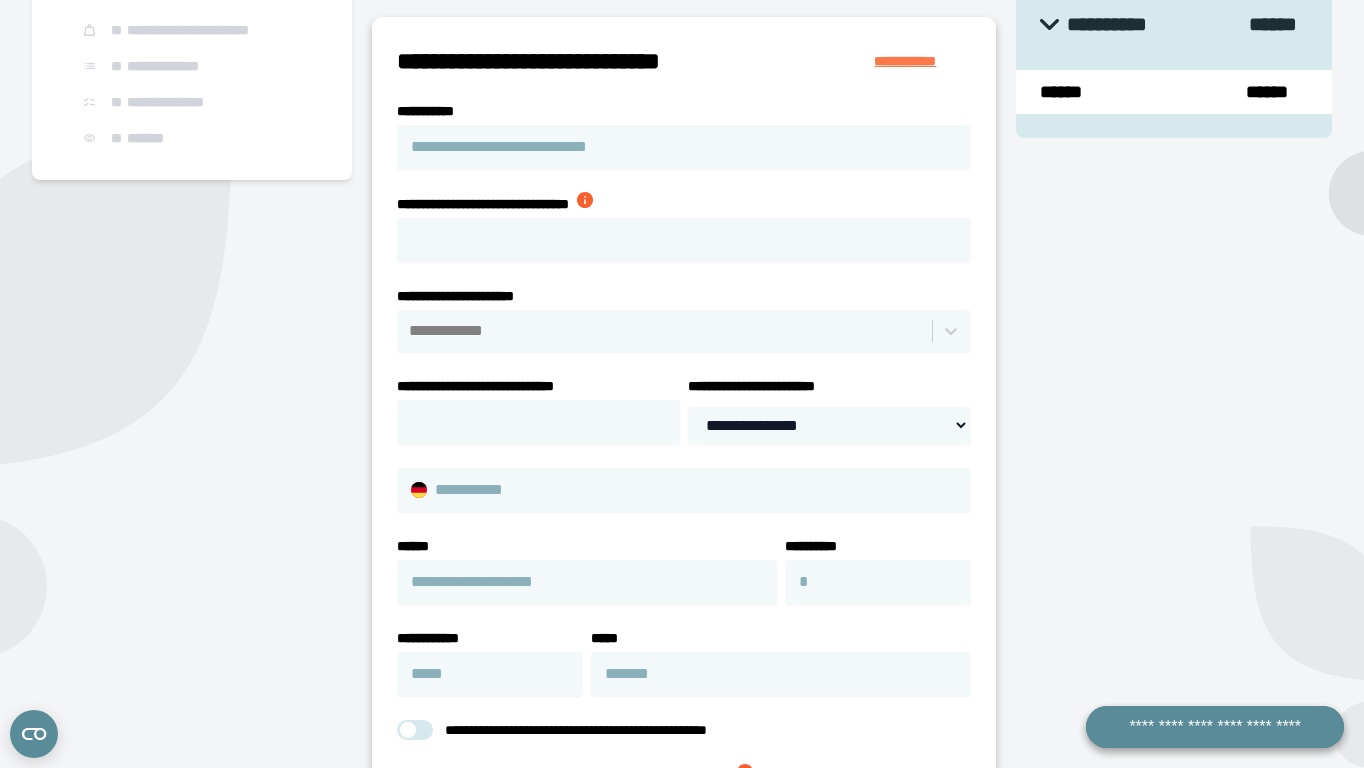 scroll, scrollTop: 311, scrollLeft: 0, axis: vertical 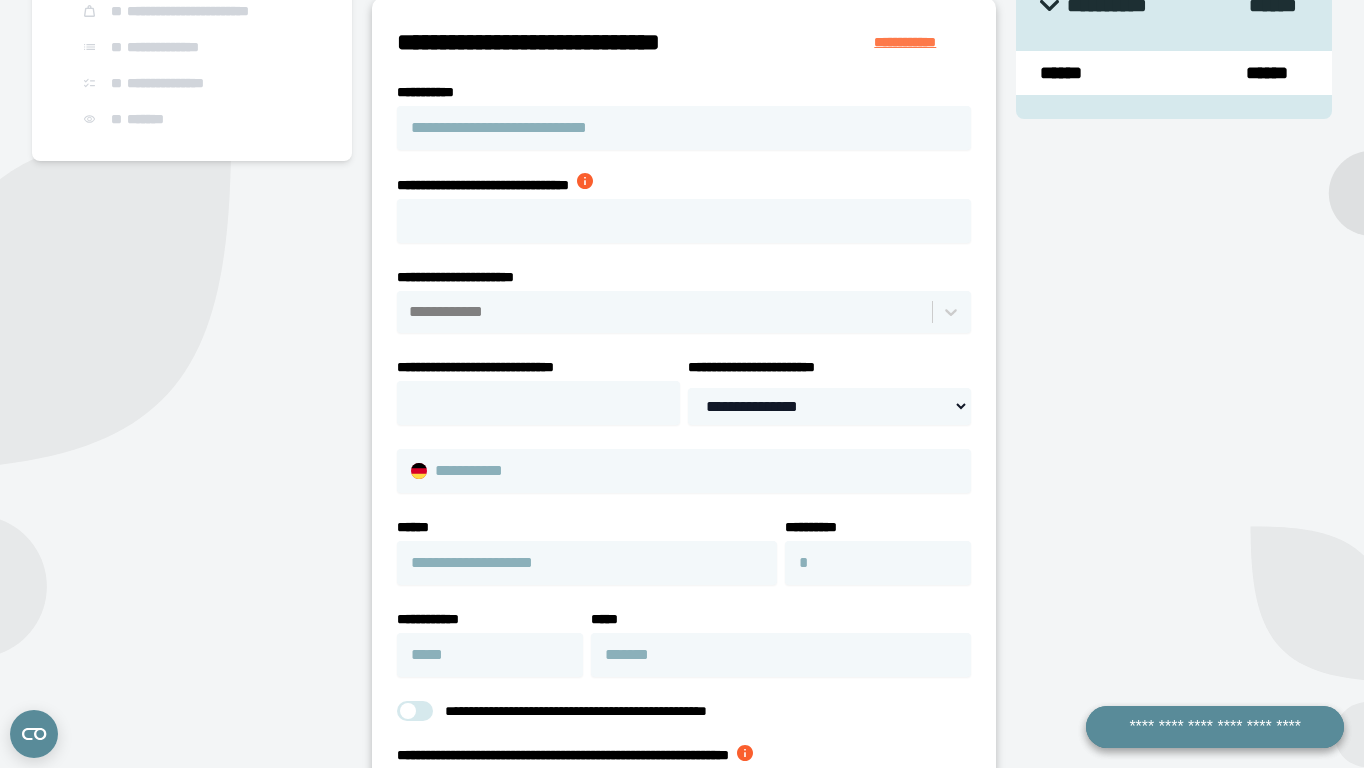 click at bounding box center [585, 181] 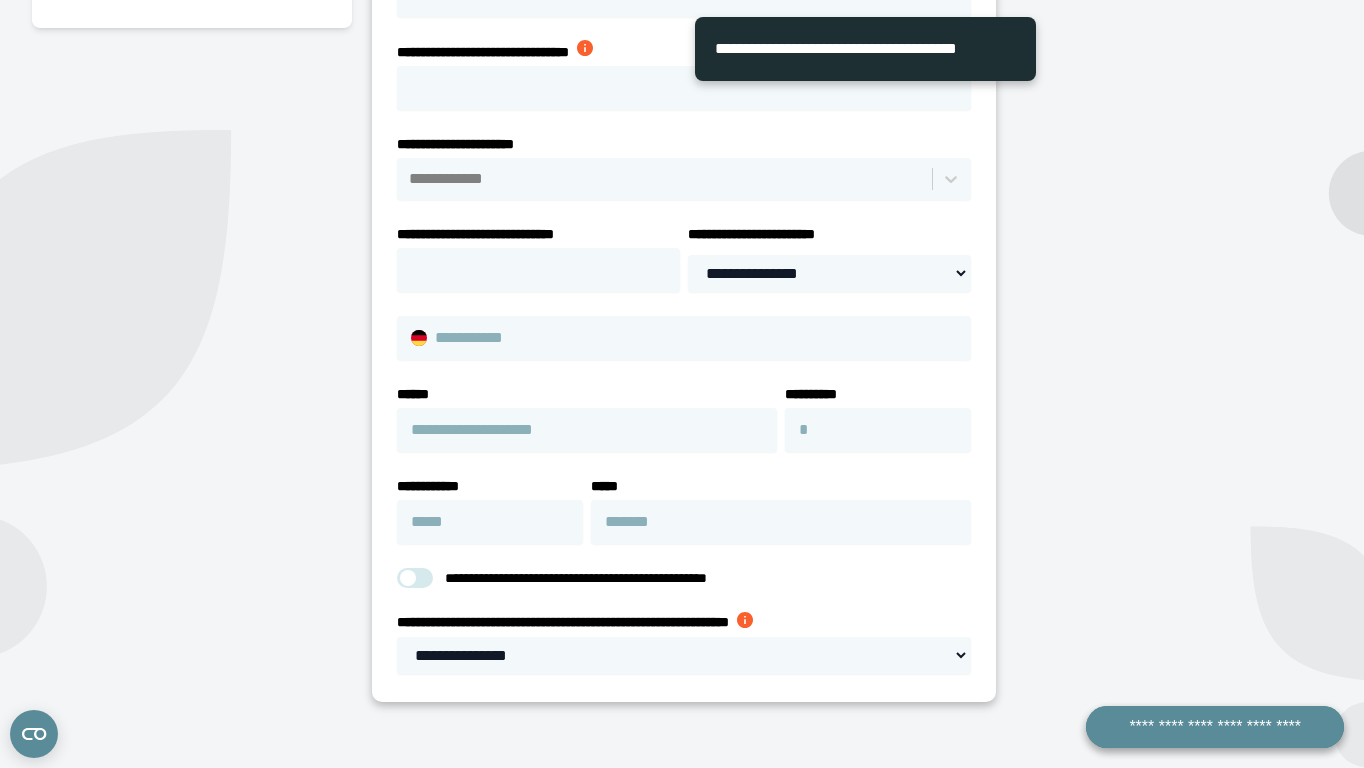 scroll, scrollTop: 448, scrollLeft: 0, axis: vertical 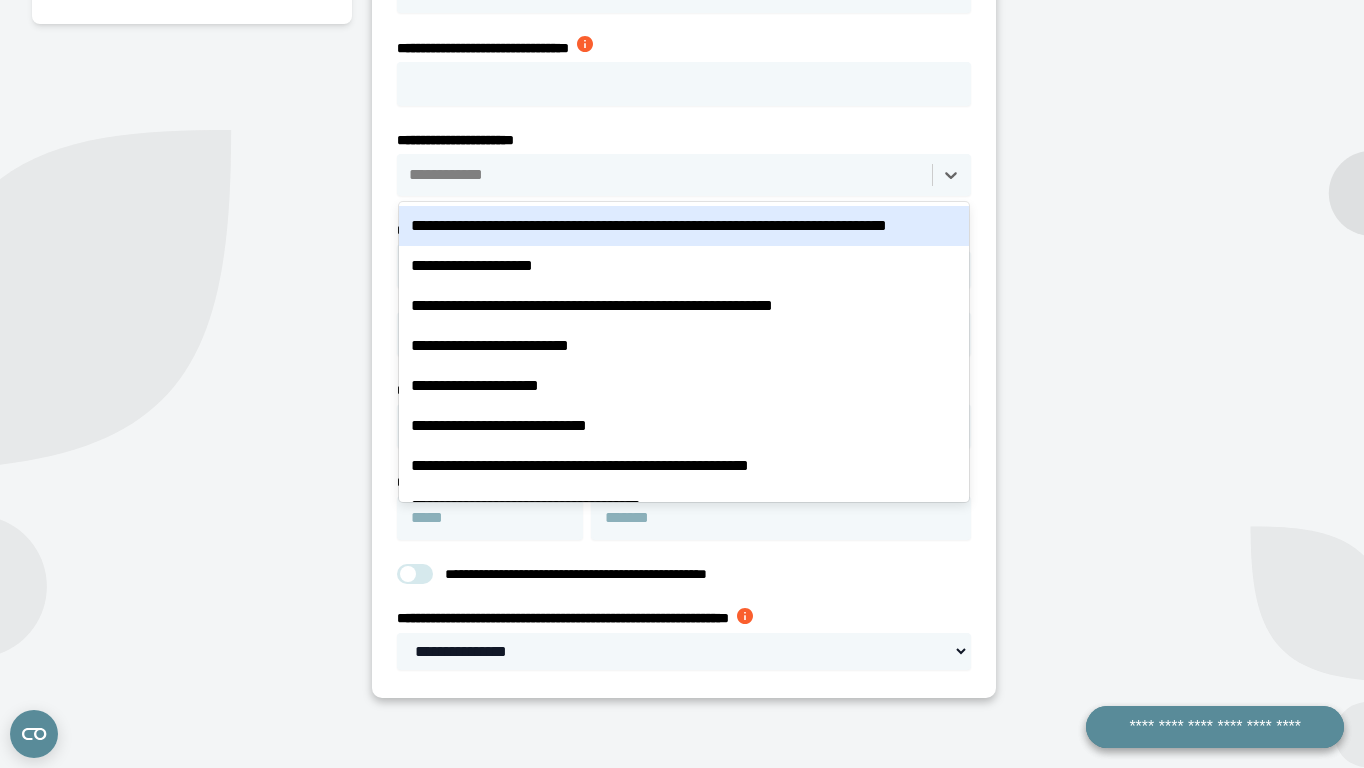 click at bounding box center (665, 175) 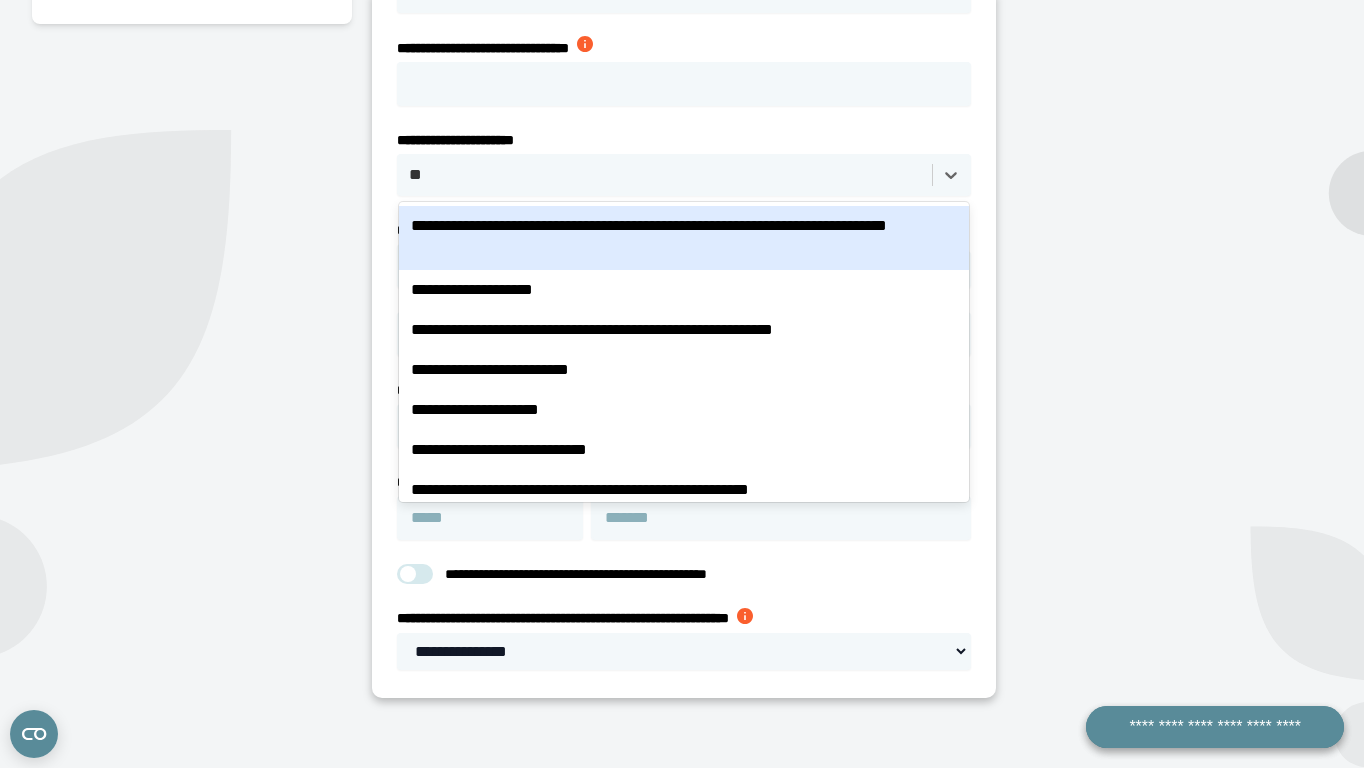 type on "*" 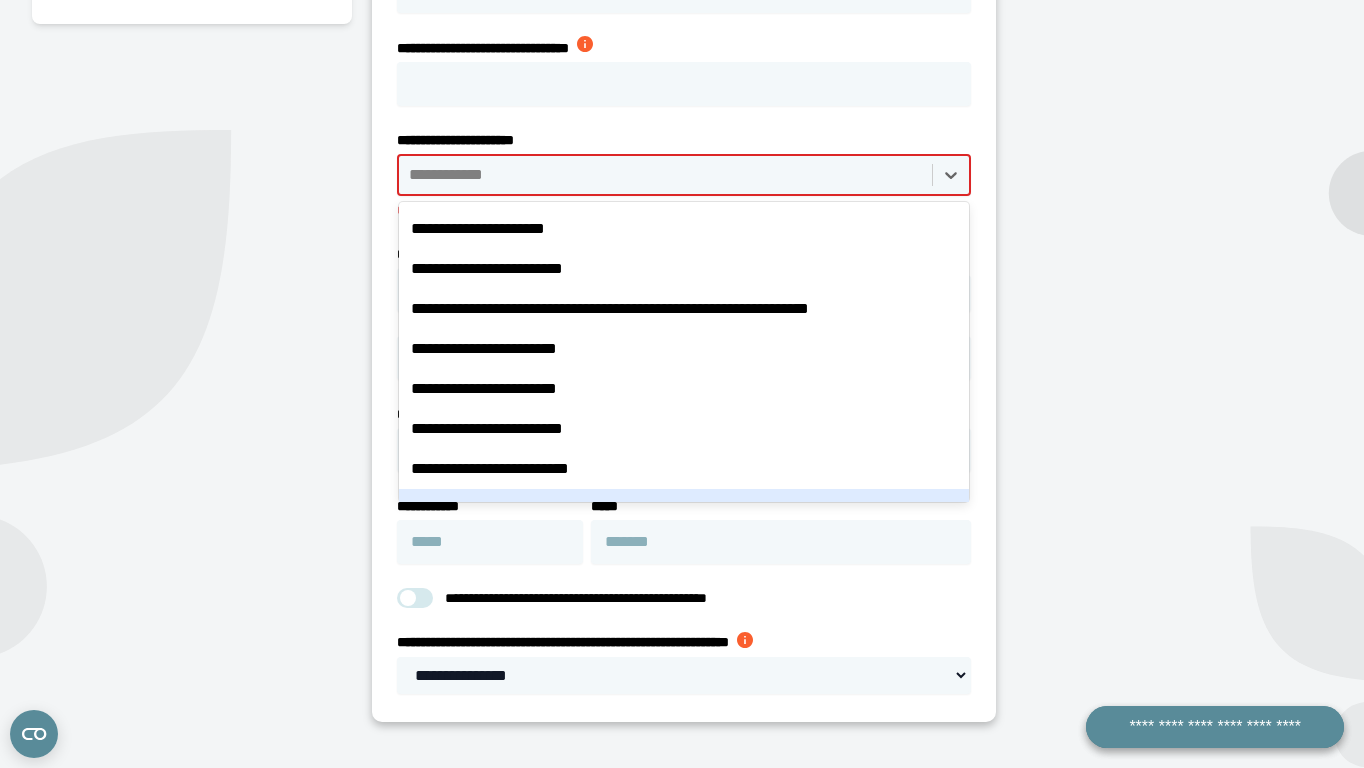 scroll, scrollTop: 1645, scrollLeft: 0, axis: vertical 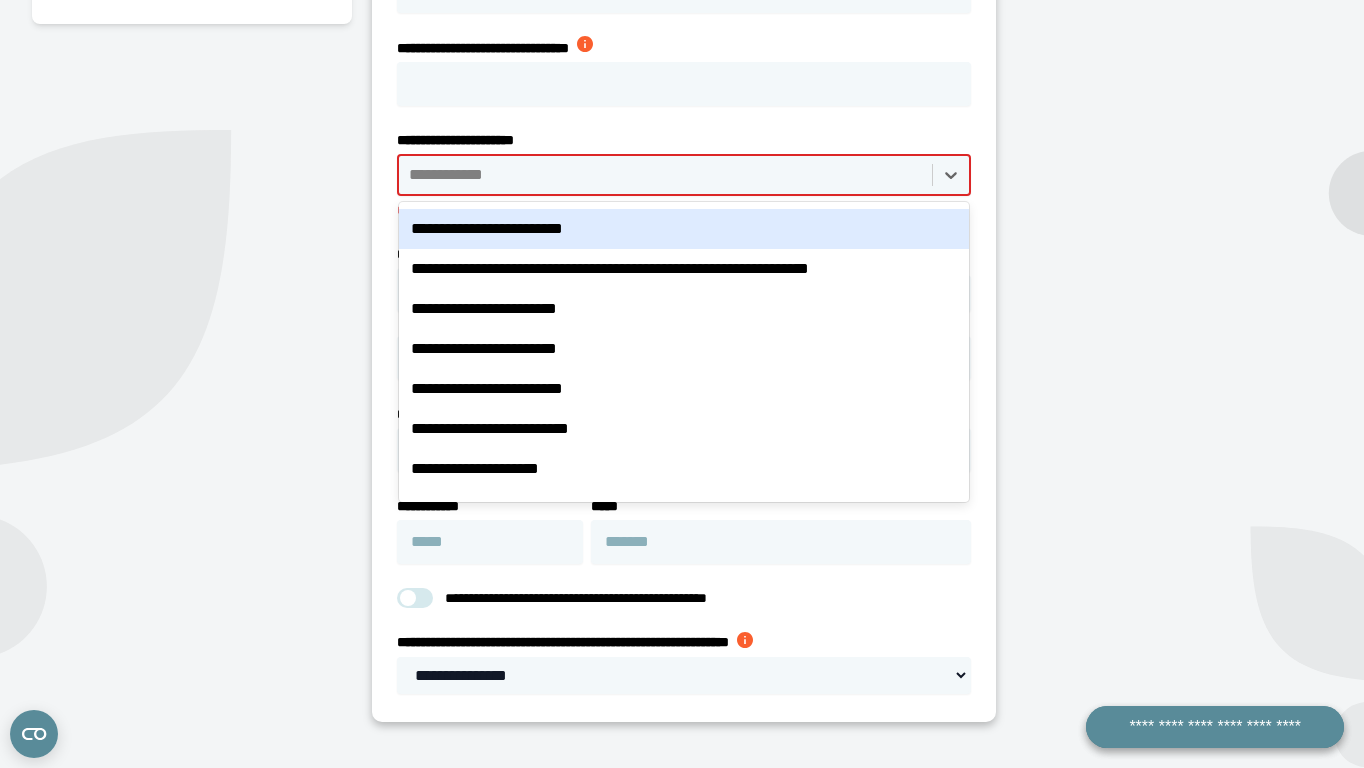 click on "**********" at bounding box center [684, 291] 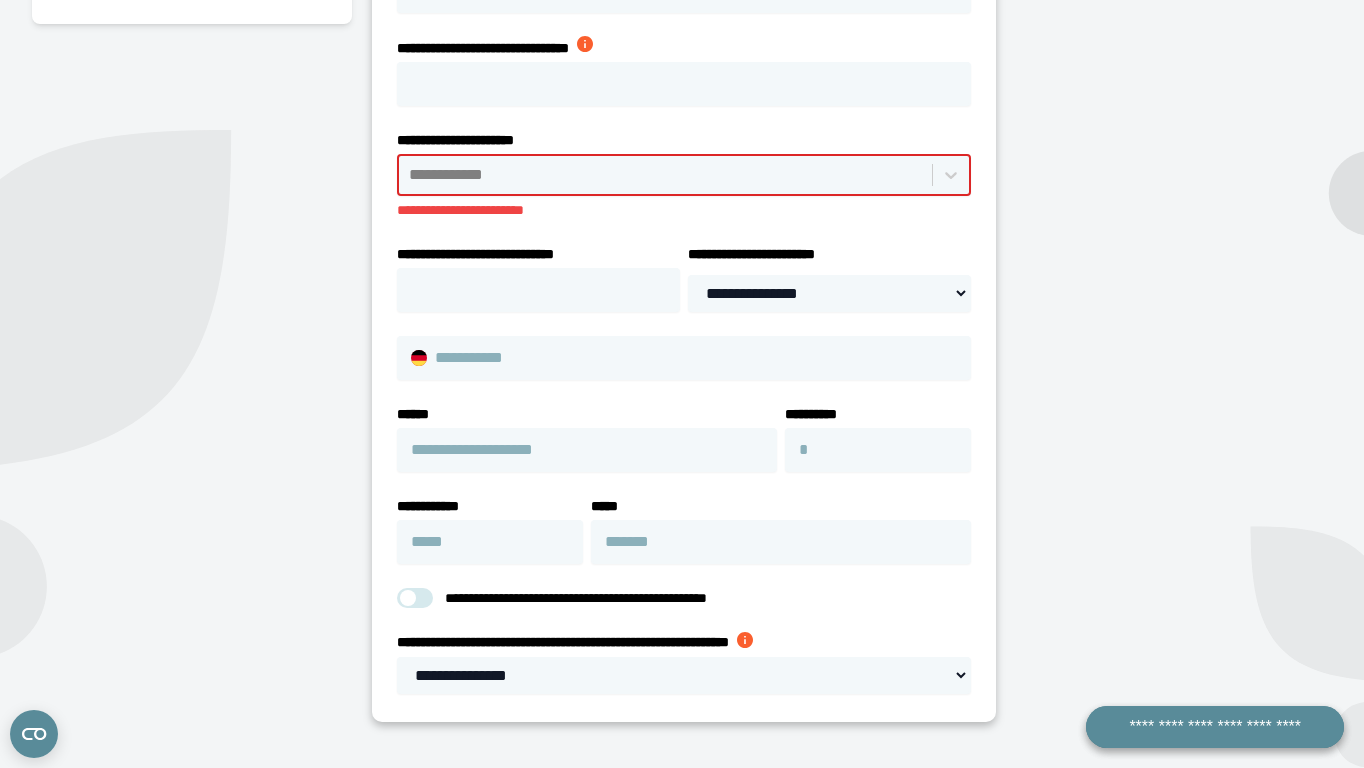 click at bounding box center [665, 175] 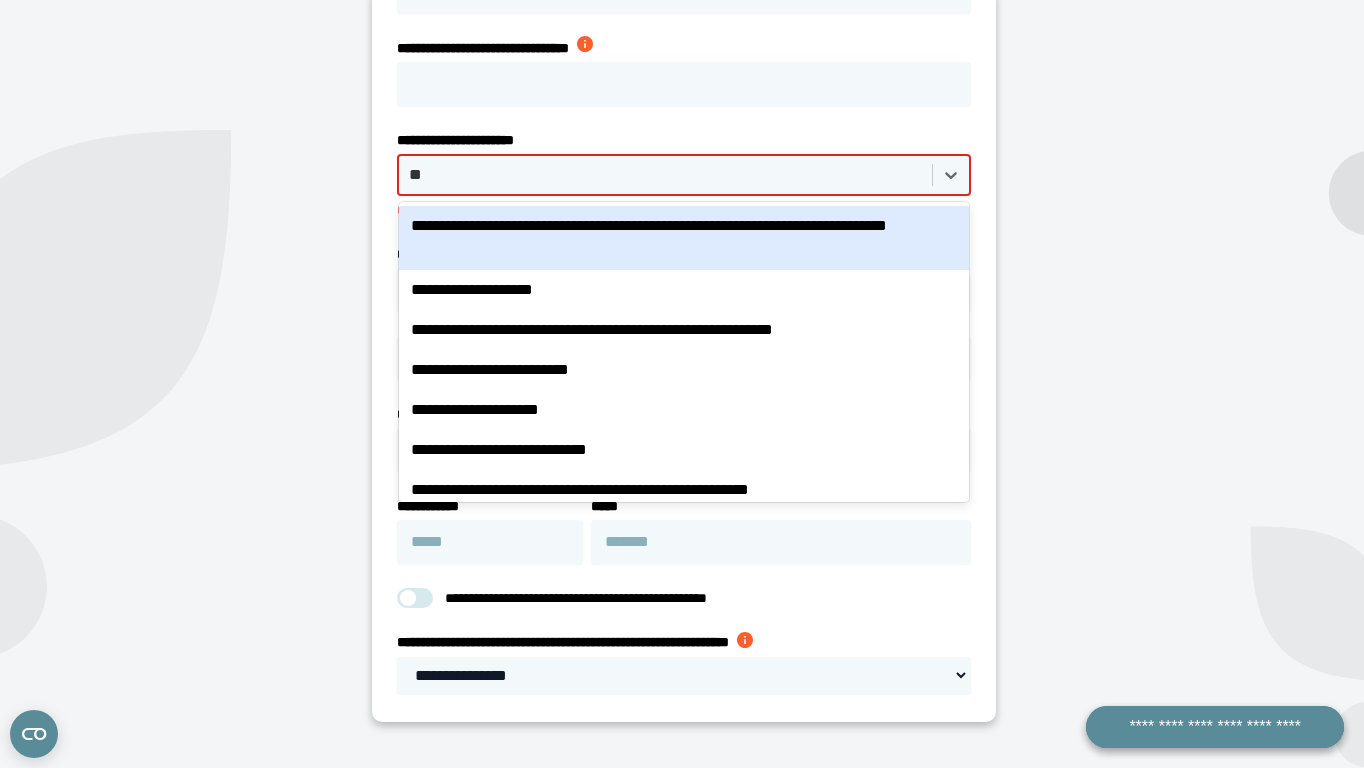 type on "*" 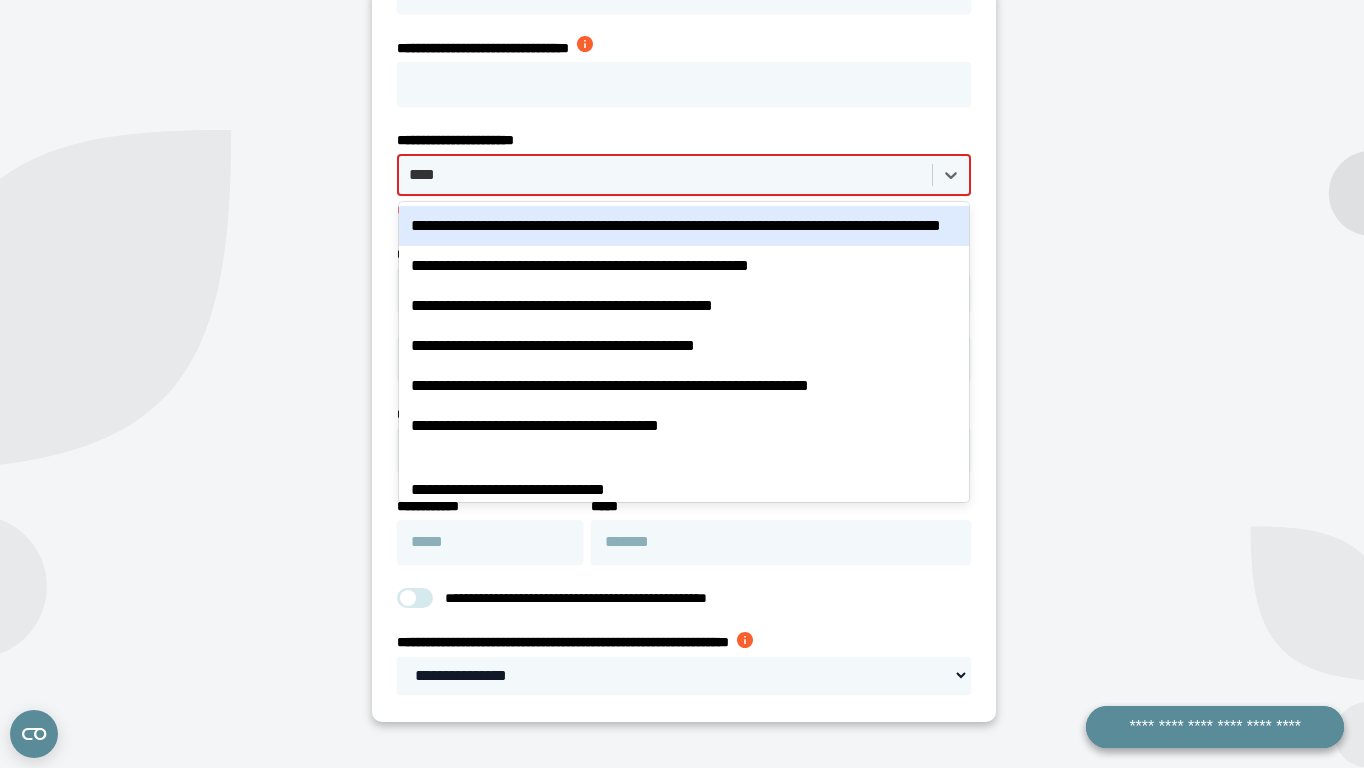 type on "*****" 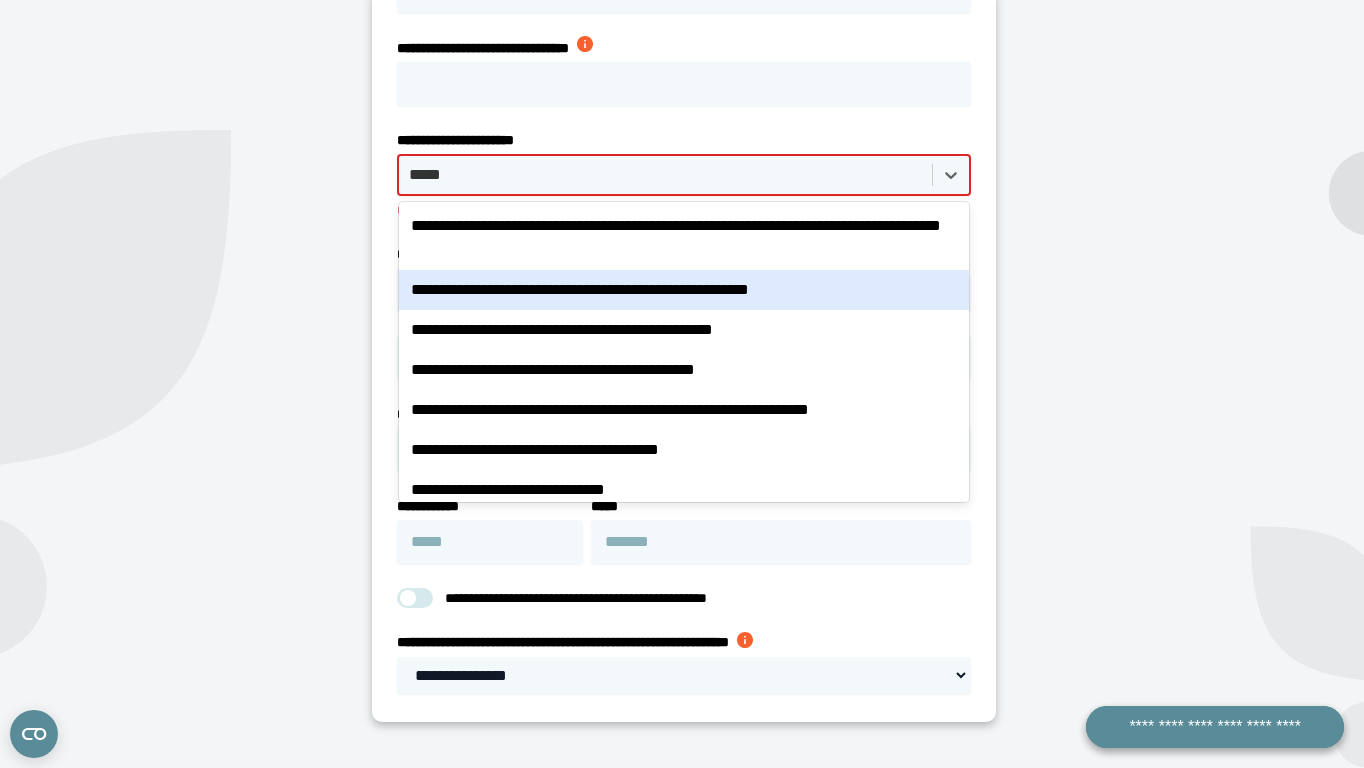 click on "**********" at bounding box center [684, 290] 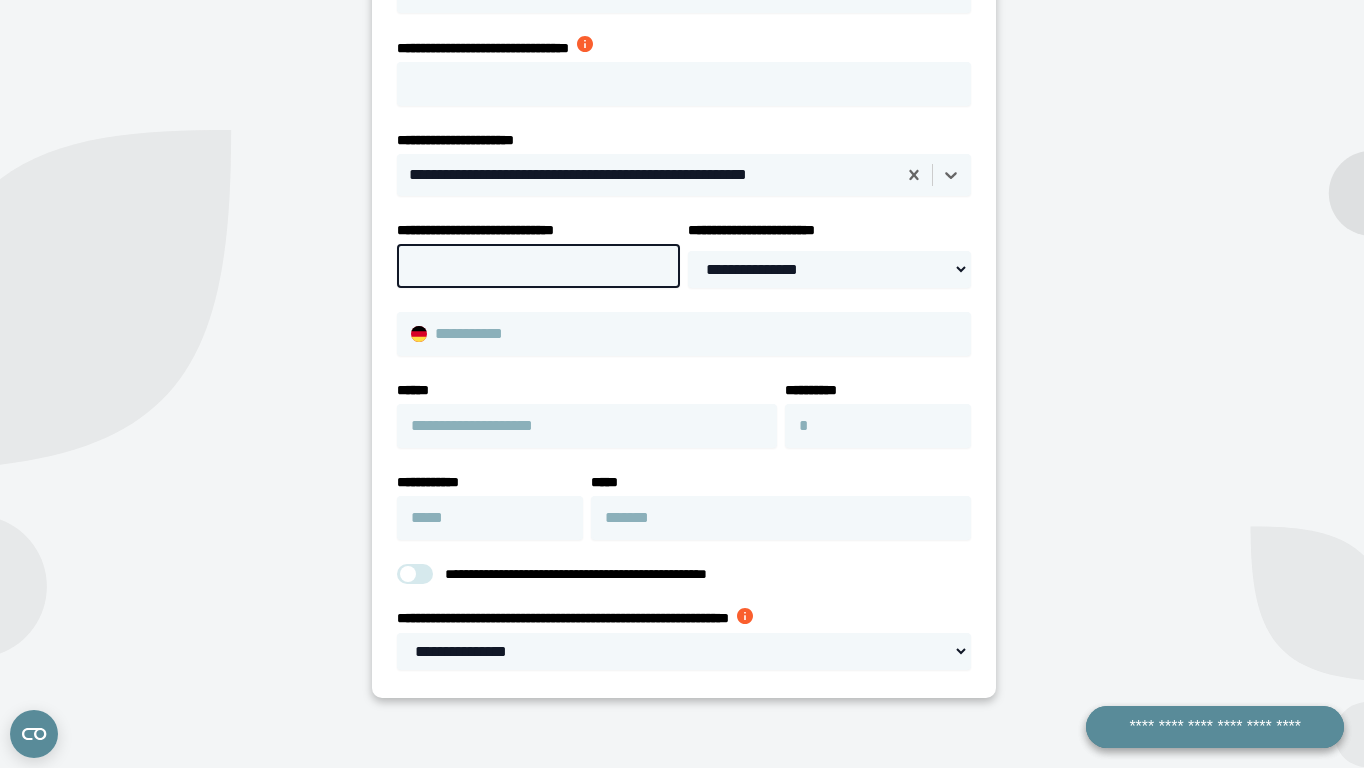 click on "**********" at bounding box center [538, 266] 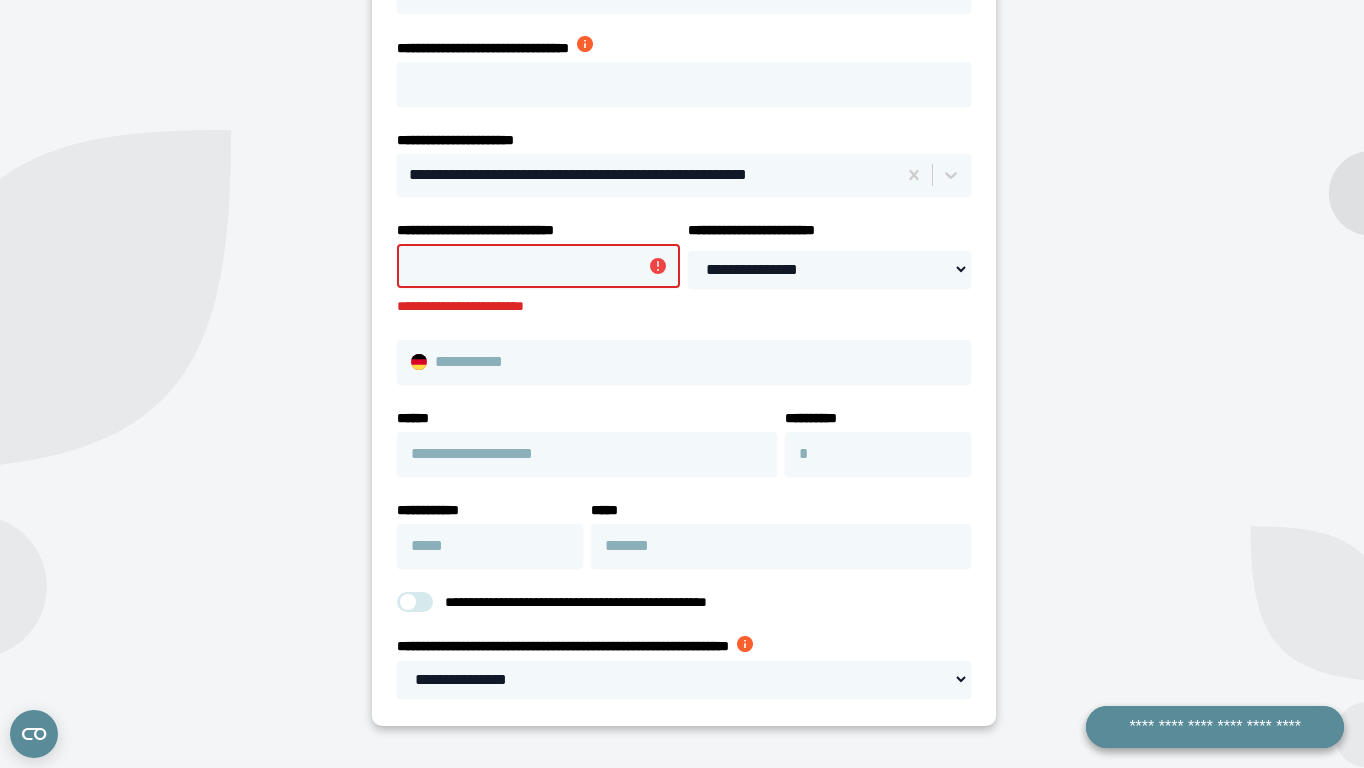 click on "**********" at bounding box center (538, 266) 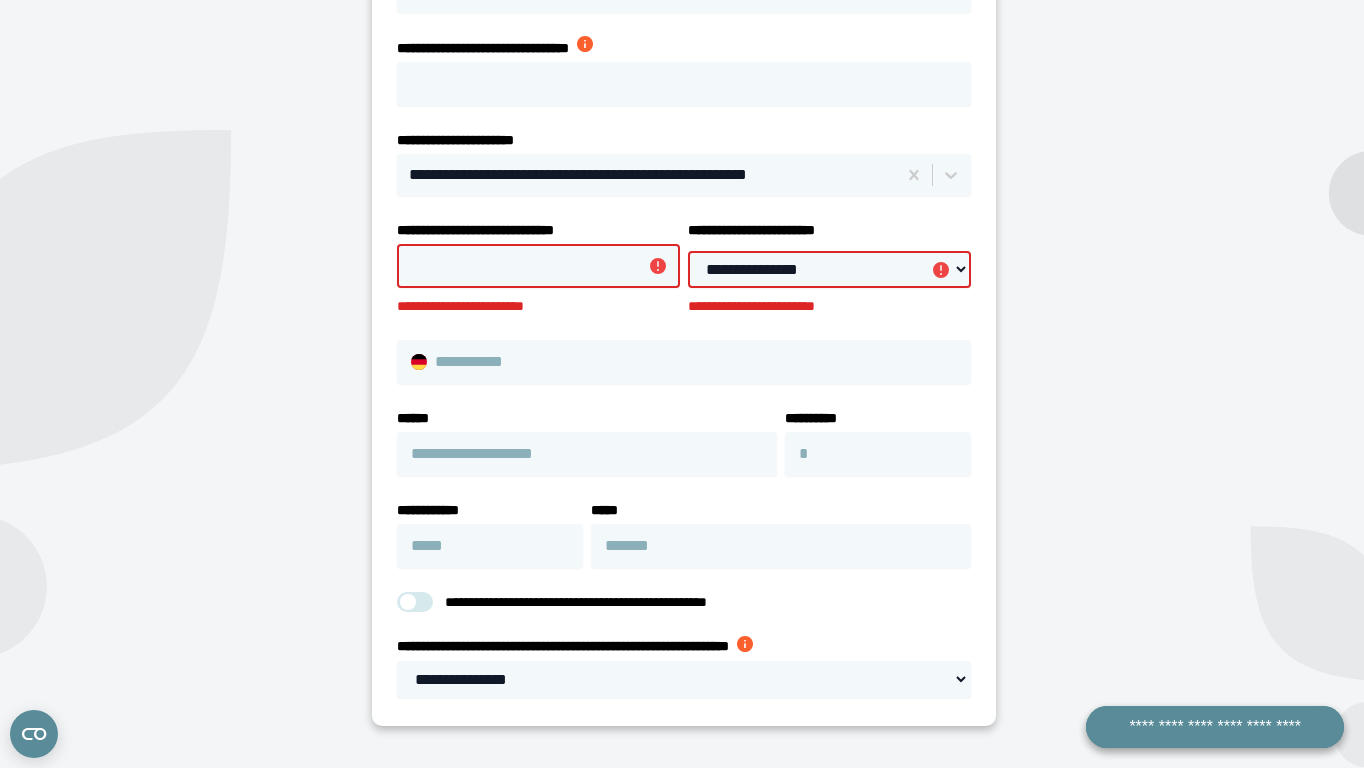 click on "**********" at bounding box center (538, 266) 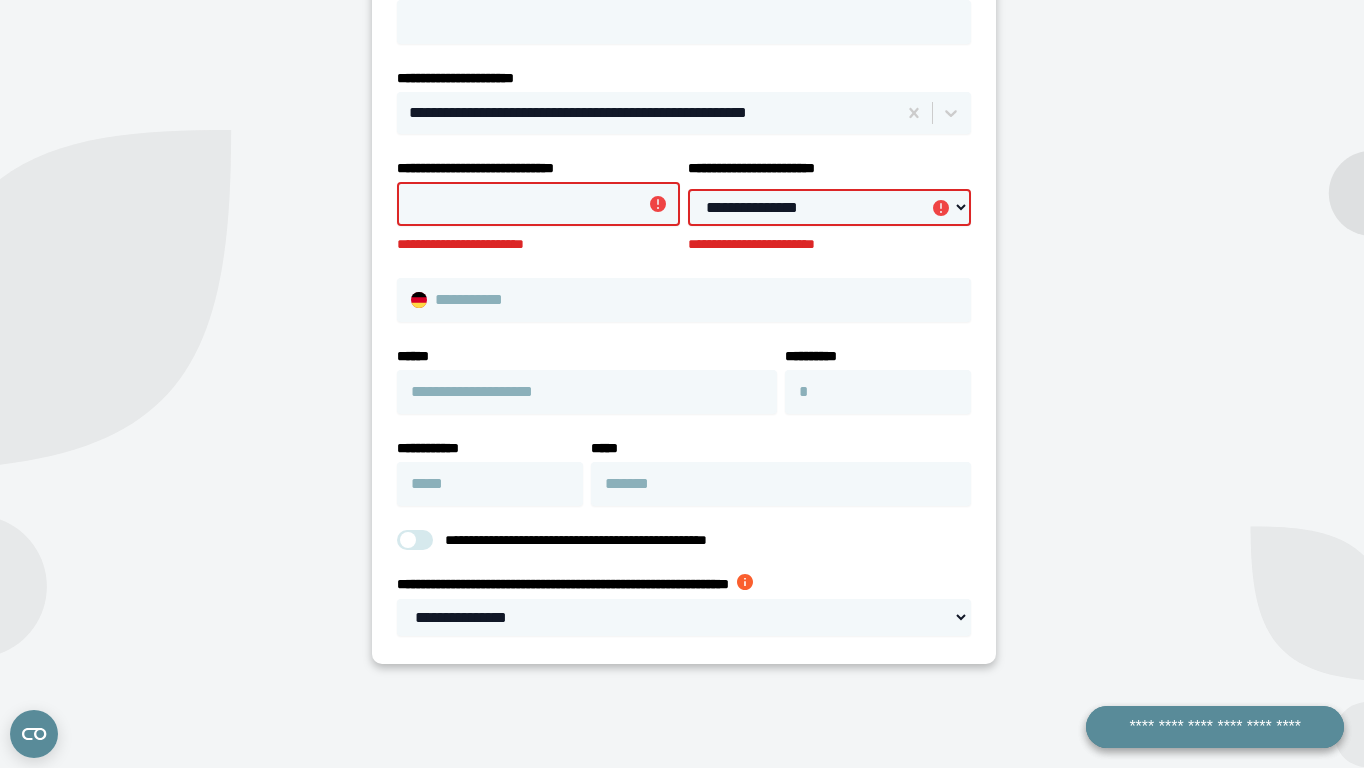 scroll, scrollTop: 508, scrollLeft: 0, axis: vertical 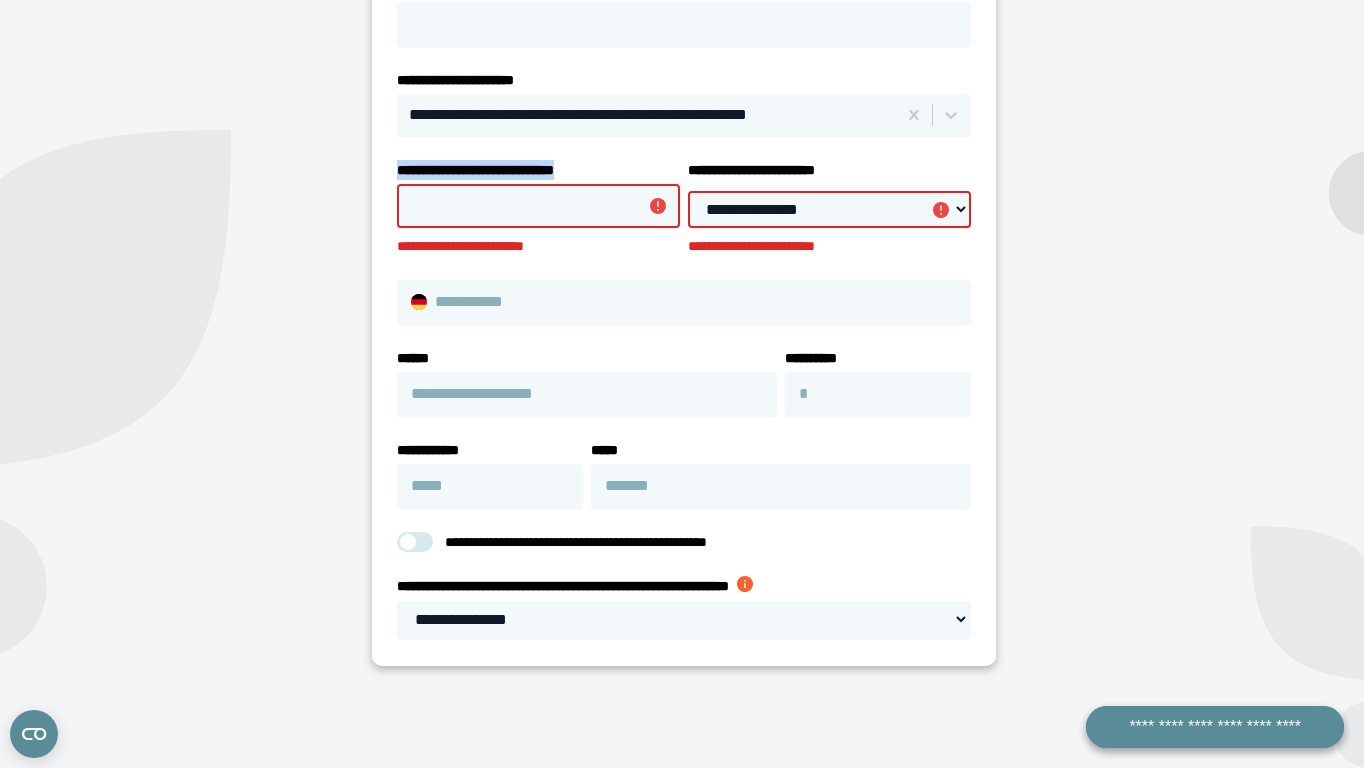 drag, startPoint x: 396, startPoint y: 166, endPoint x: 655, endPoint y: 170, distance: 259.03088 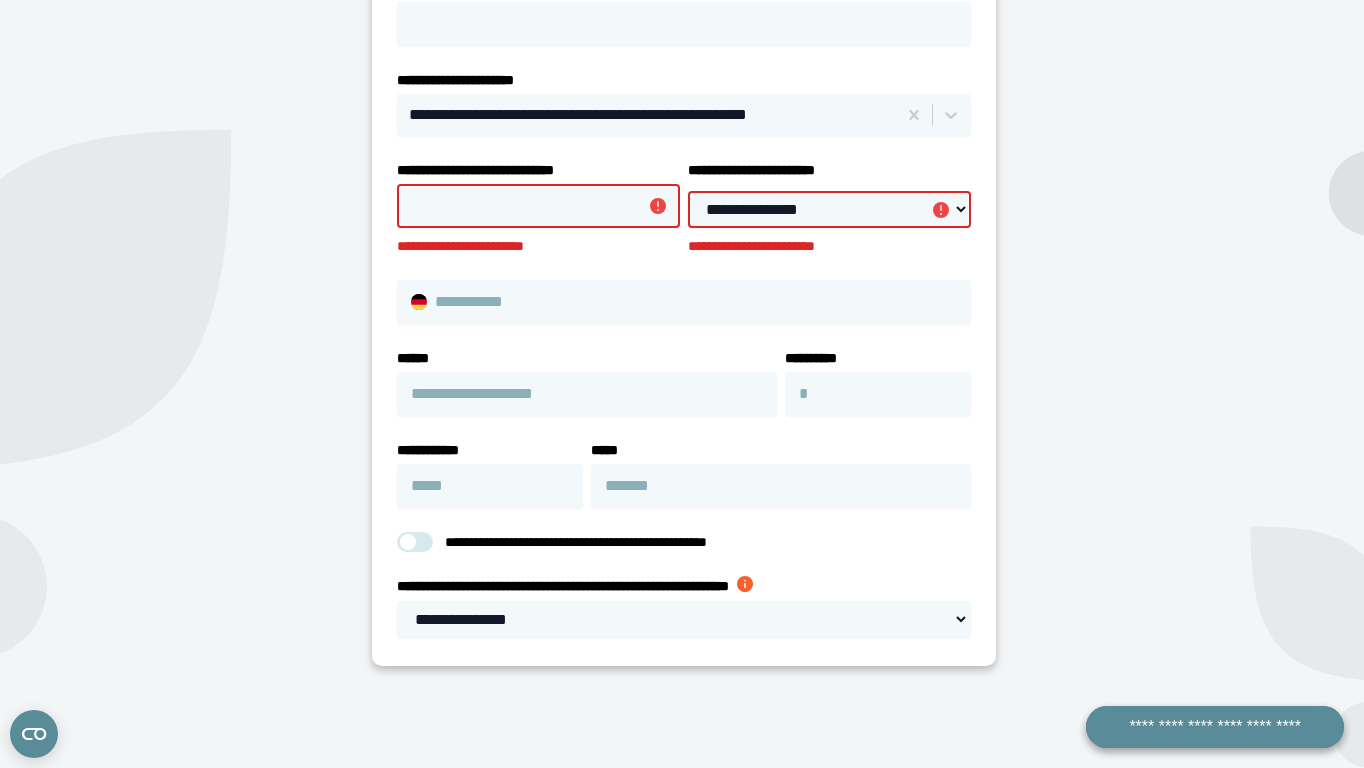click on "**********" at bounding box center [684, 233] 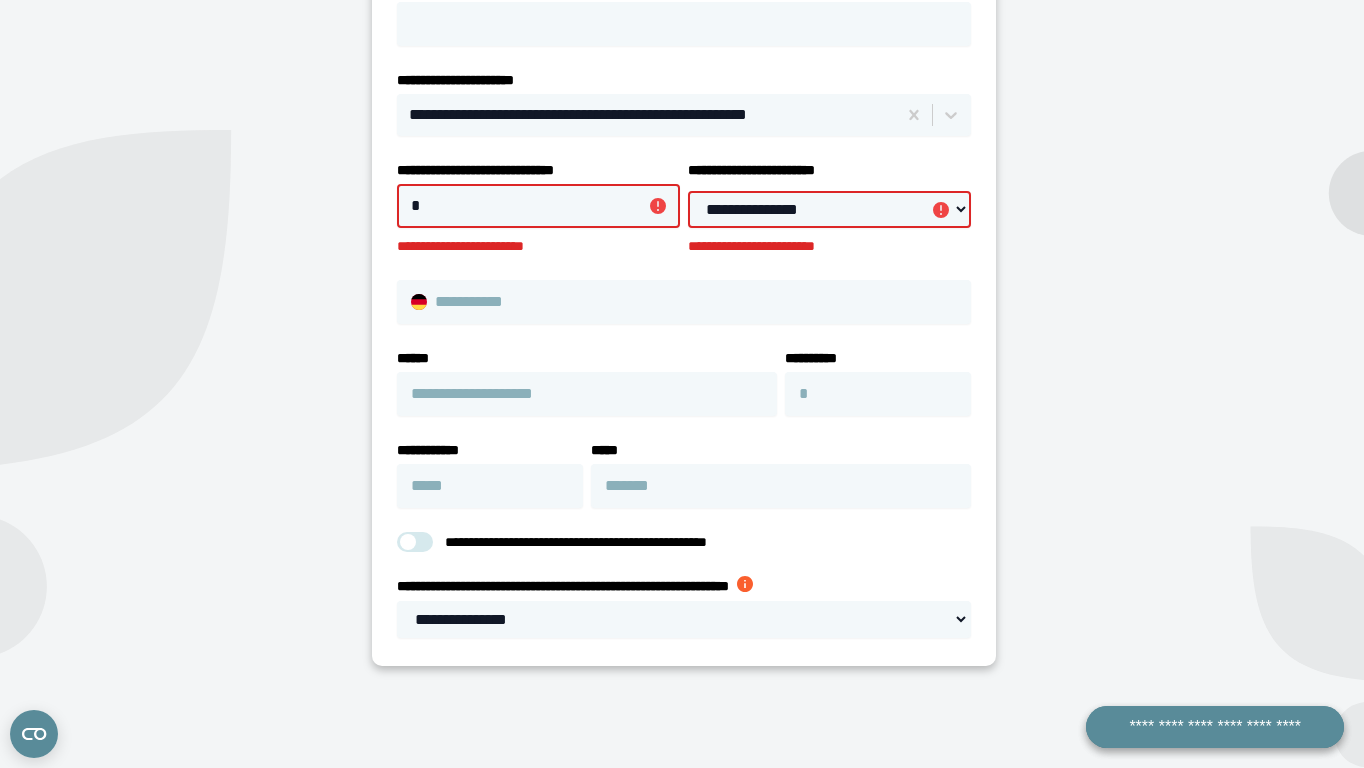 type on "*" 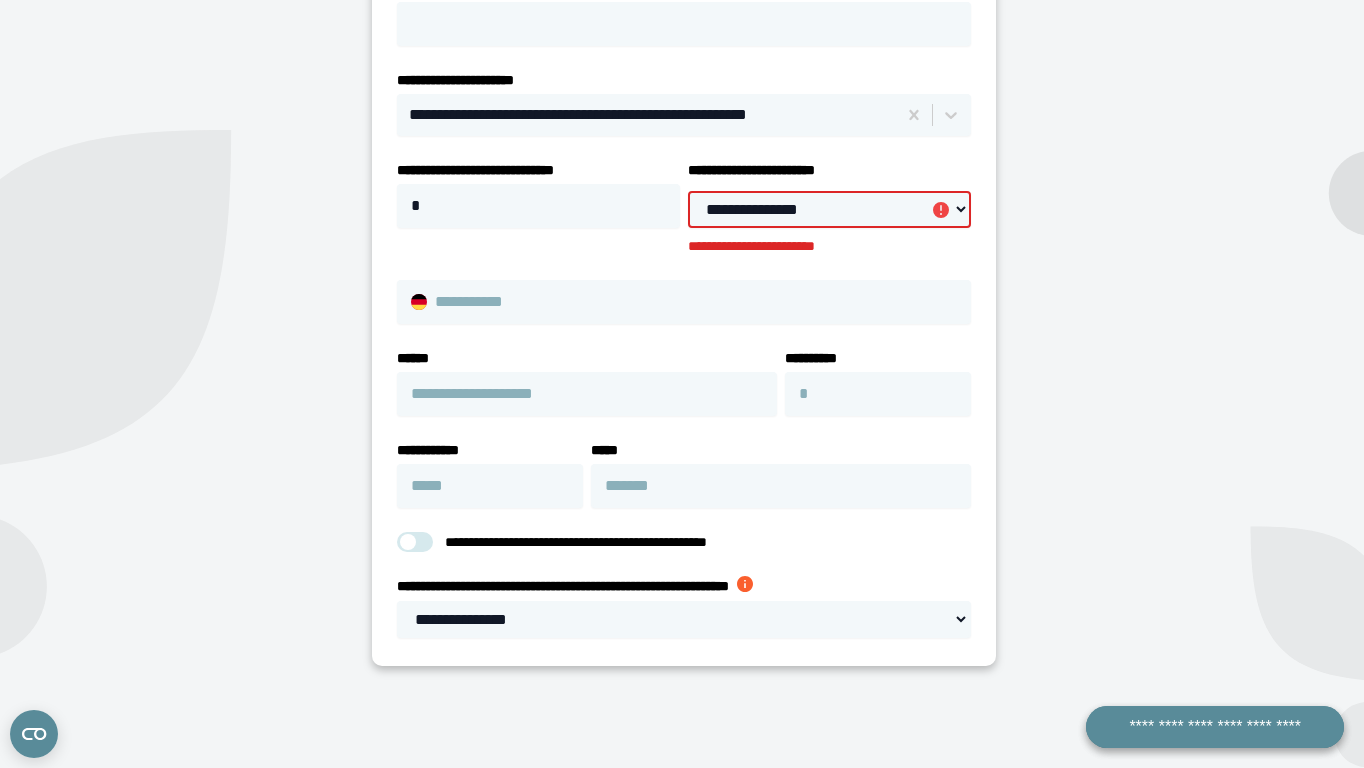 select on "**********" 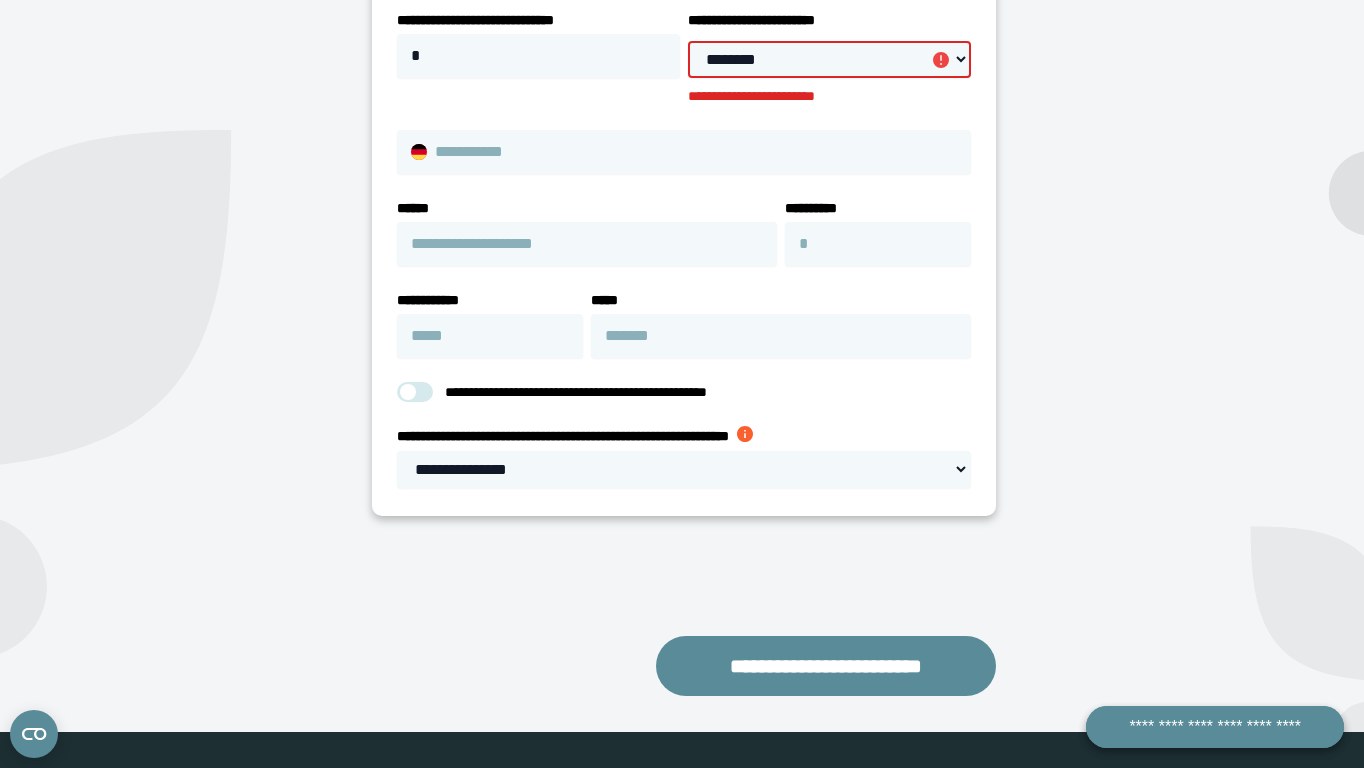 scroll, scrollTop: 670, scrollLeft: 0, axis: vertical 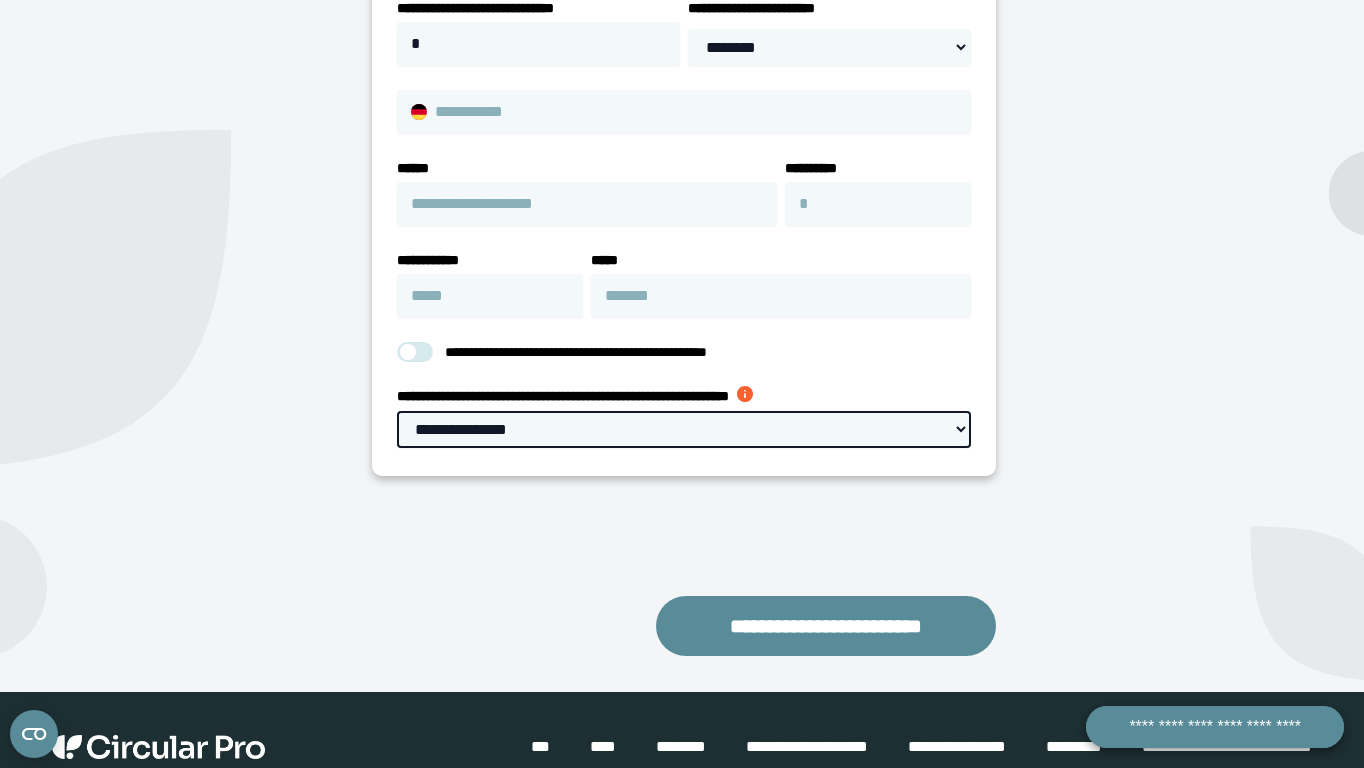 select on "**" 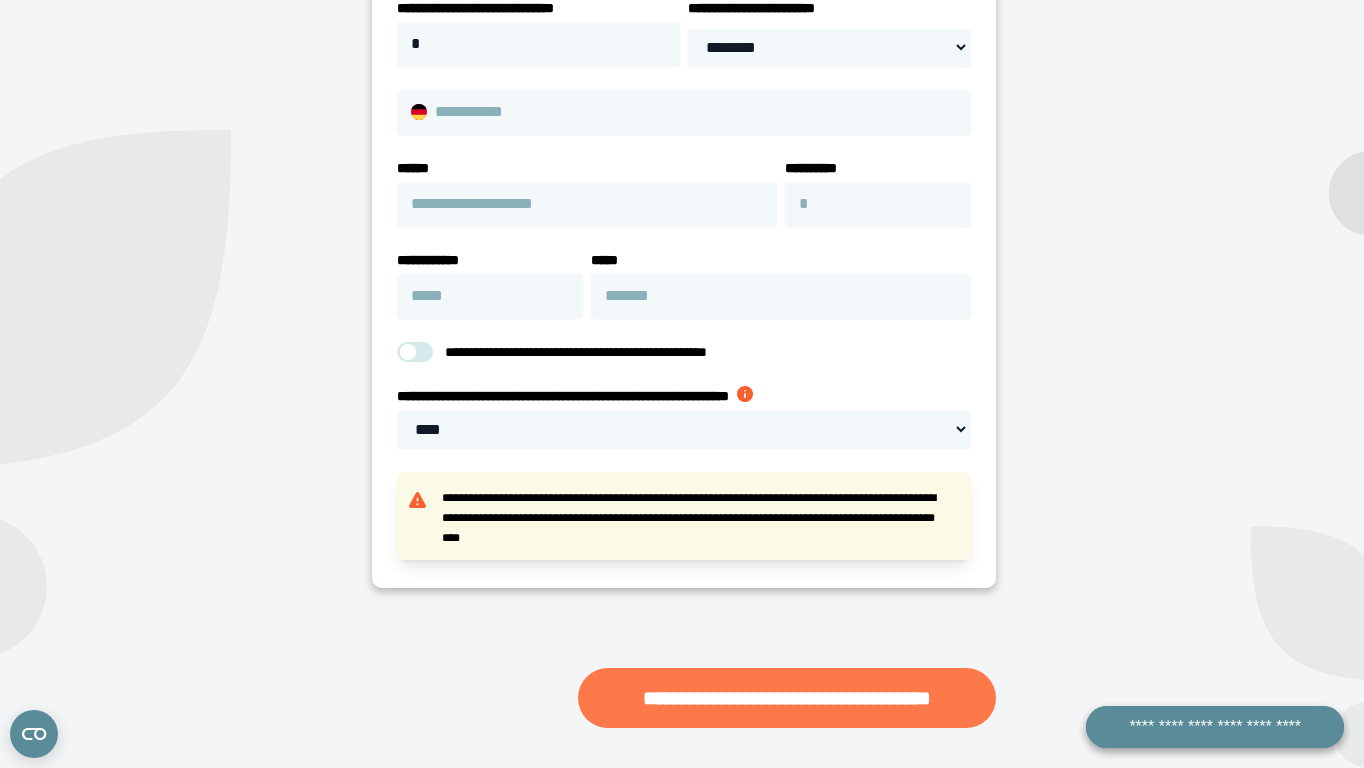 click on "**********" at bounding box center [786, 698] 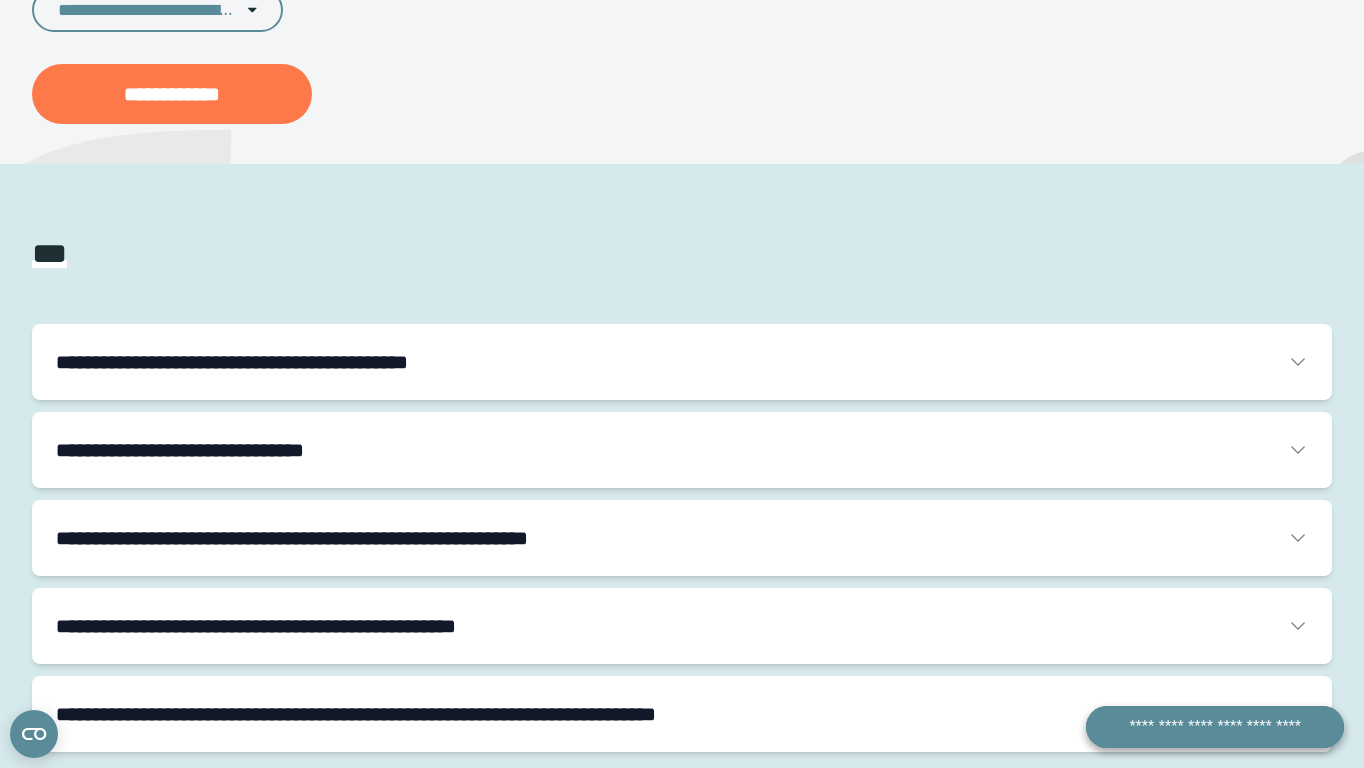 scroll, scrollTop: 952, scrollLeft: 0, axis: vertical 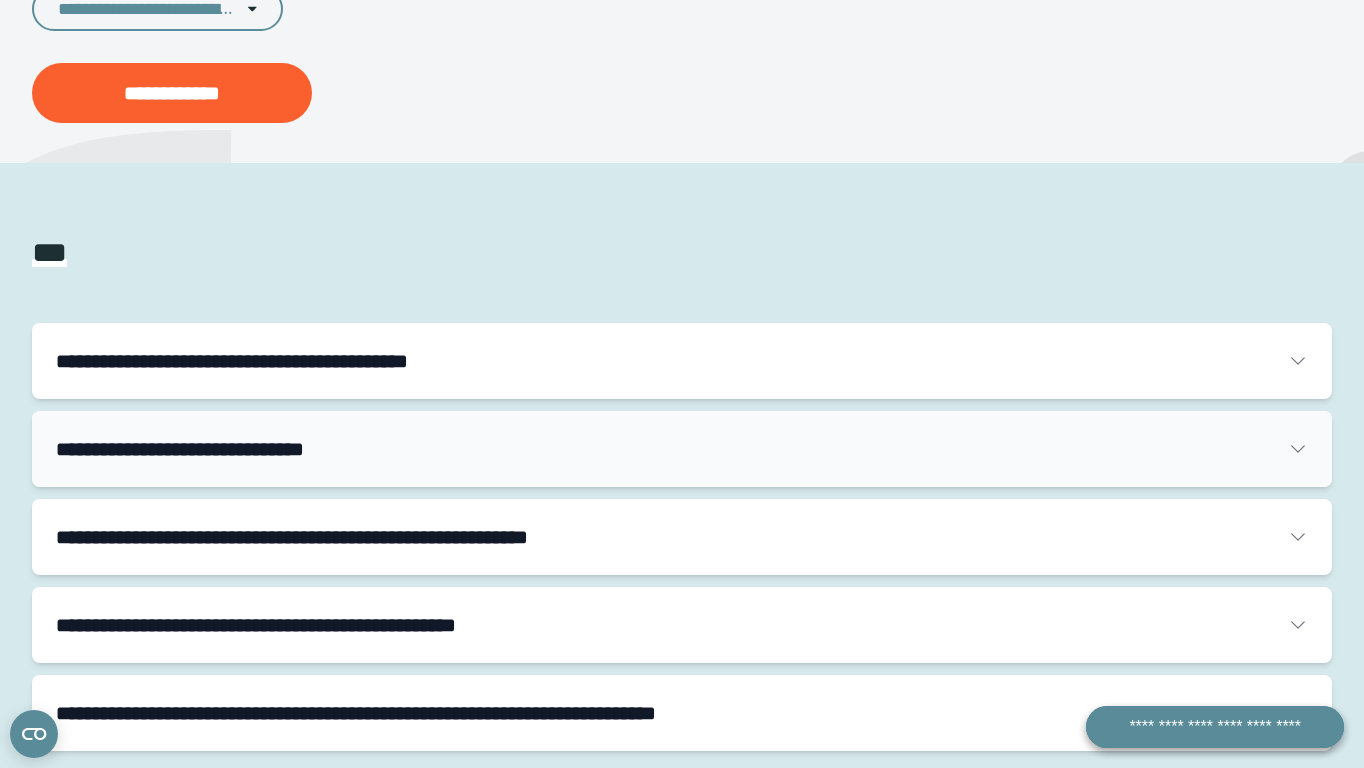 click on "**********" at bounding box center [682, 449] 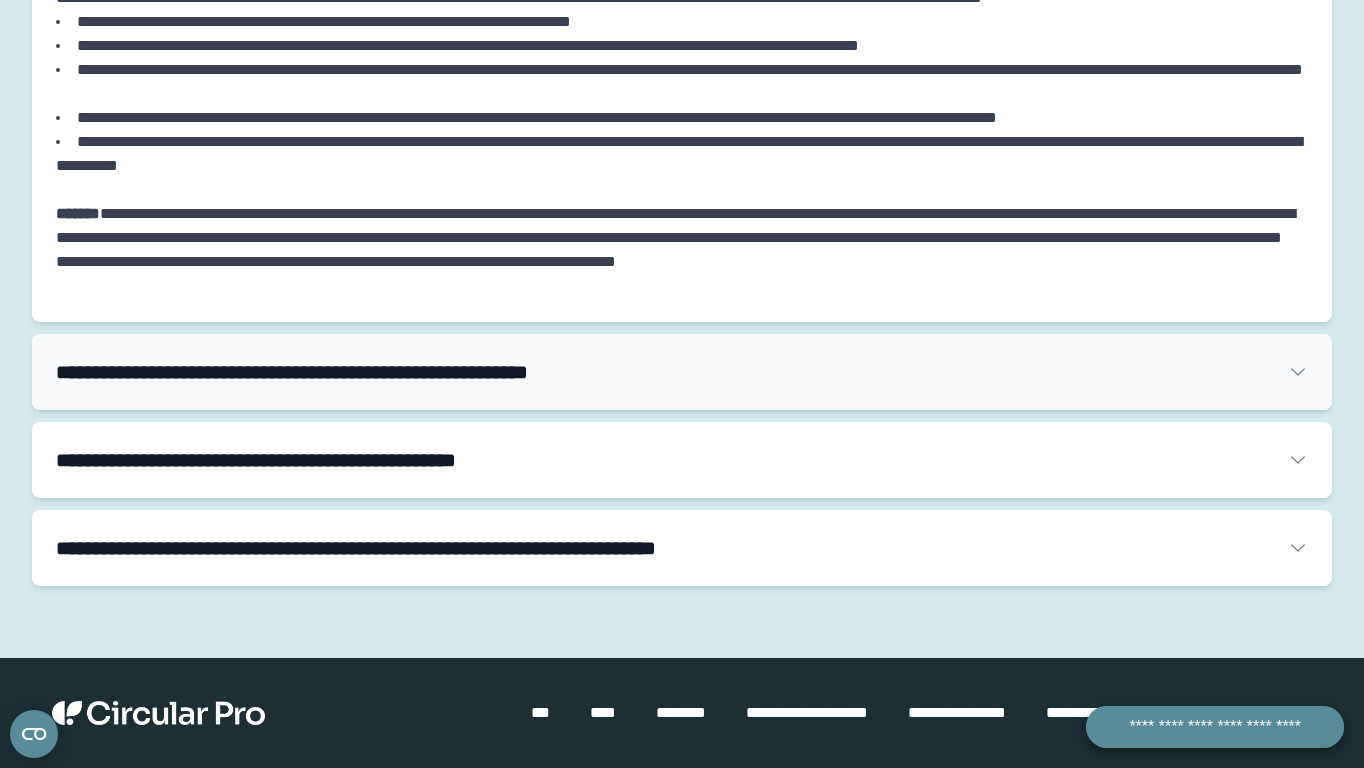 scroll, scrollTop: 1478, scrollLeft: 0, axis: vertical 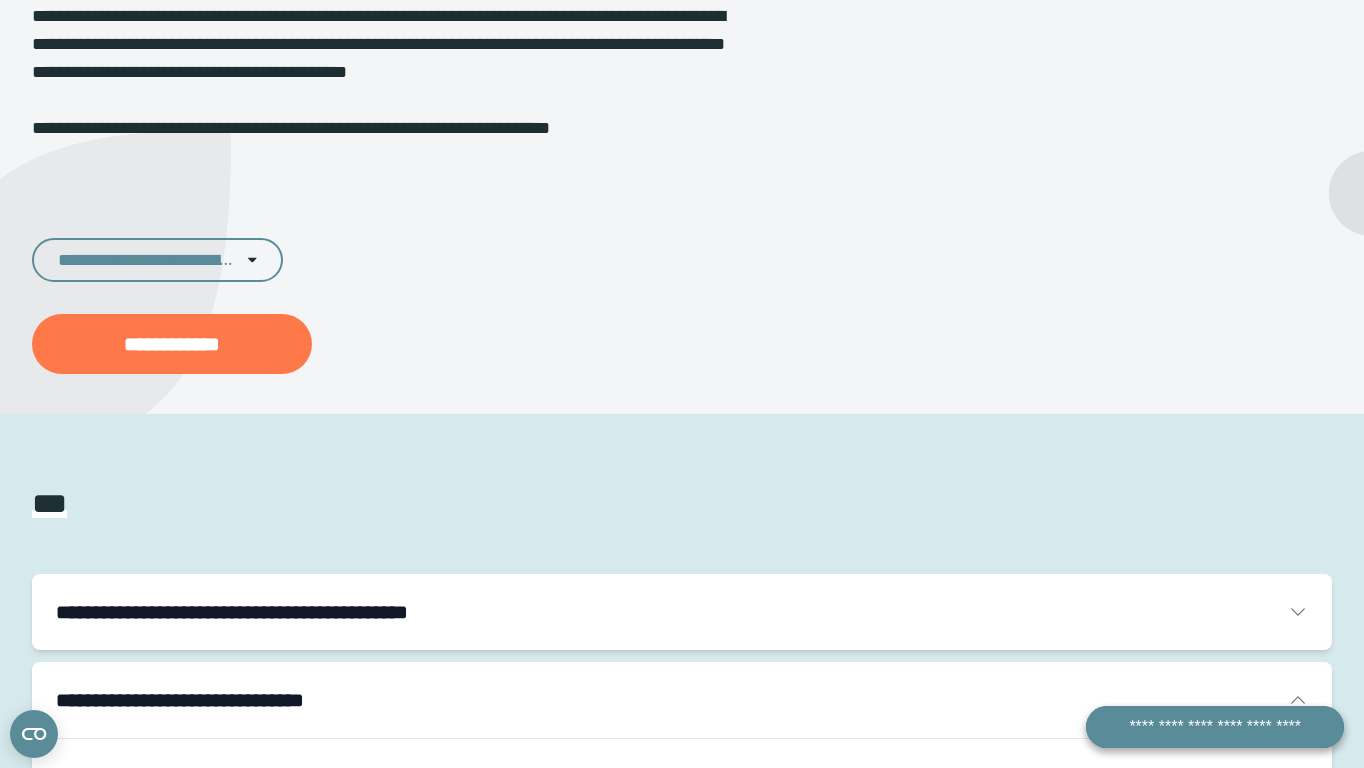 click on "**********" at bounding box center [172, 344] 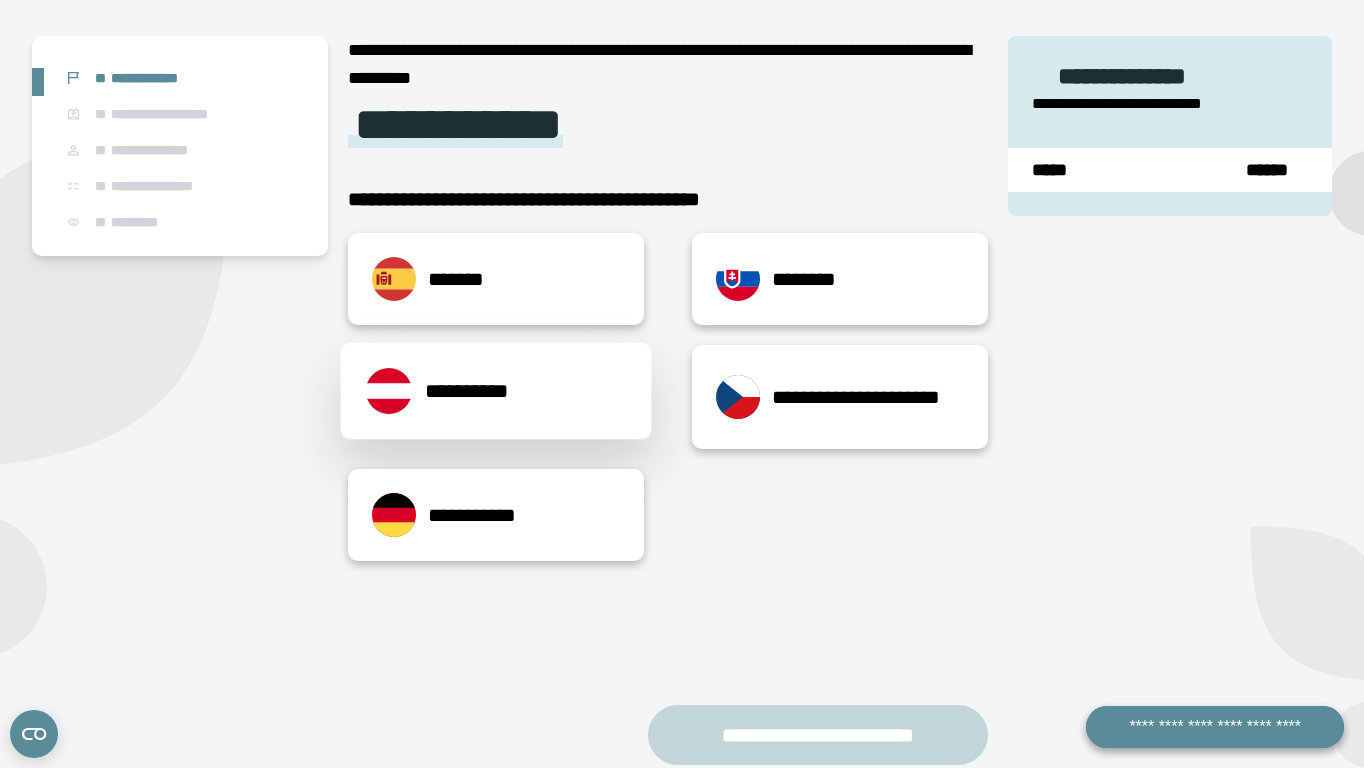 scroll, scrollTop: 151, scrollLeft: 0, axis: vertical 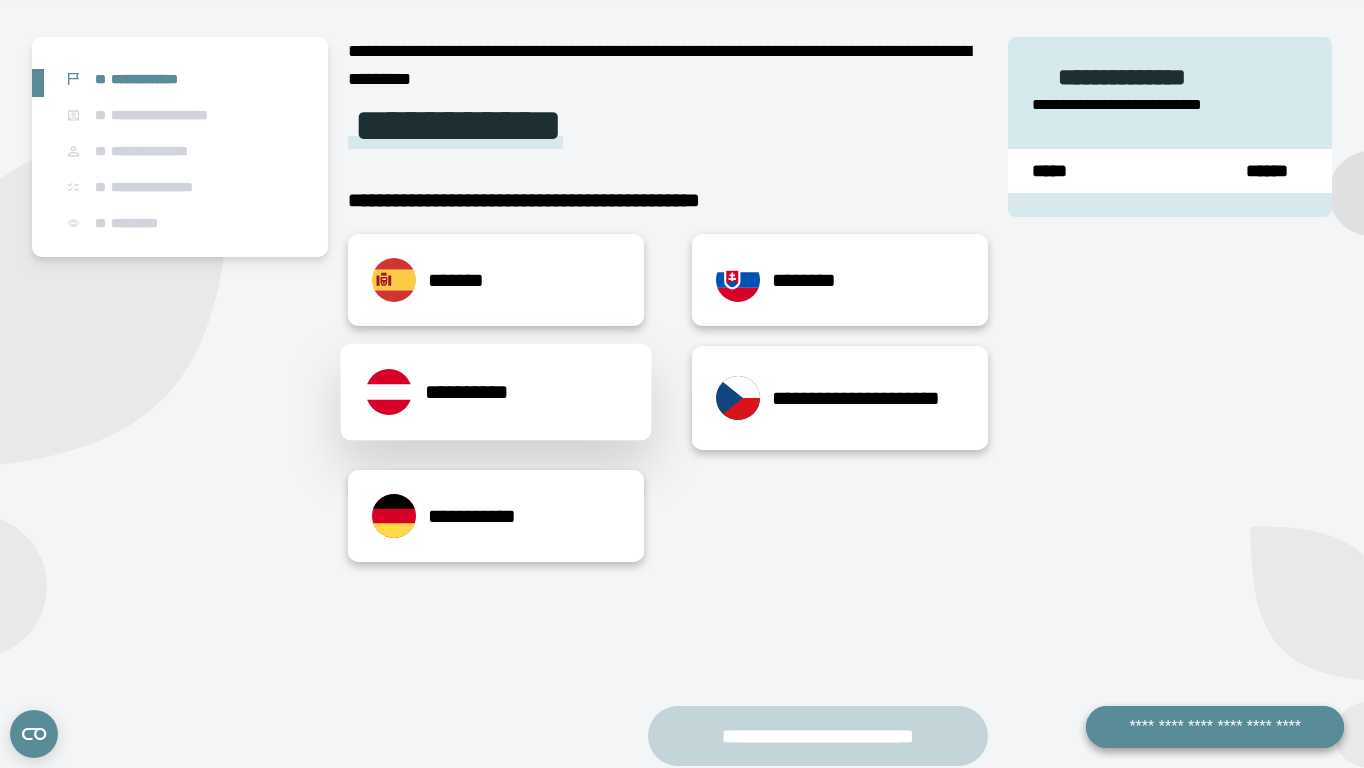 click on "**********" at bounding box center [496, 392] 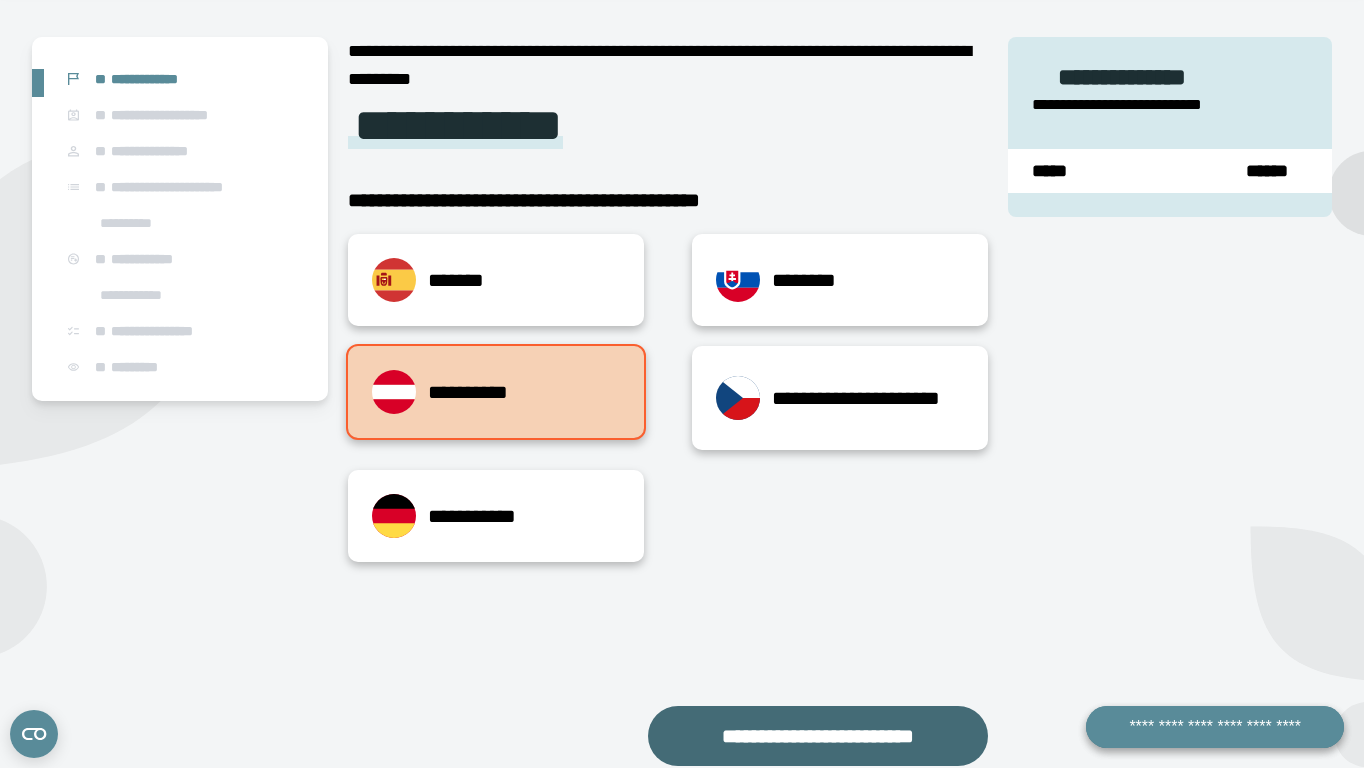 click on "**********" at bounding box center (818, 736) 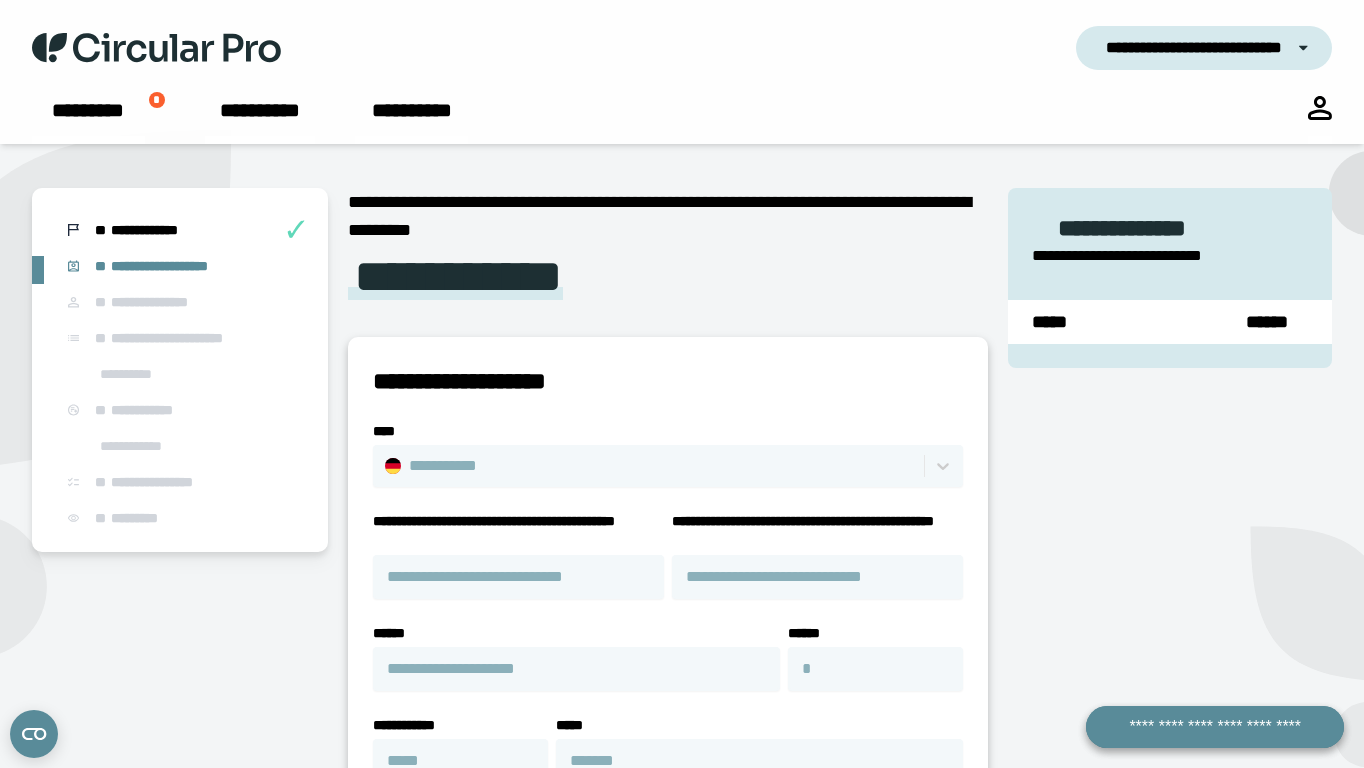 scroll, scrollTop: 0, scrollLeft: 0, axis: both 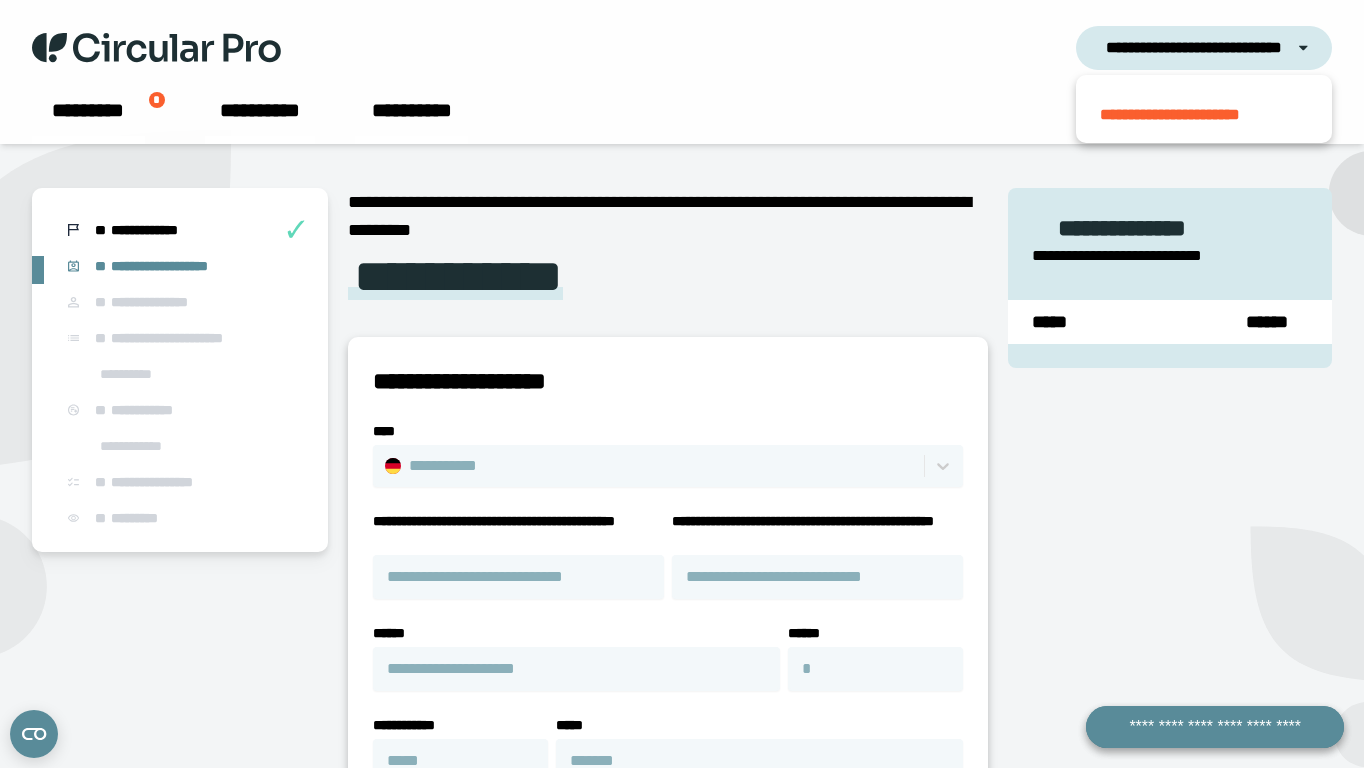 click on "**********" at bounding box center (682, 734) 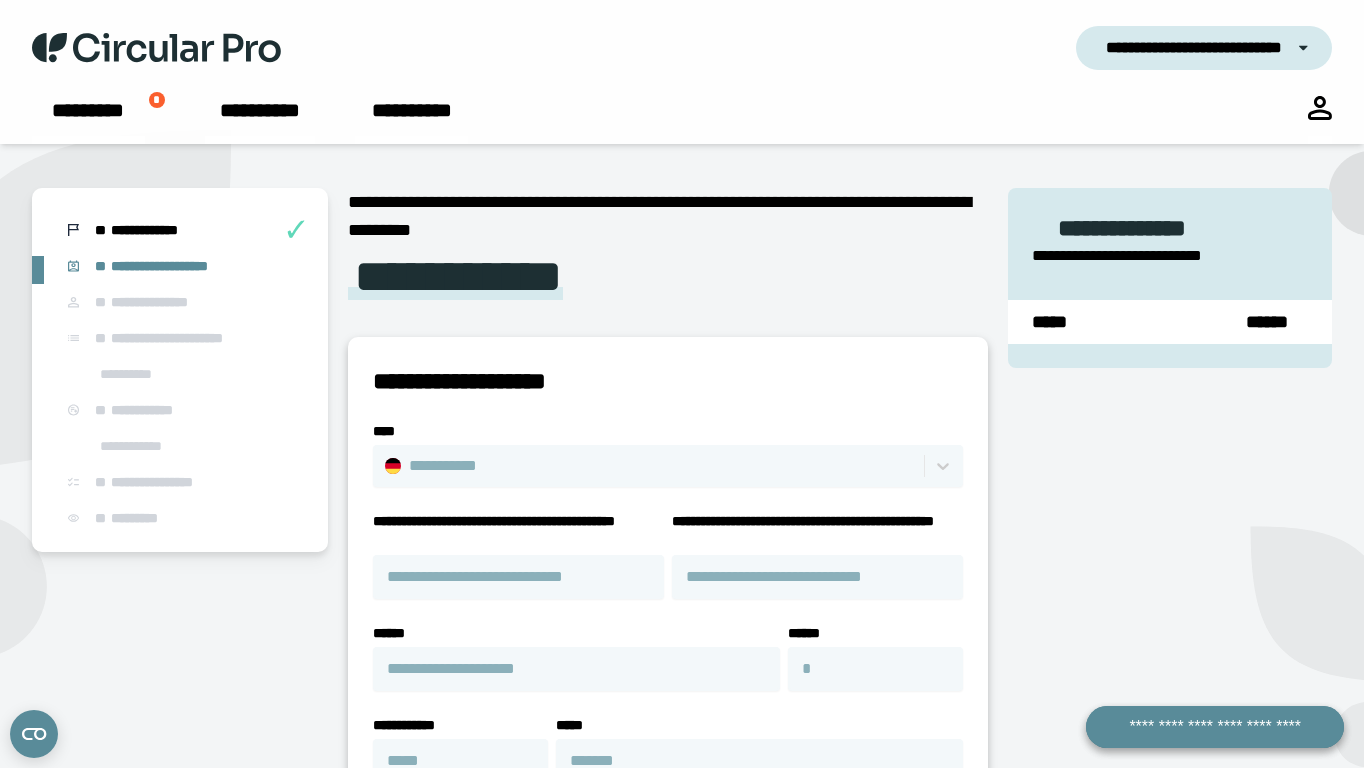 click at bounding box center (1320, 108) 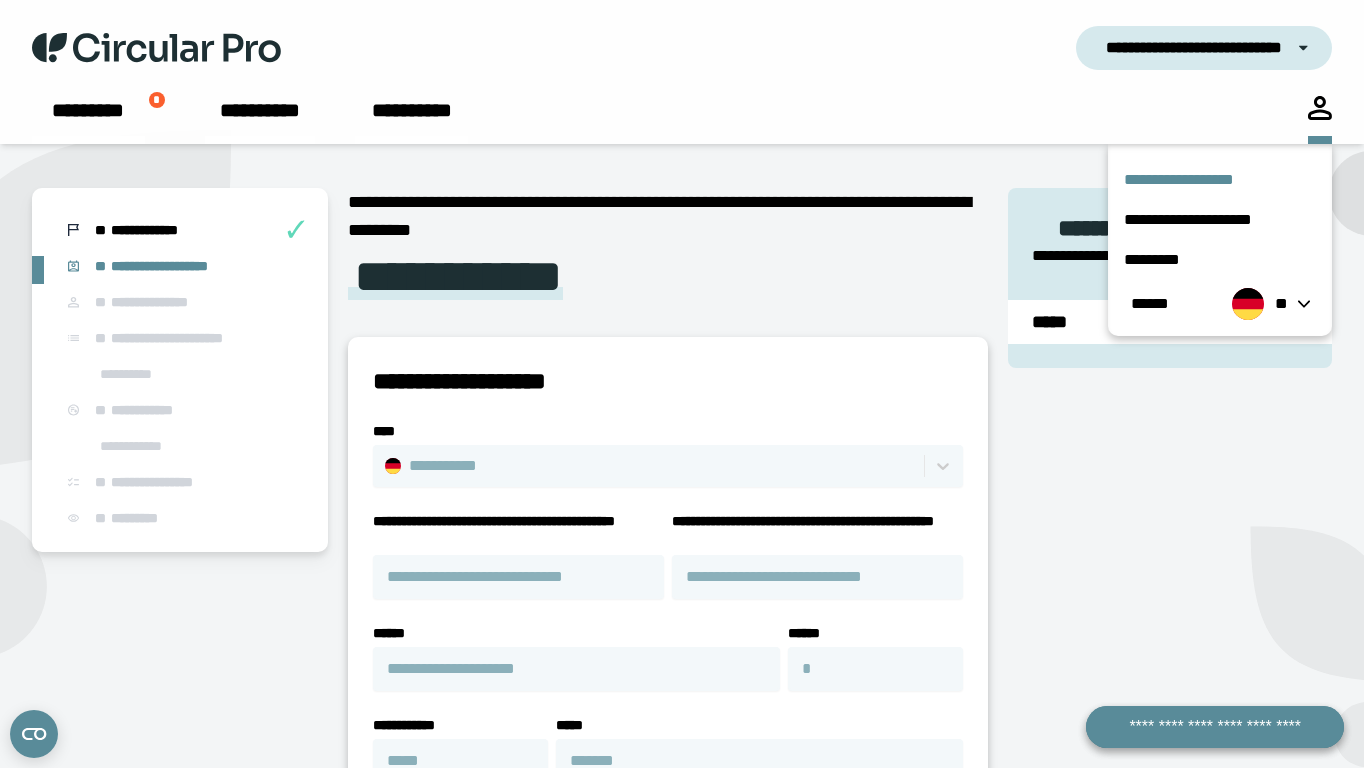 click on "**********" at bounding box center [1220, 180] 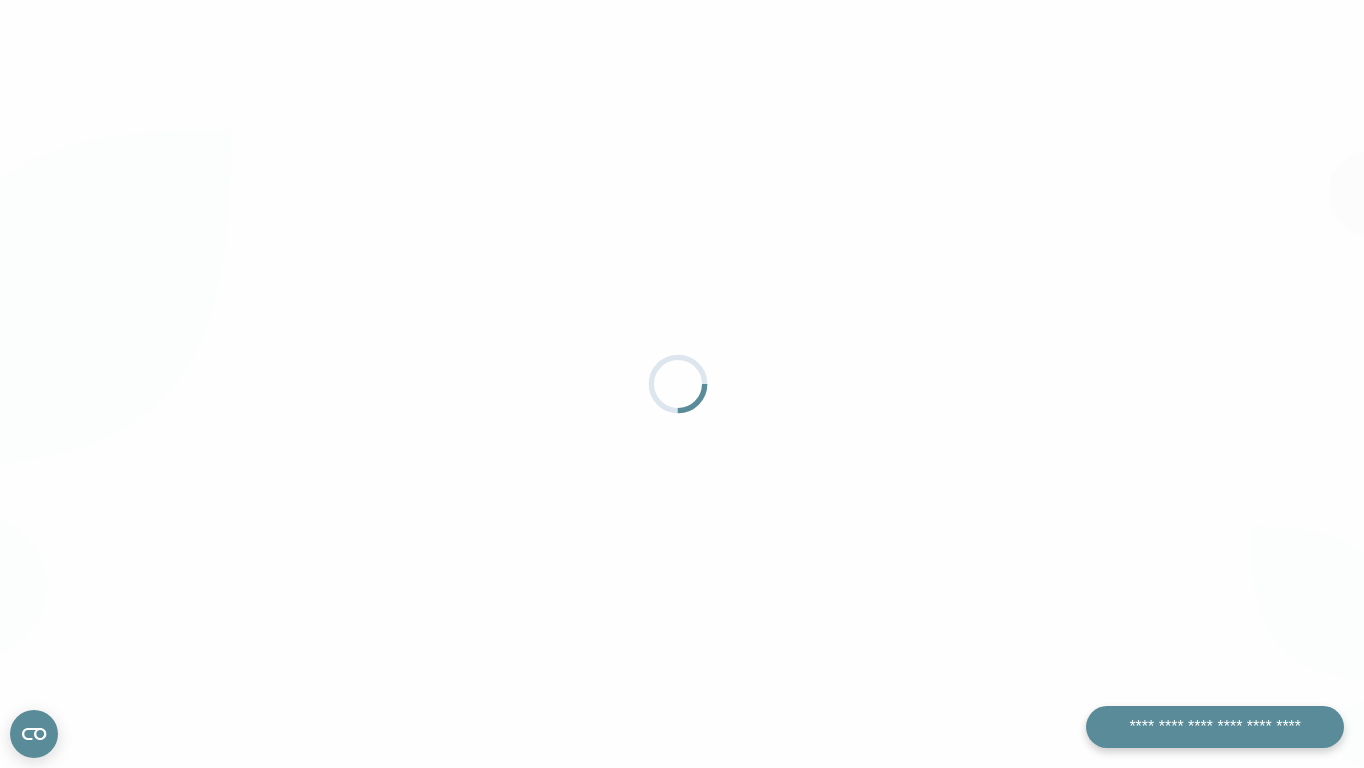 scroll, scrollTop: 0, scrollLeft: 0, axis: both 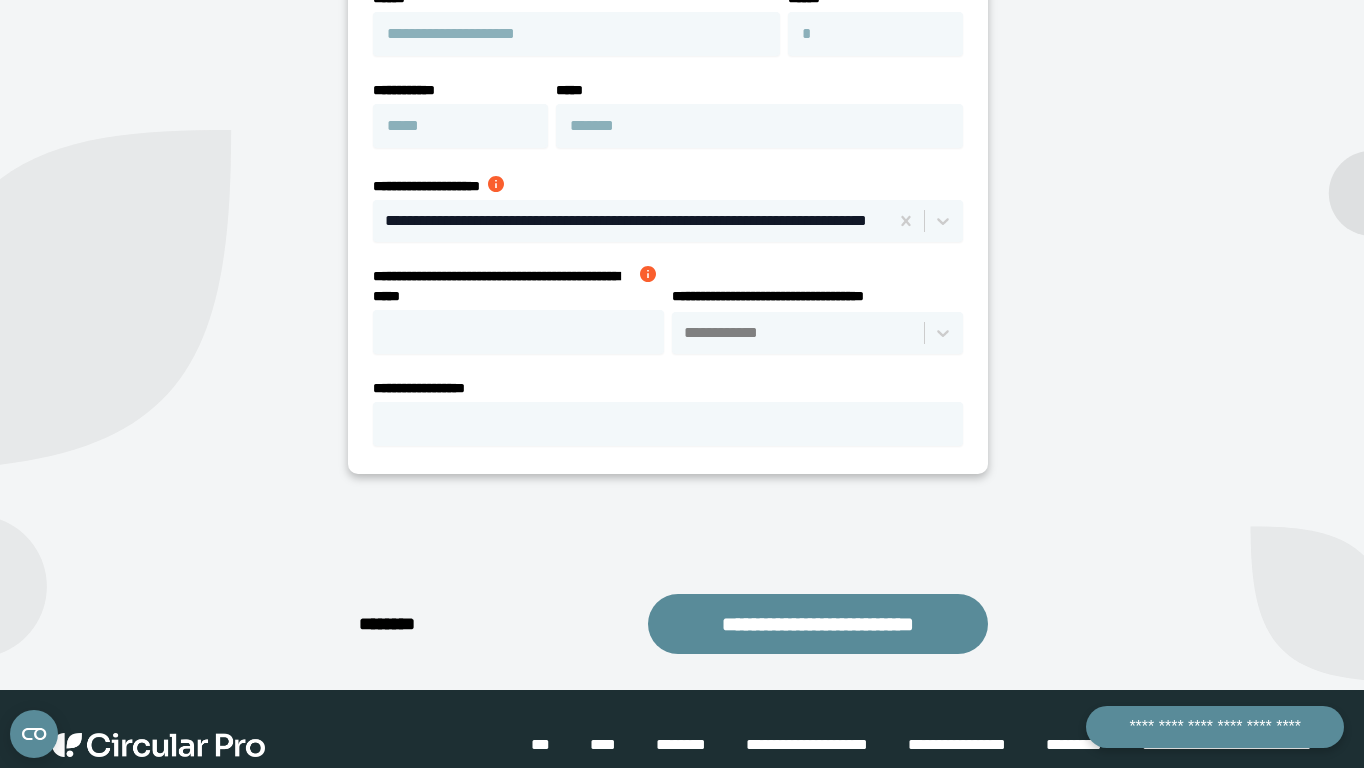 click on "**********" at bounding box center [799, 333] 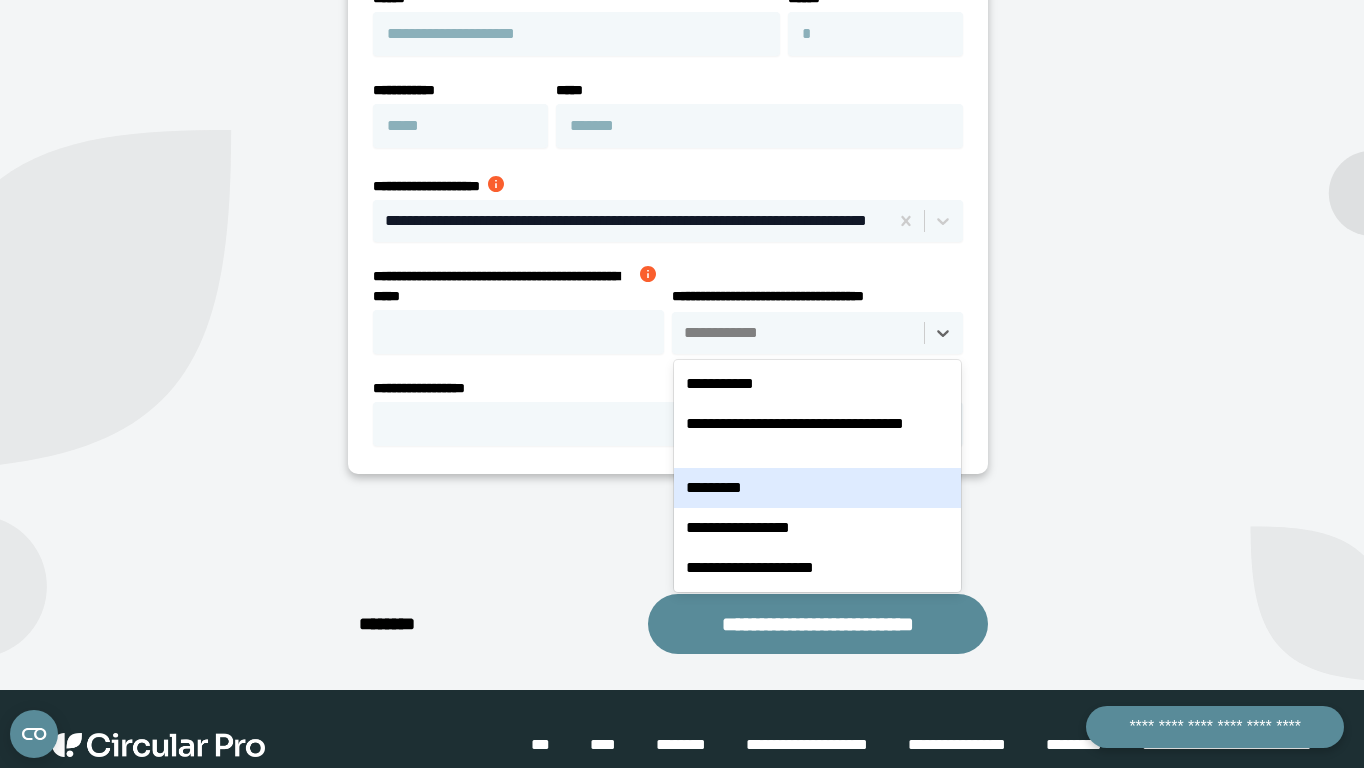 click on "**********" at bounding box center (180, 99) 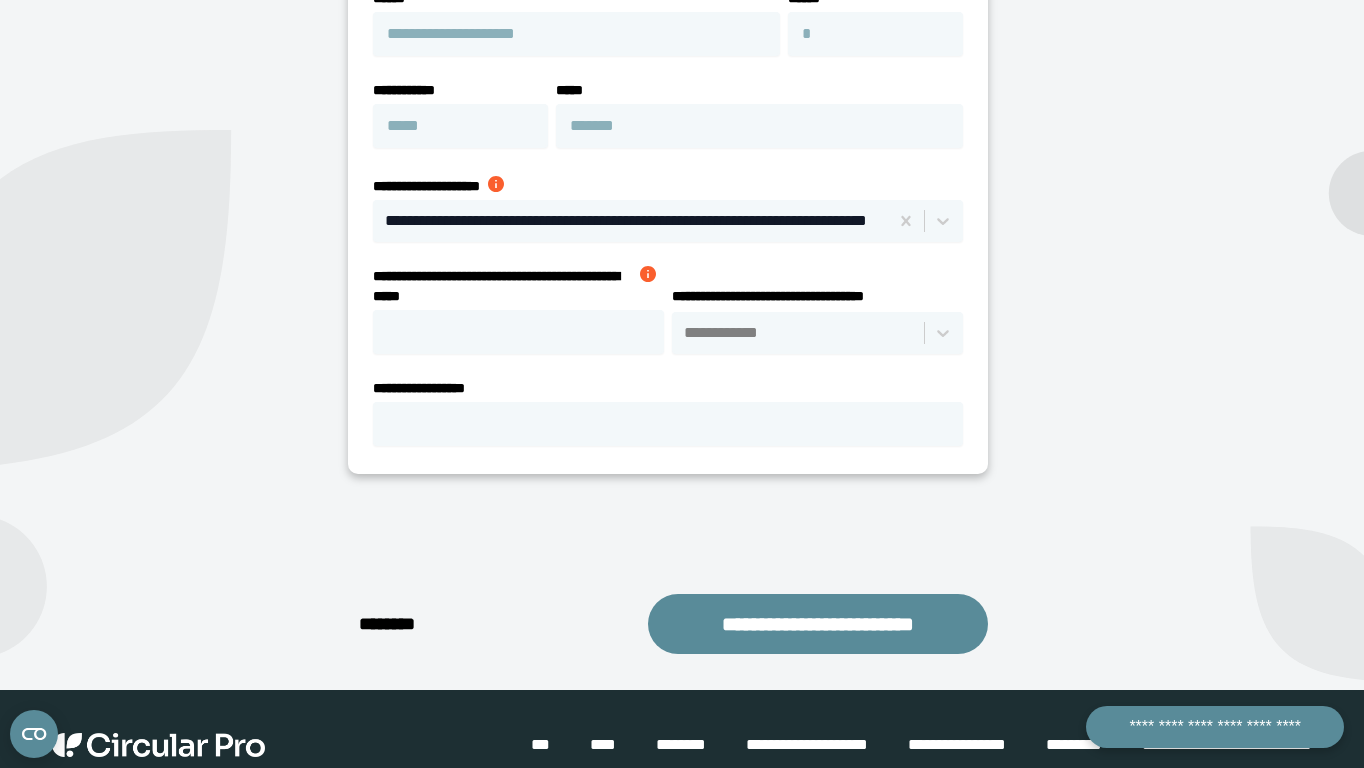 click at bounding box center (648, 274) 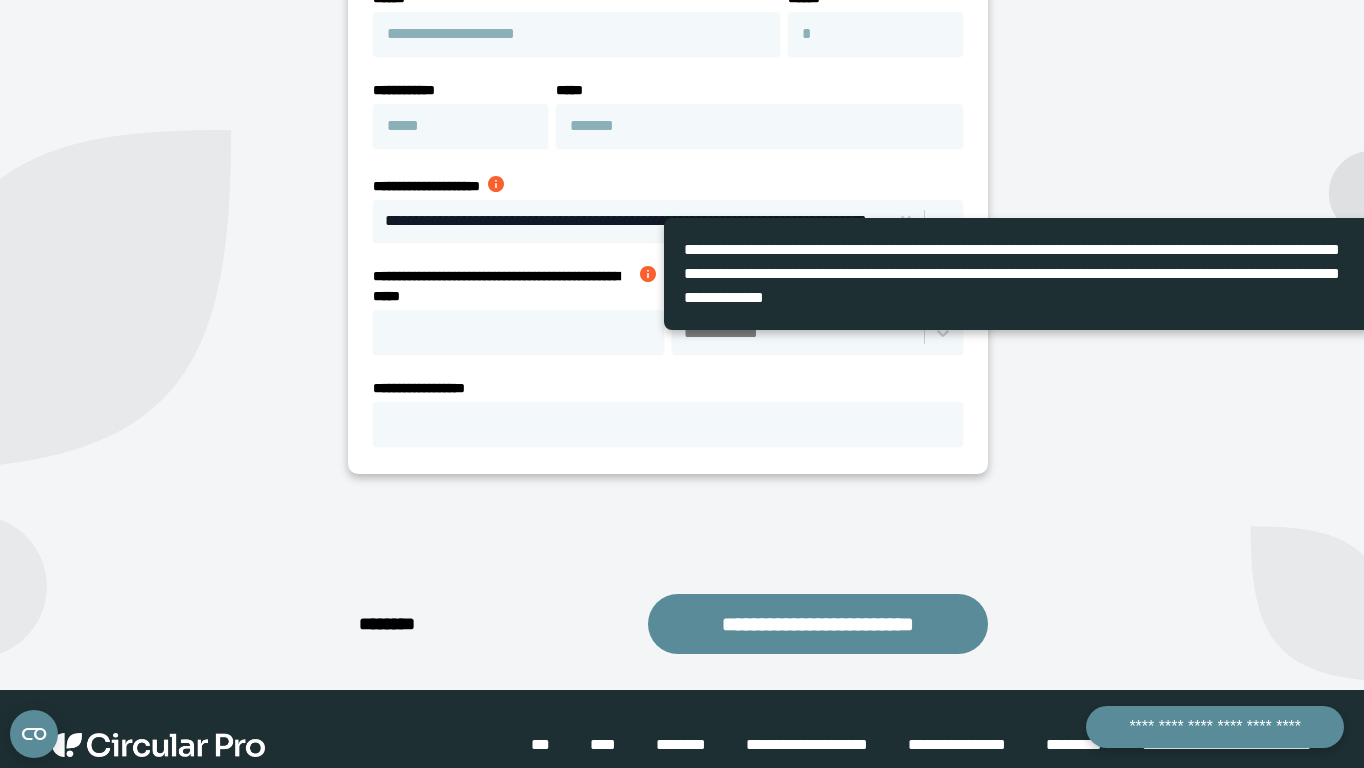 click on "**********" at bounding box center [514, 286] 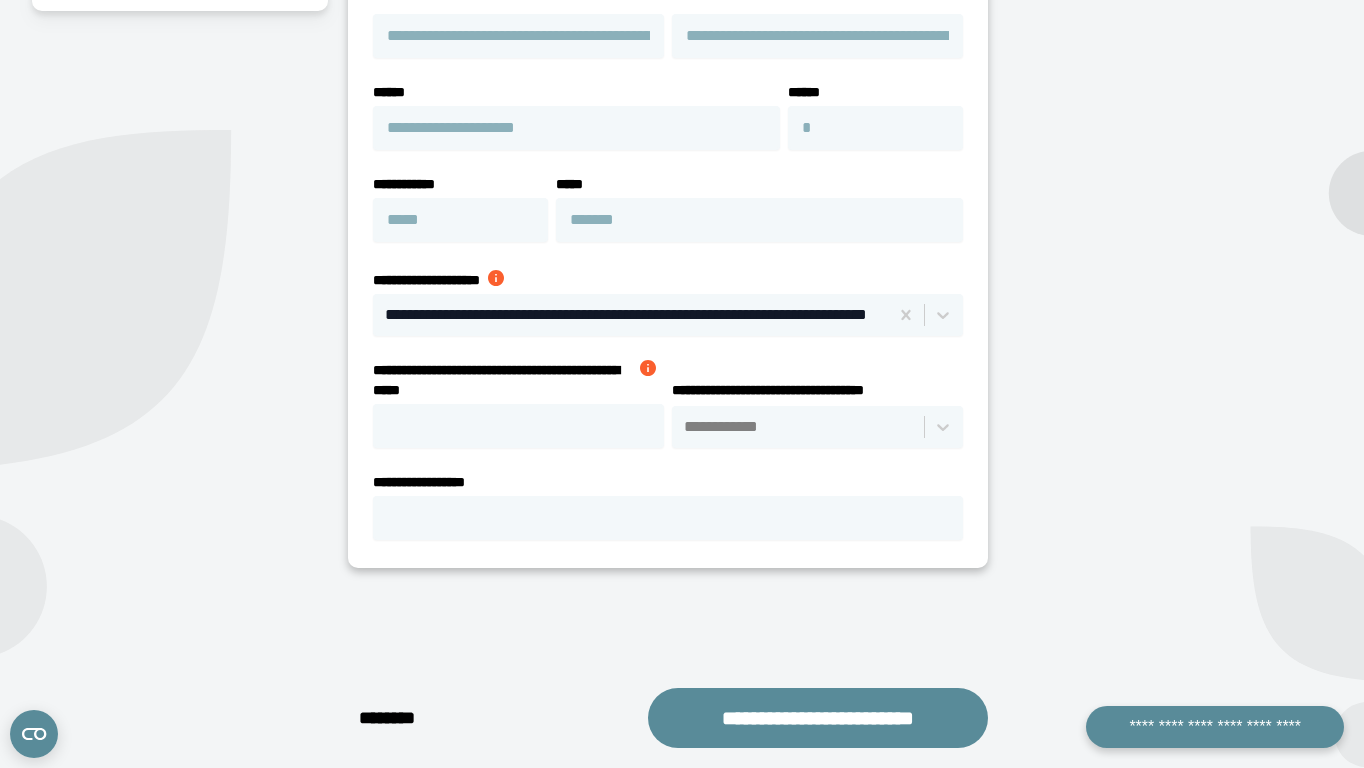 scroll, scrollTop: 580, scrollLeft: 0, axis: vertical 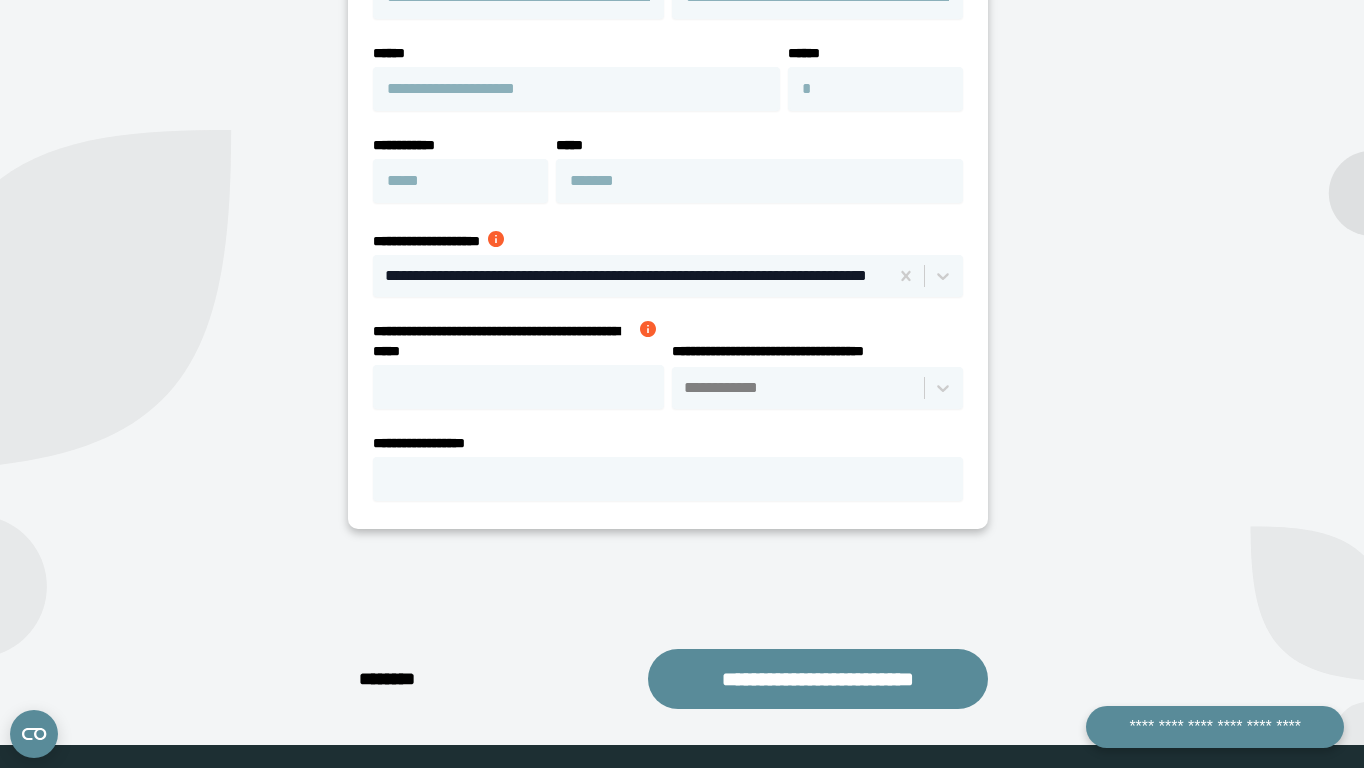 click on "**********" at bounding box center [631, 276] 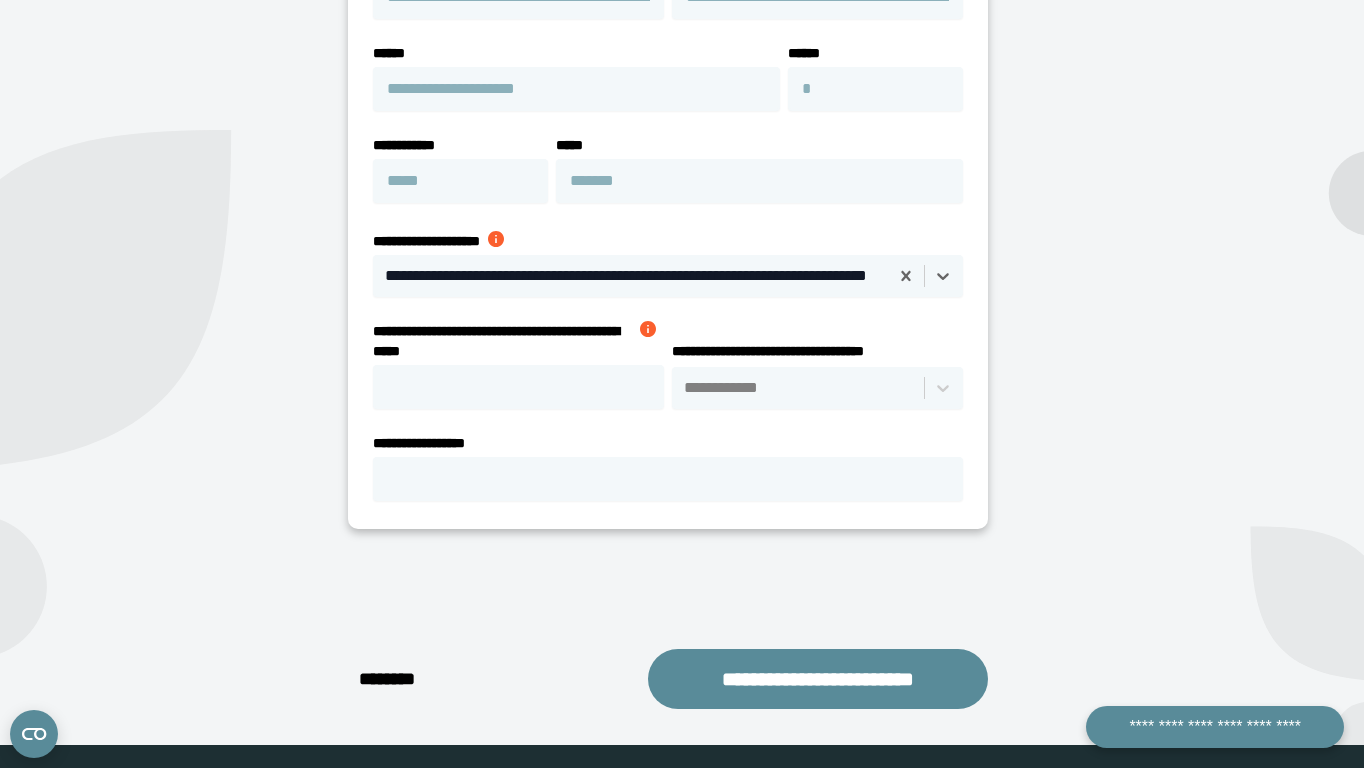 click at bounding box center [631, 276] 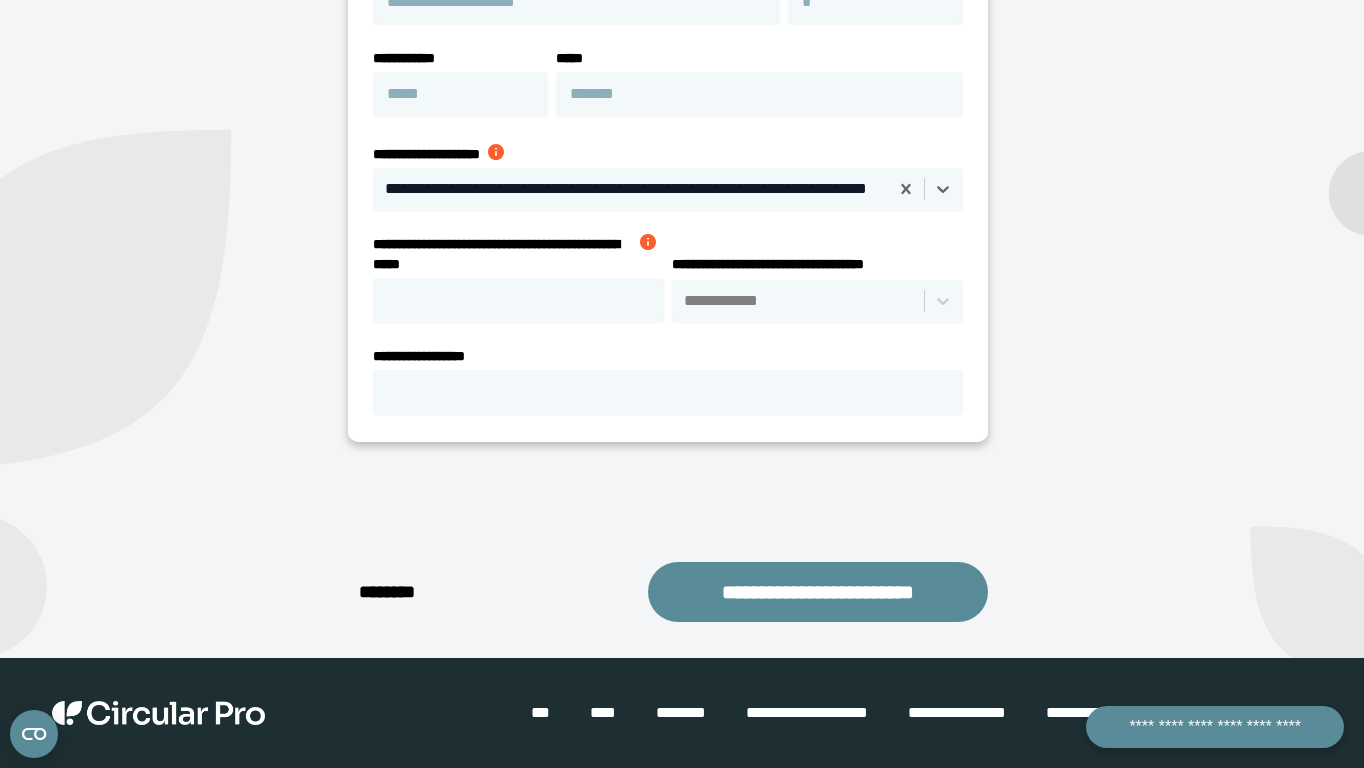 scroll, scrollTop: 667, scrollLeft: 0, axis: vertical 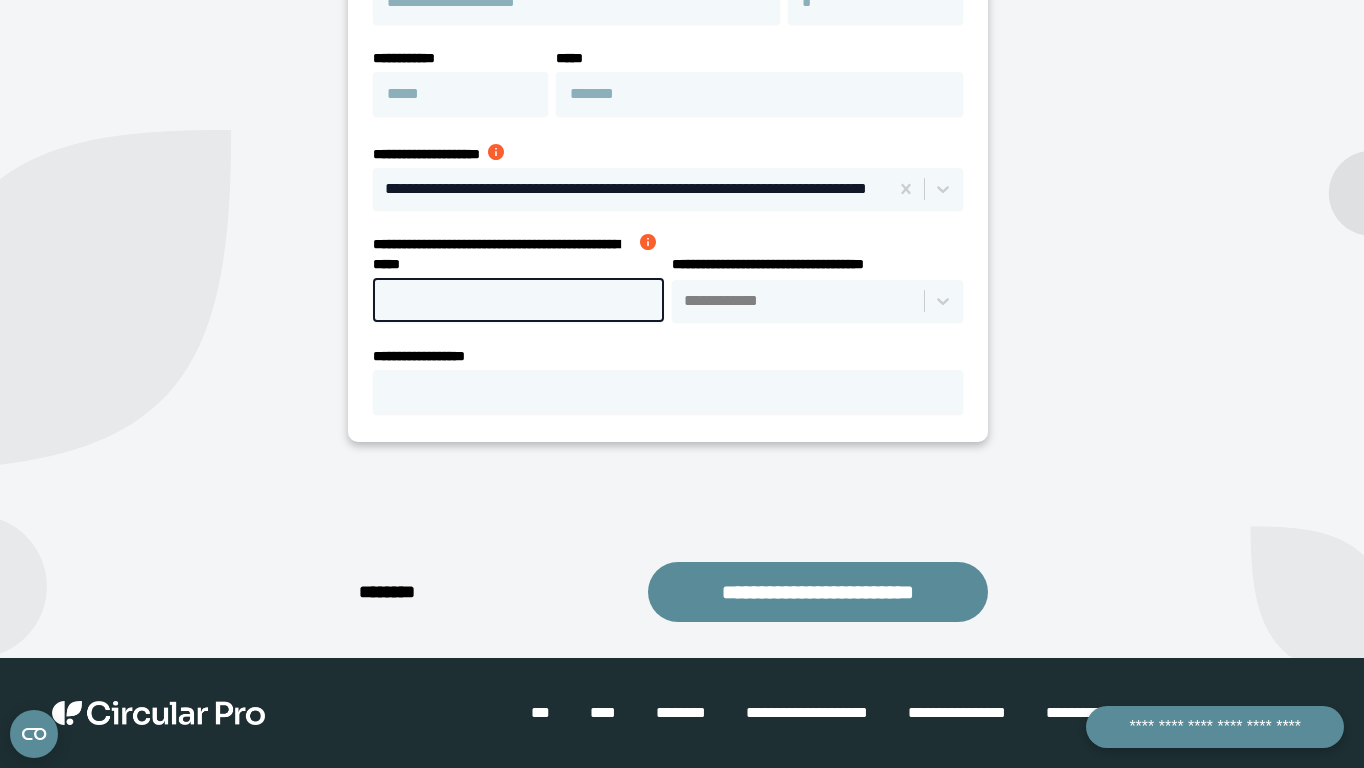 click on "**********" at bounding box center (518, 300) 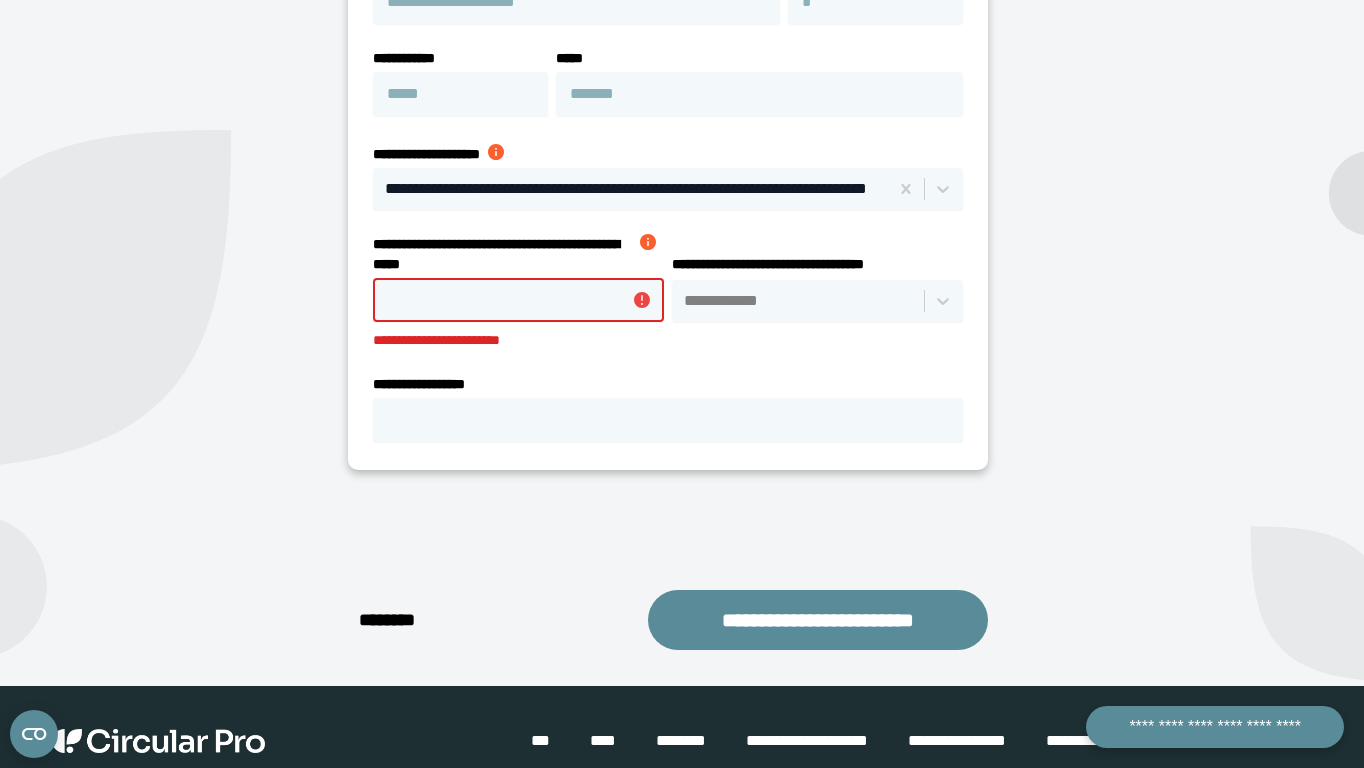 click at bounding box center (644, 254) 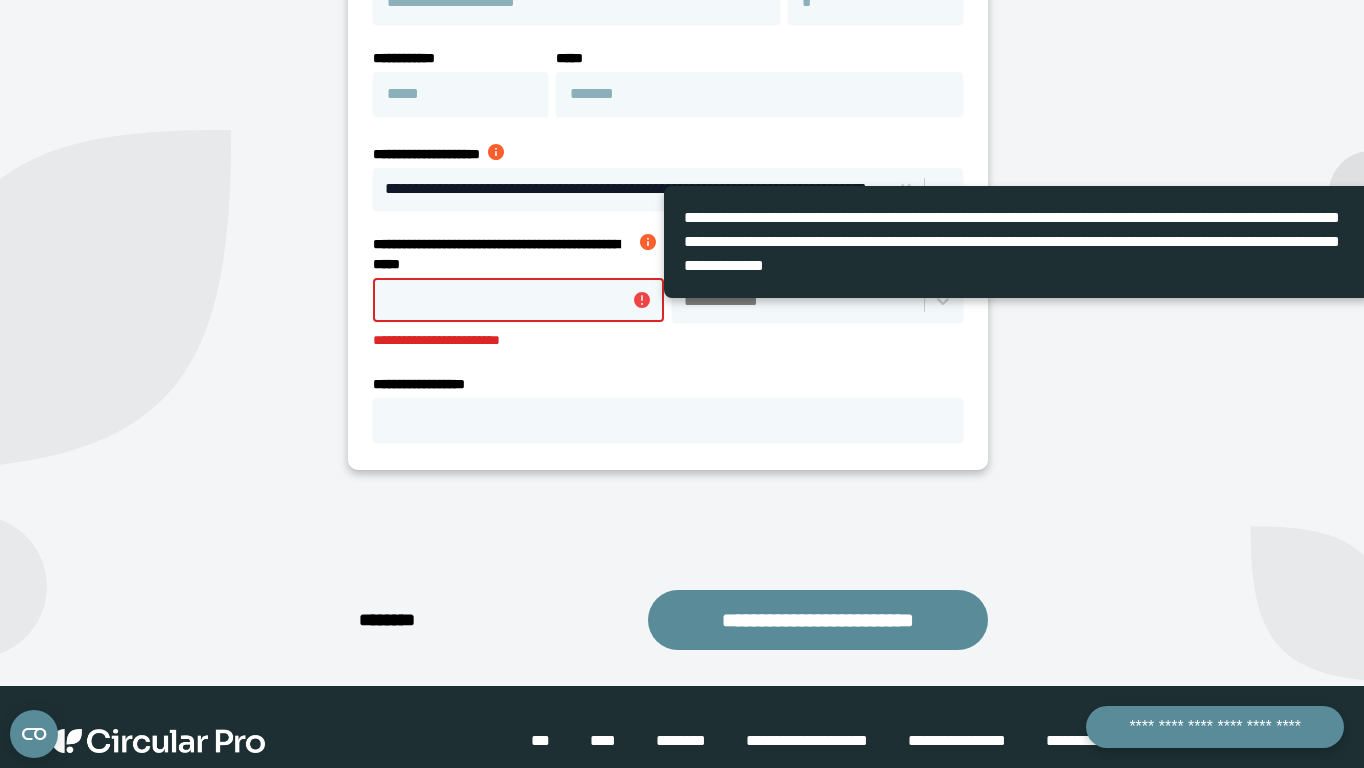 type 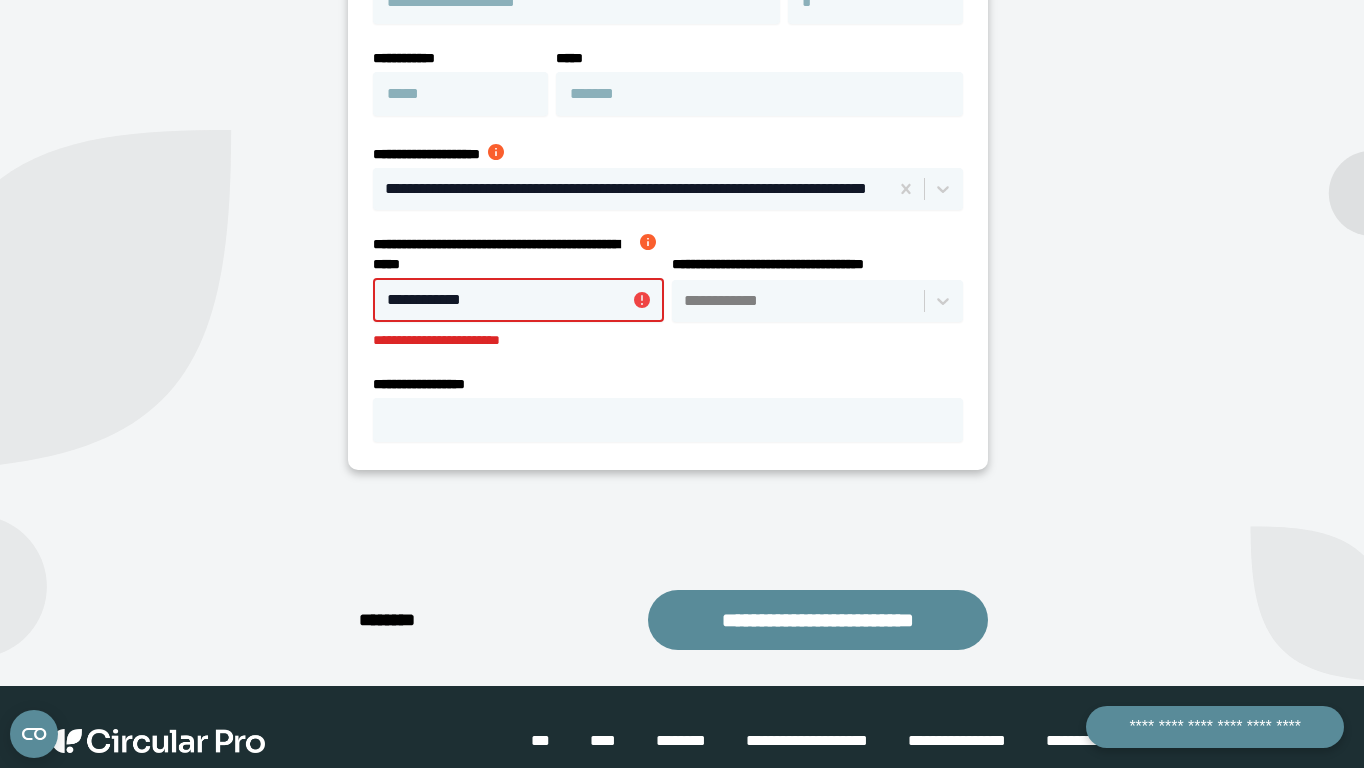 type on "**********" 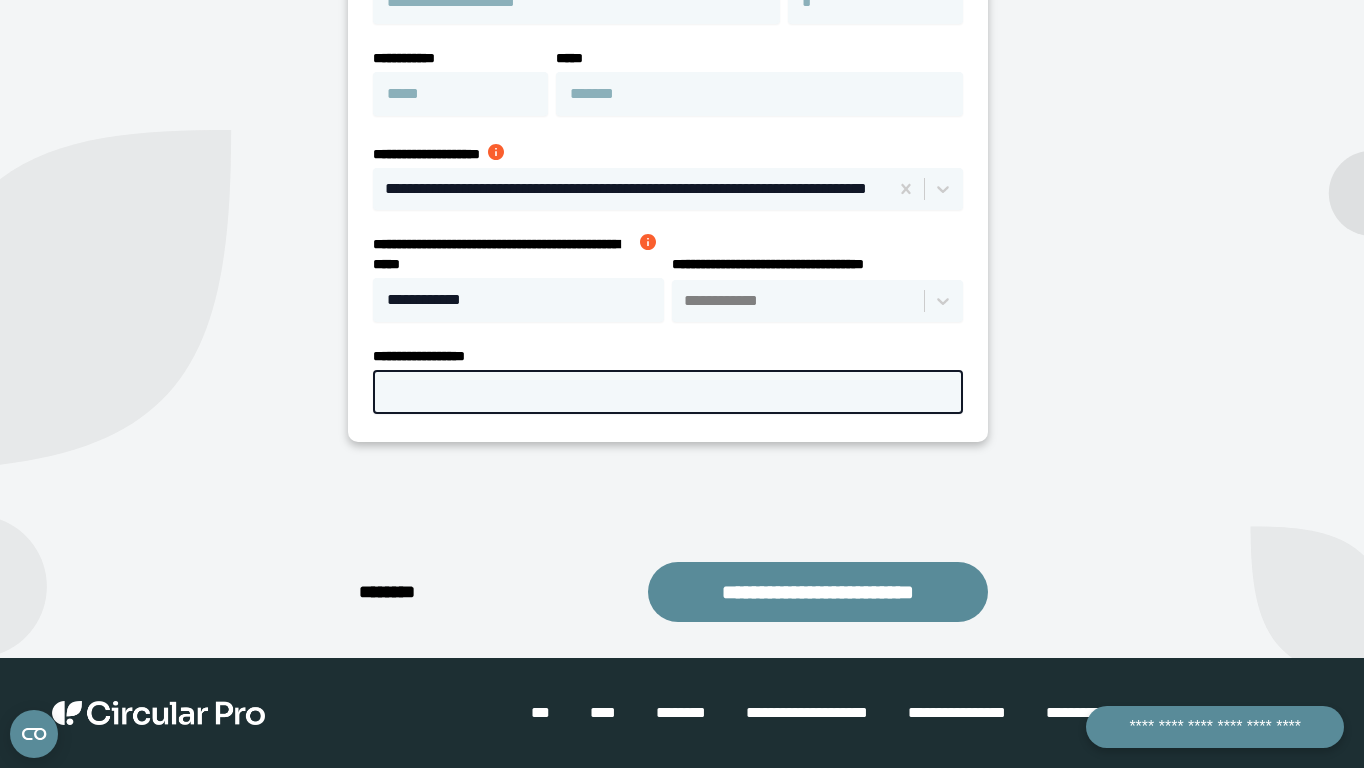 click on "**********" at bounding box center (667, 56) 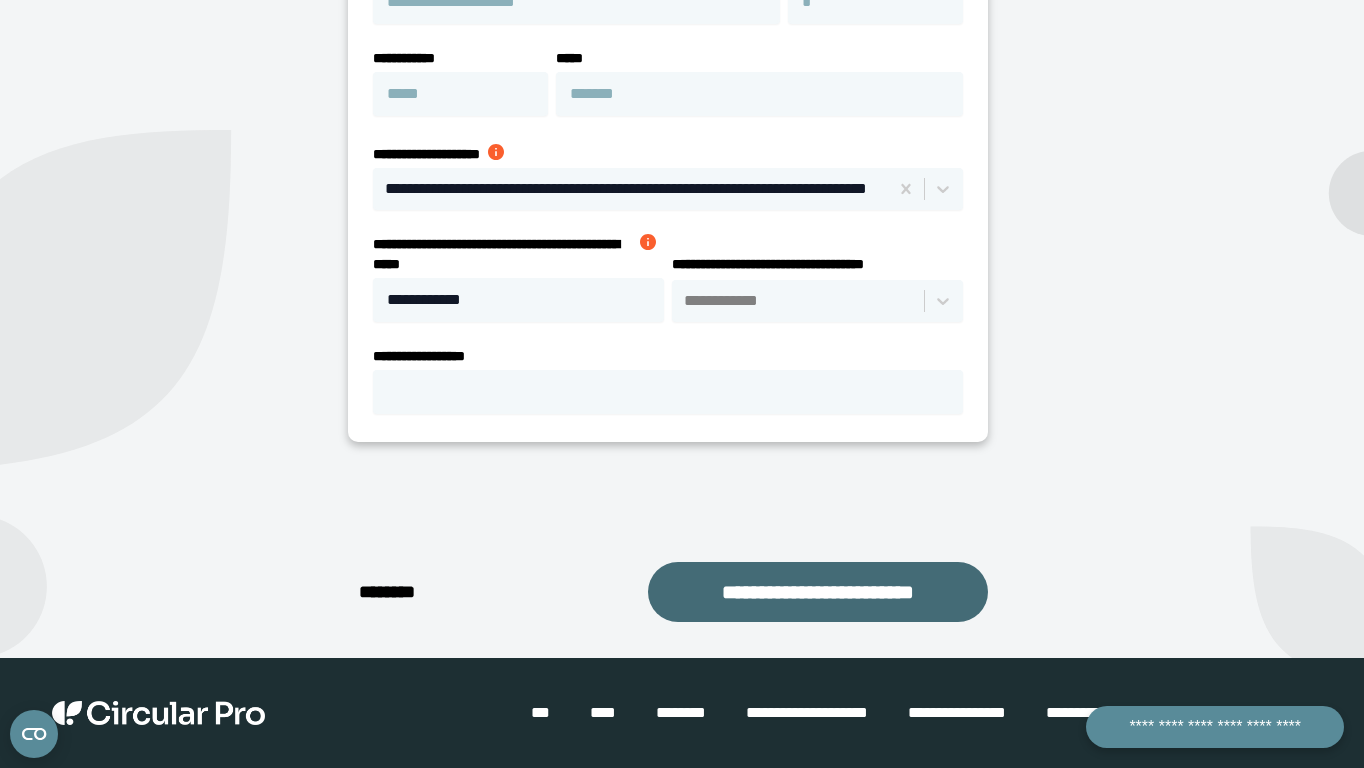 click on "**********" at bounding box center [818, 592] 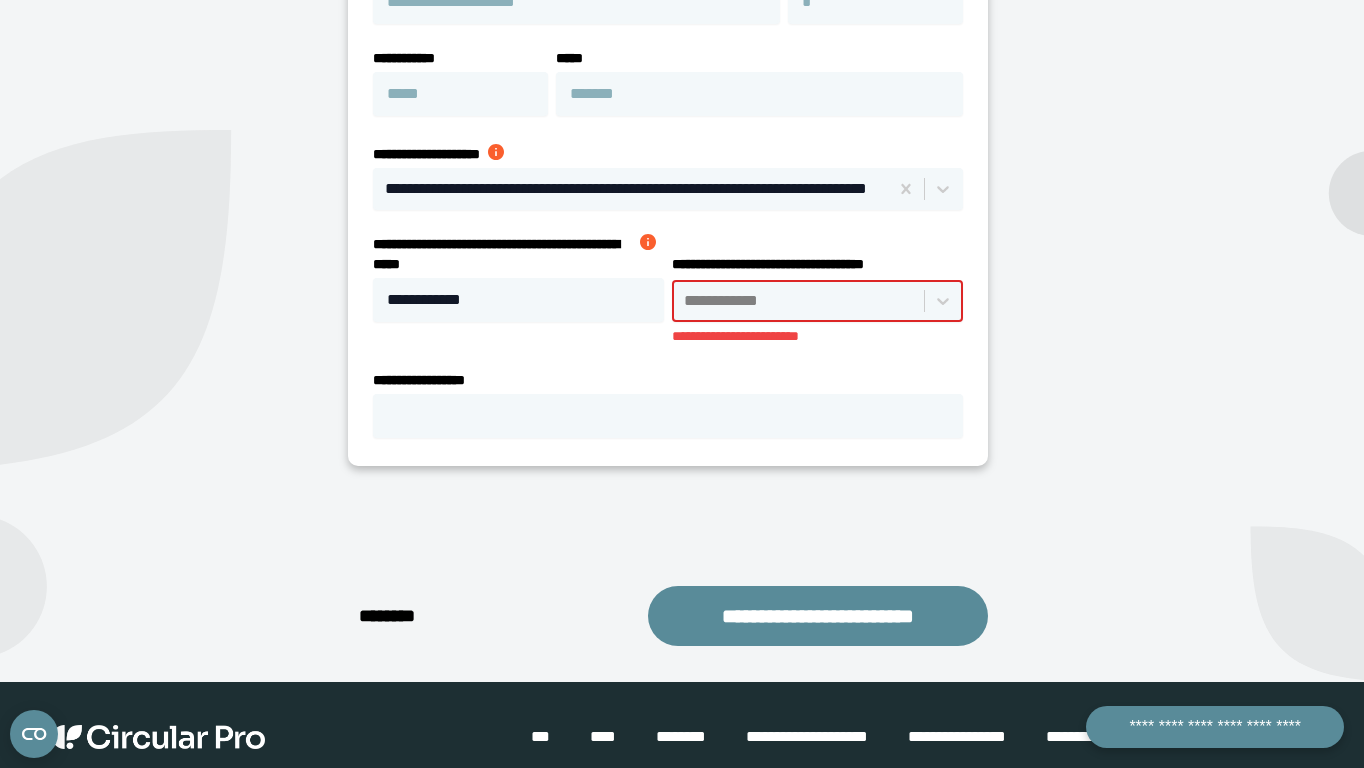 click on "**********" at bounding box center (799, 301) 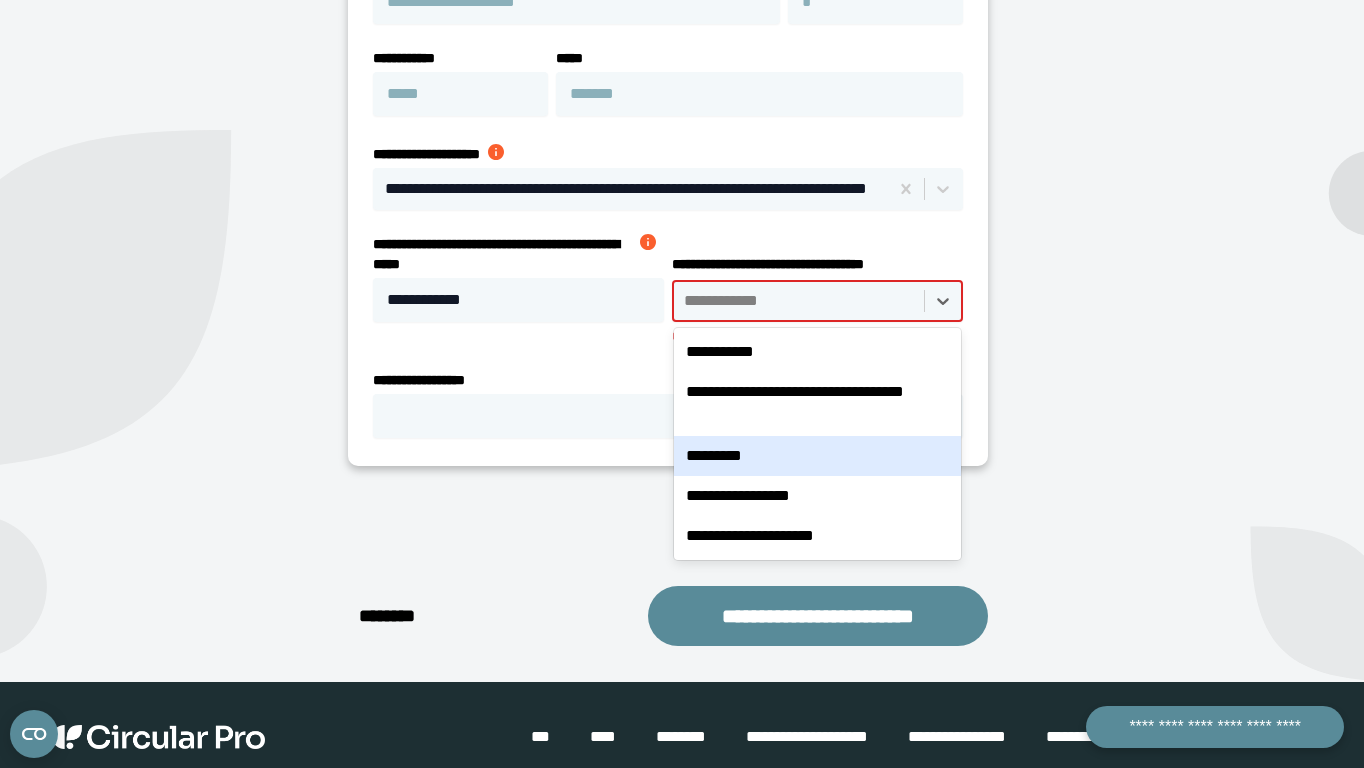 click on "*********" at bounding box center (817, 456) 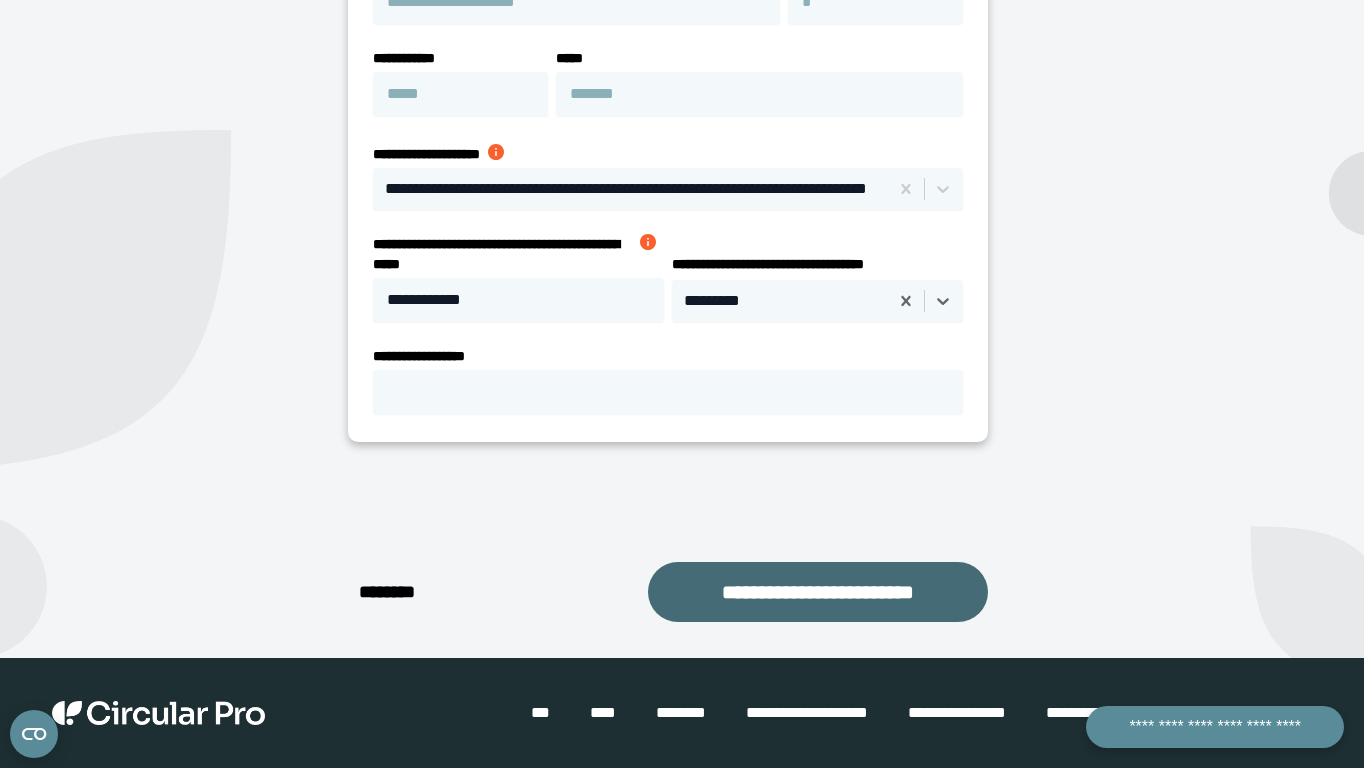 click on "**********" at bounding box center [818, 592] 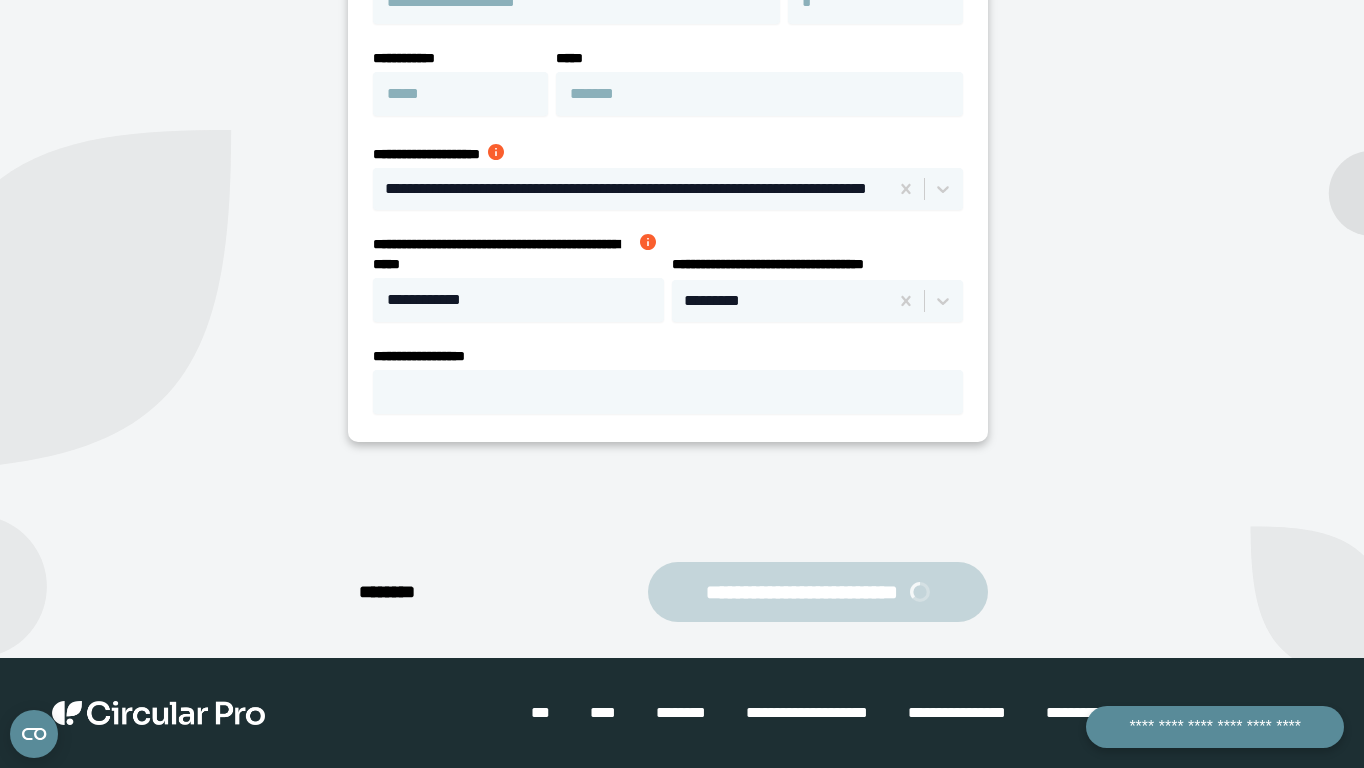 scroll, scrollTop: 385, scrollLeft: 0, axis: vertical 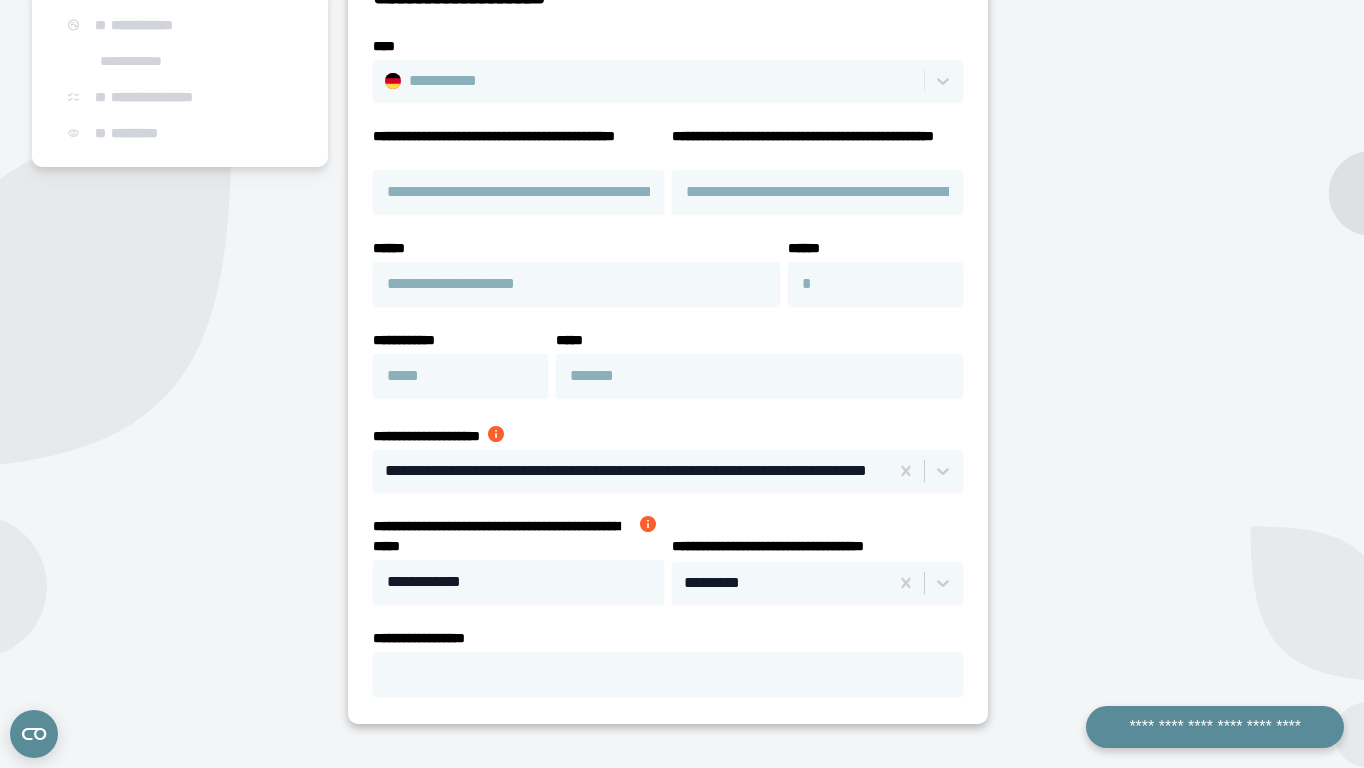 select on "**" 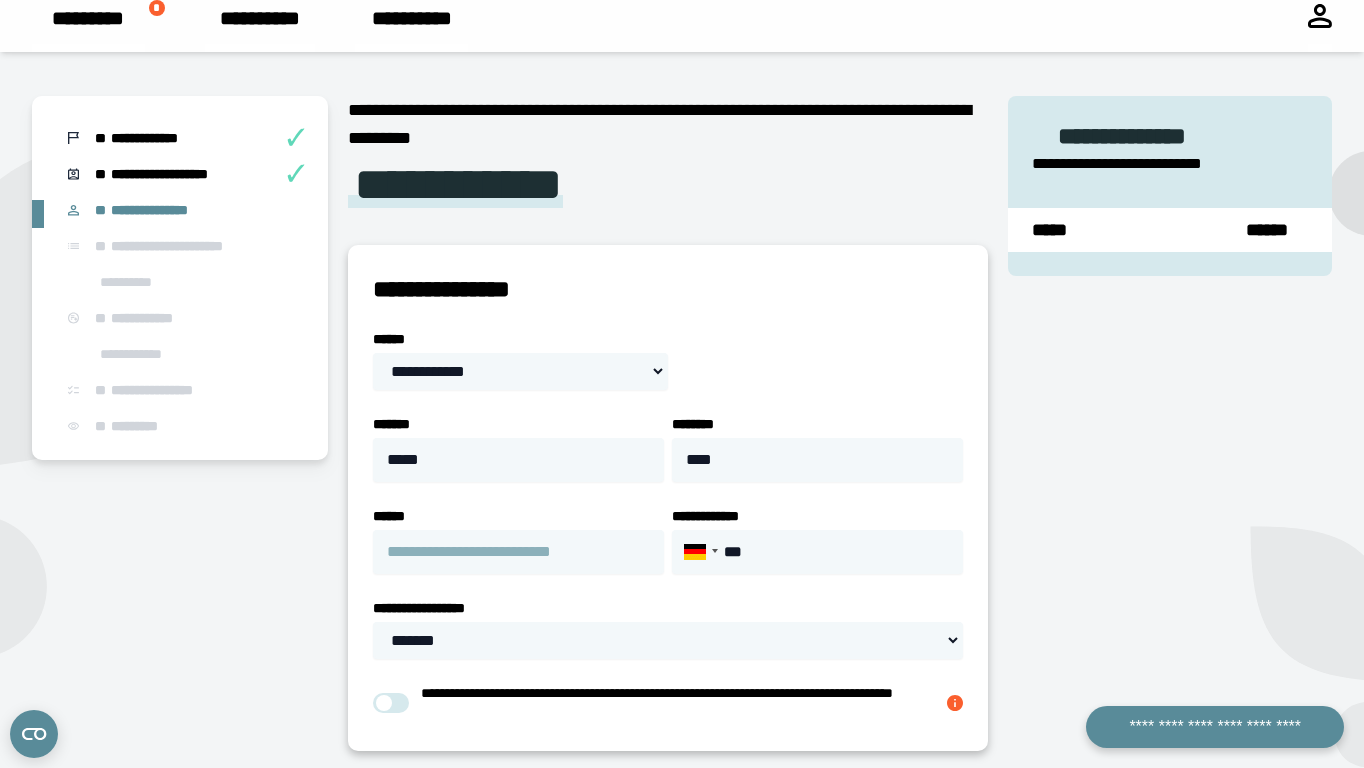 scroll, scrollTop: 180, scrollLeft: 0, axis: vertical 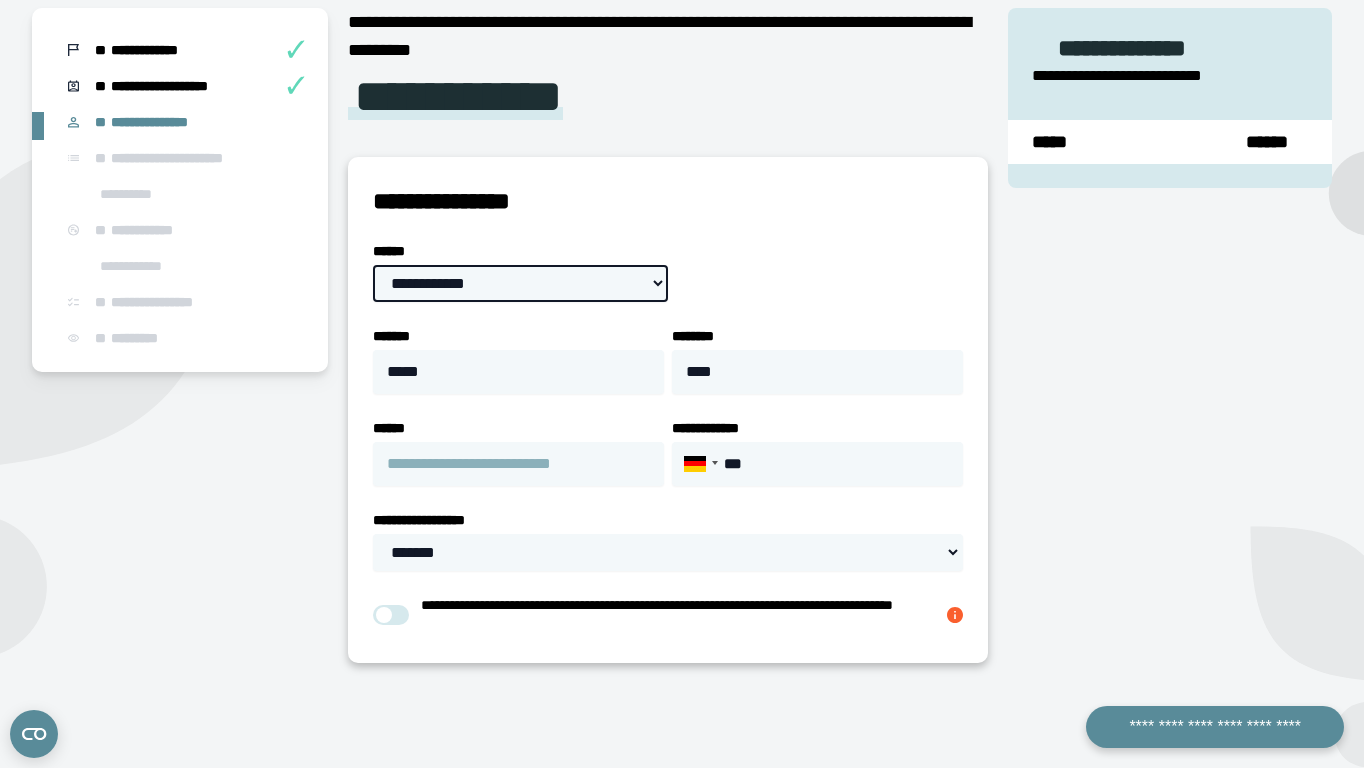 select on "**" 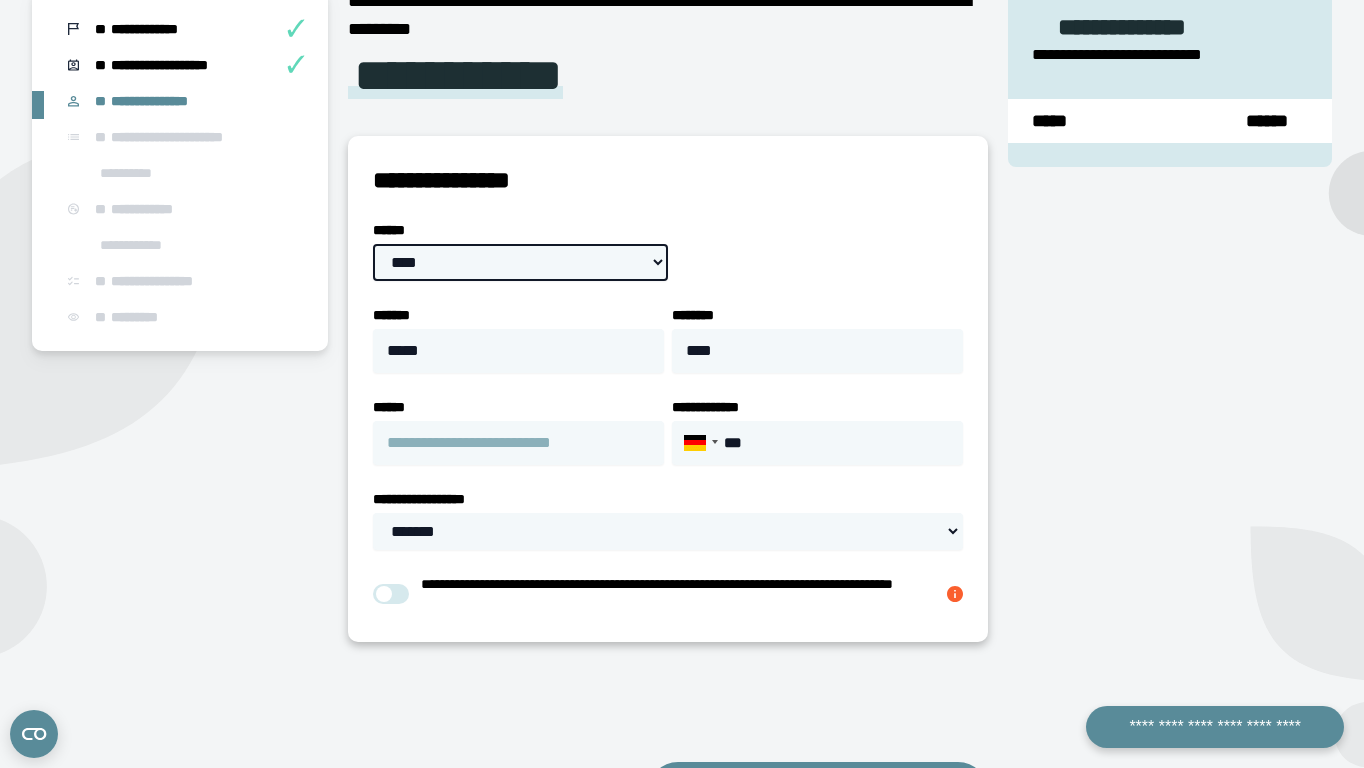 scroll, scrollTop: 233, scrollLeft: 0, axis: vertical 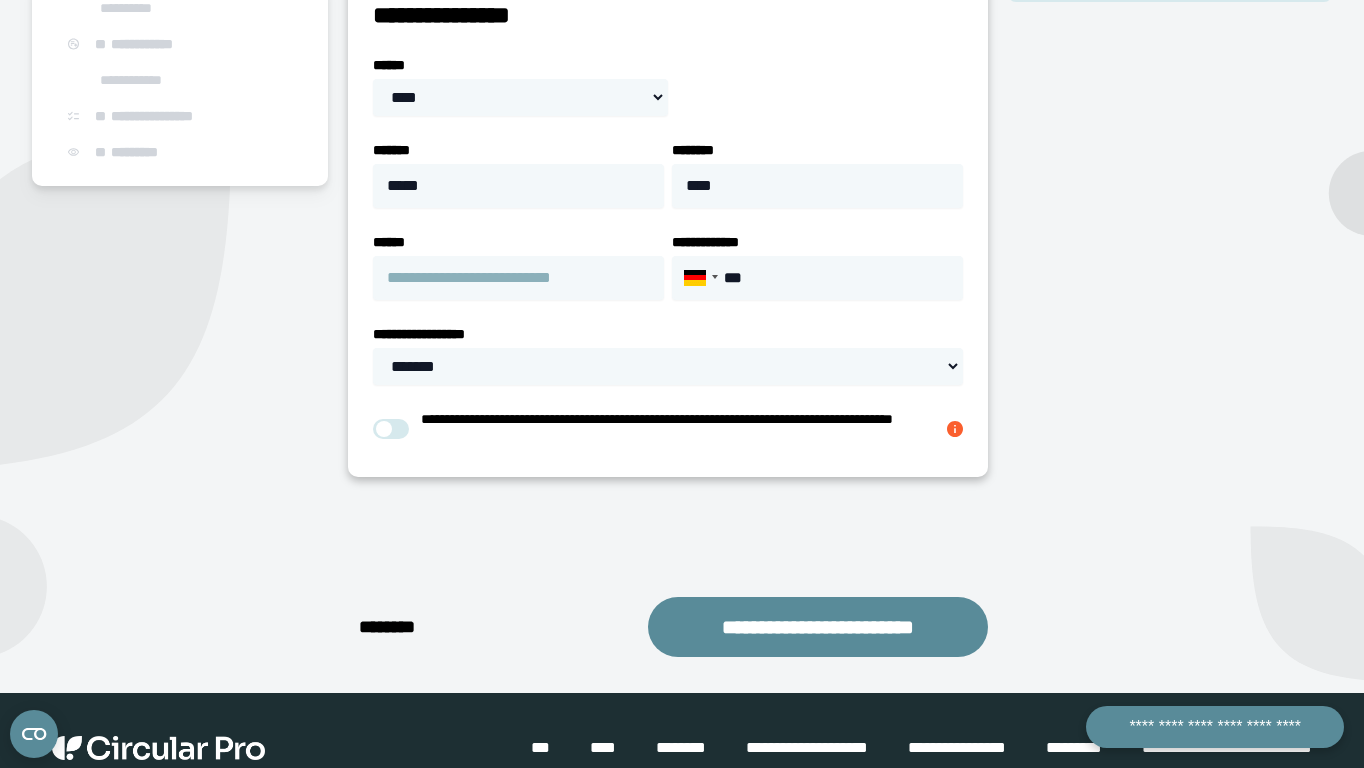 click on "**********" at bounding box center [667, 224] 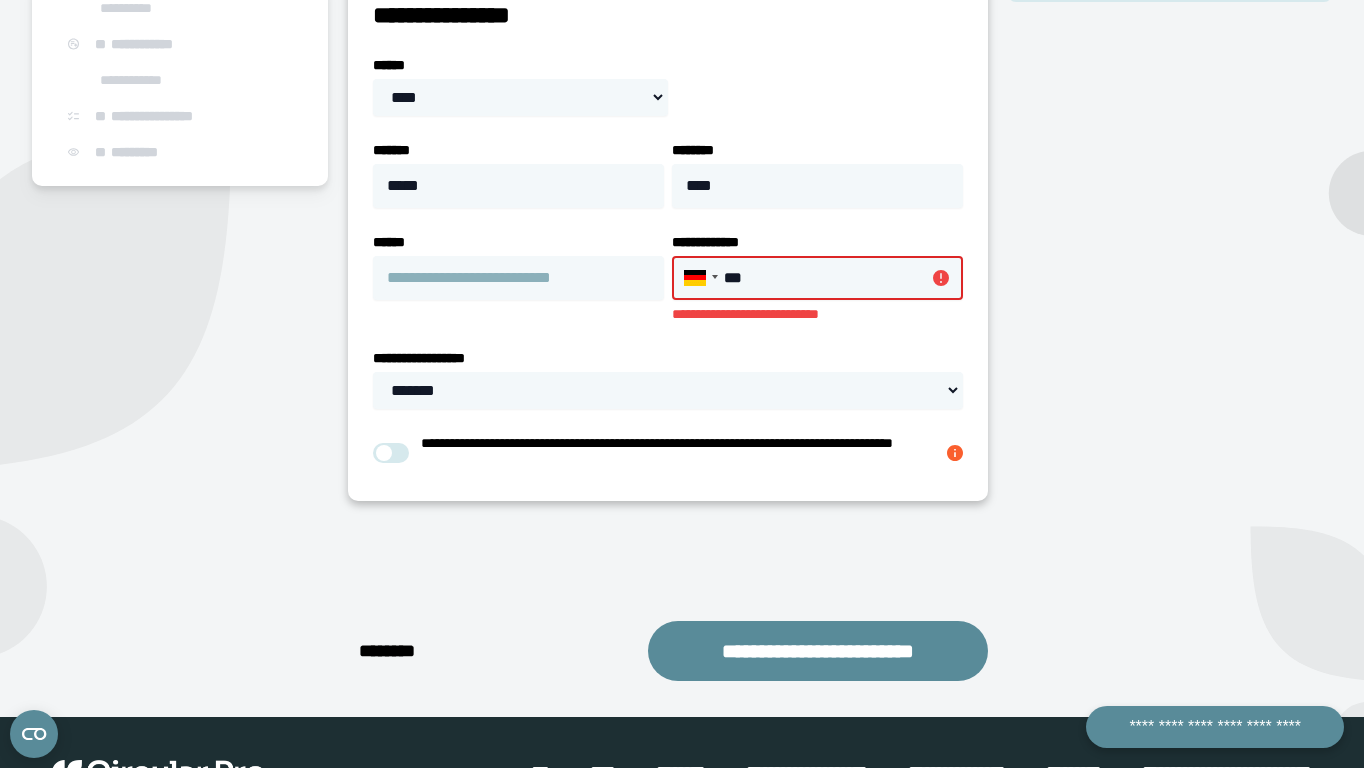 click on "***" at bounding box center [817, 278] 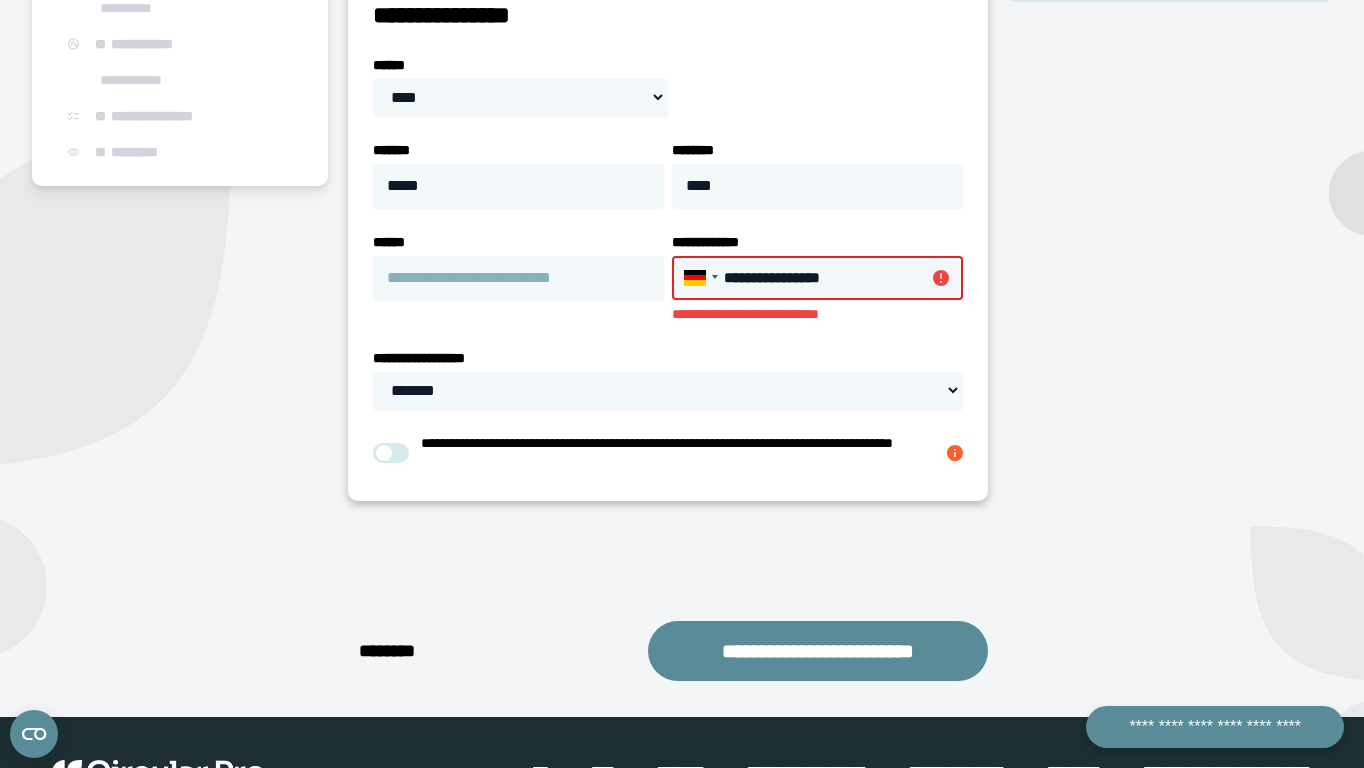 type on "**********" 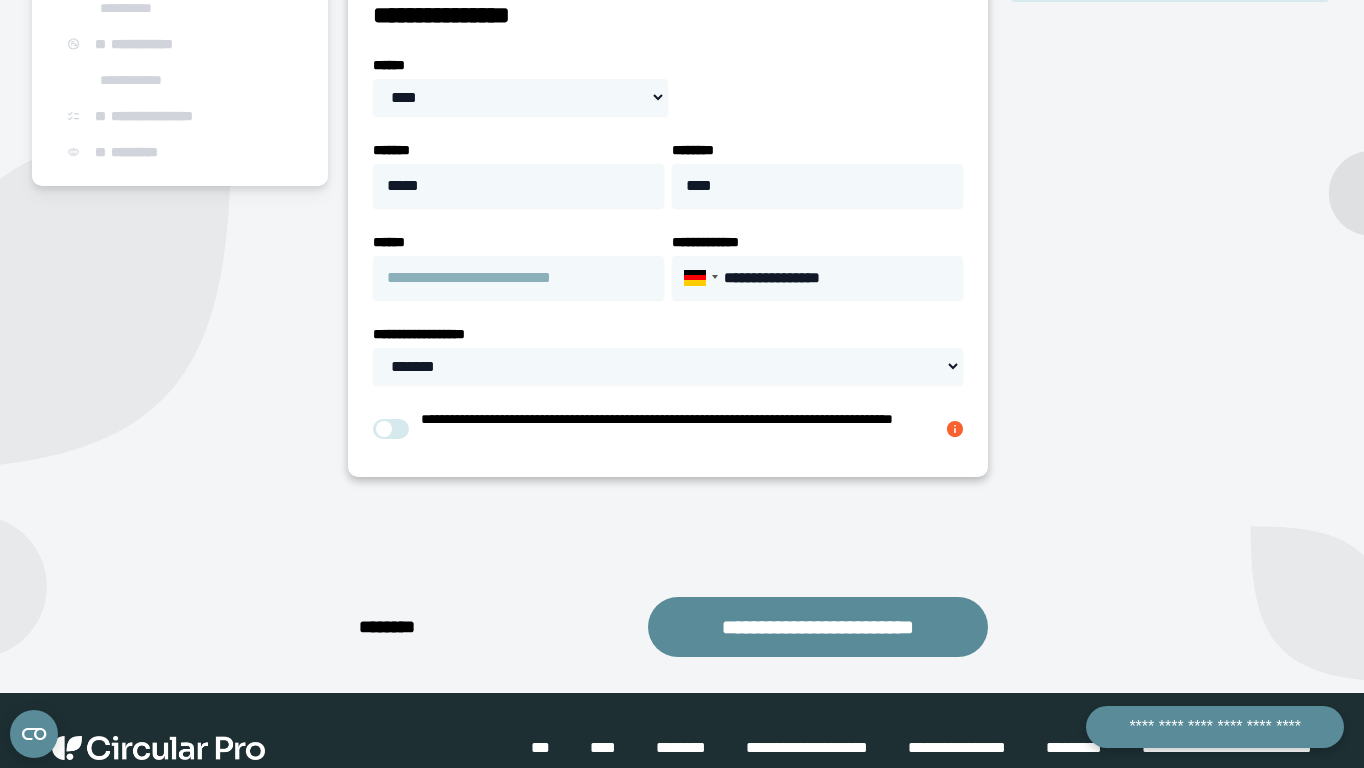 click on "**********" at bounding box center [667, 627] 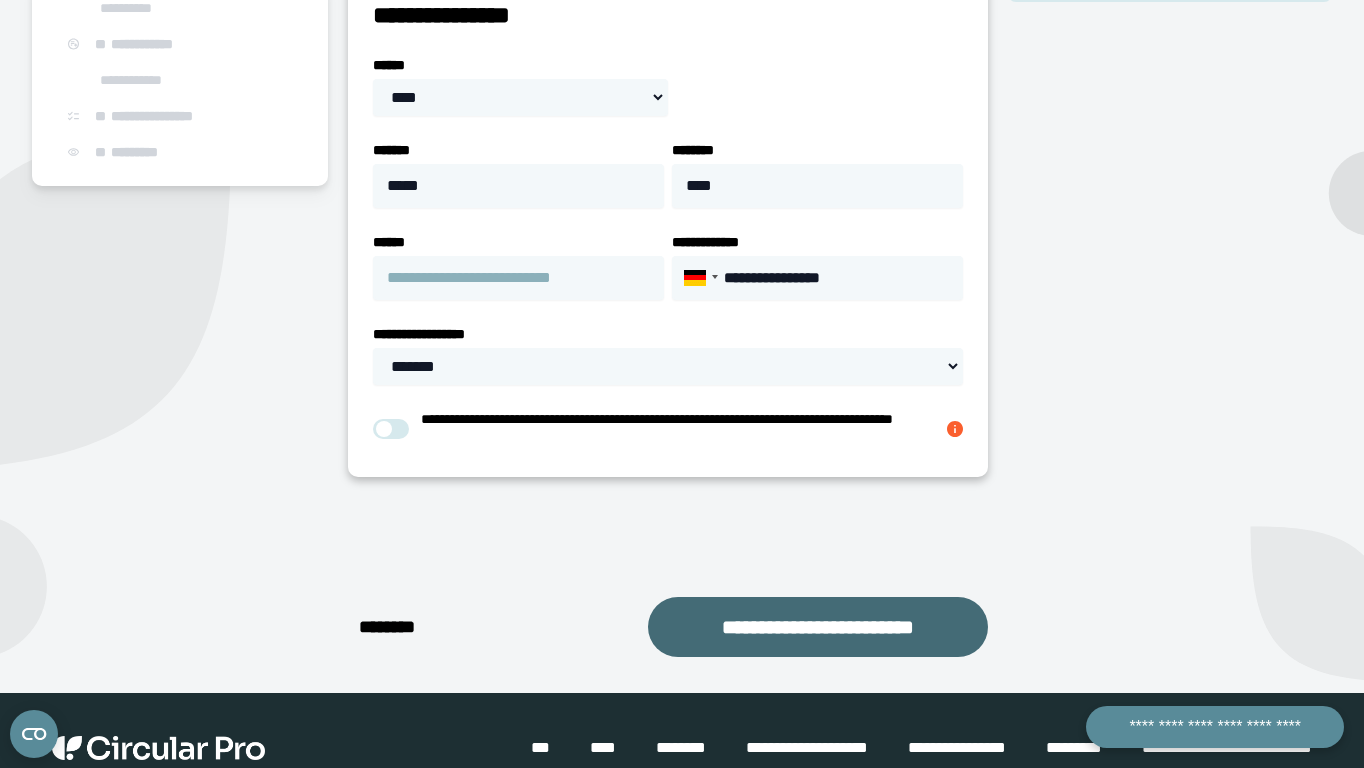 click on "**********" at bounding box center [818, 627] 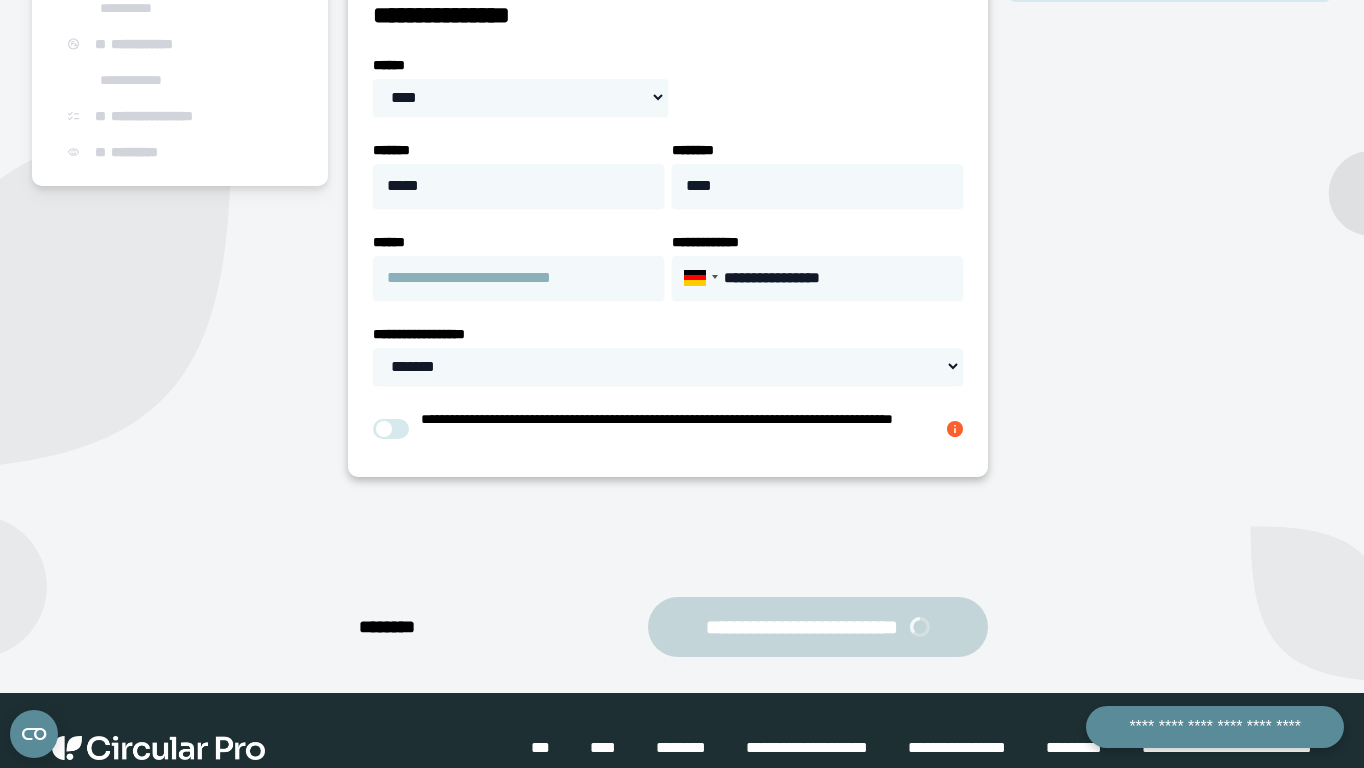 scroll, scrollTop: 176, scrollLeft: 0, axis: vertical 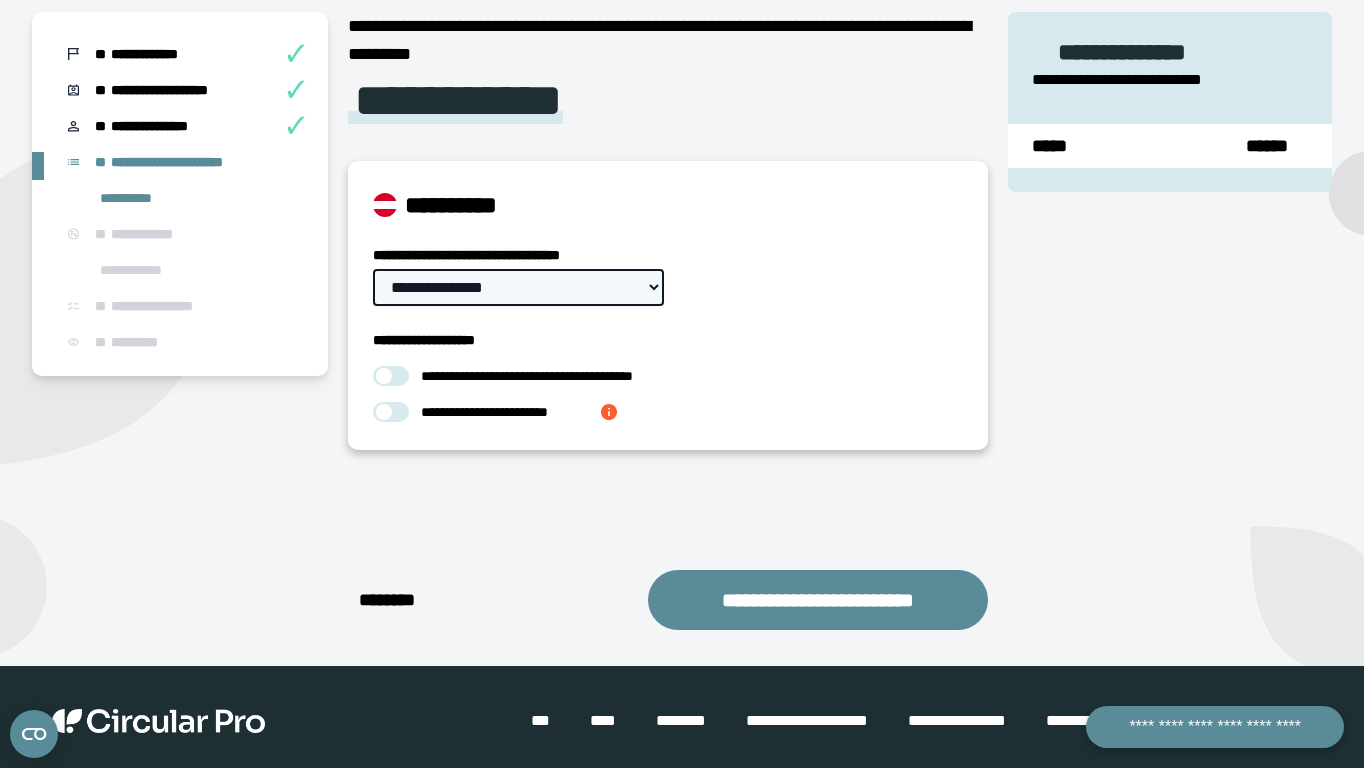 select on "****" 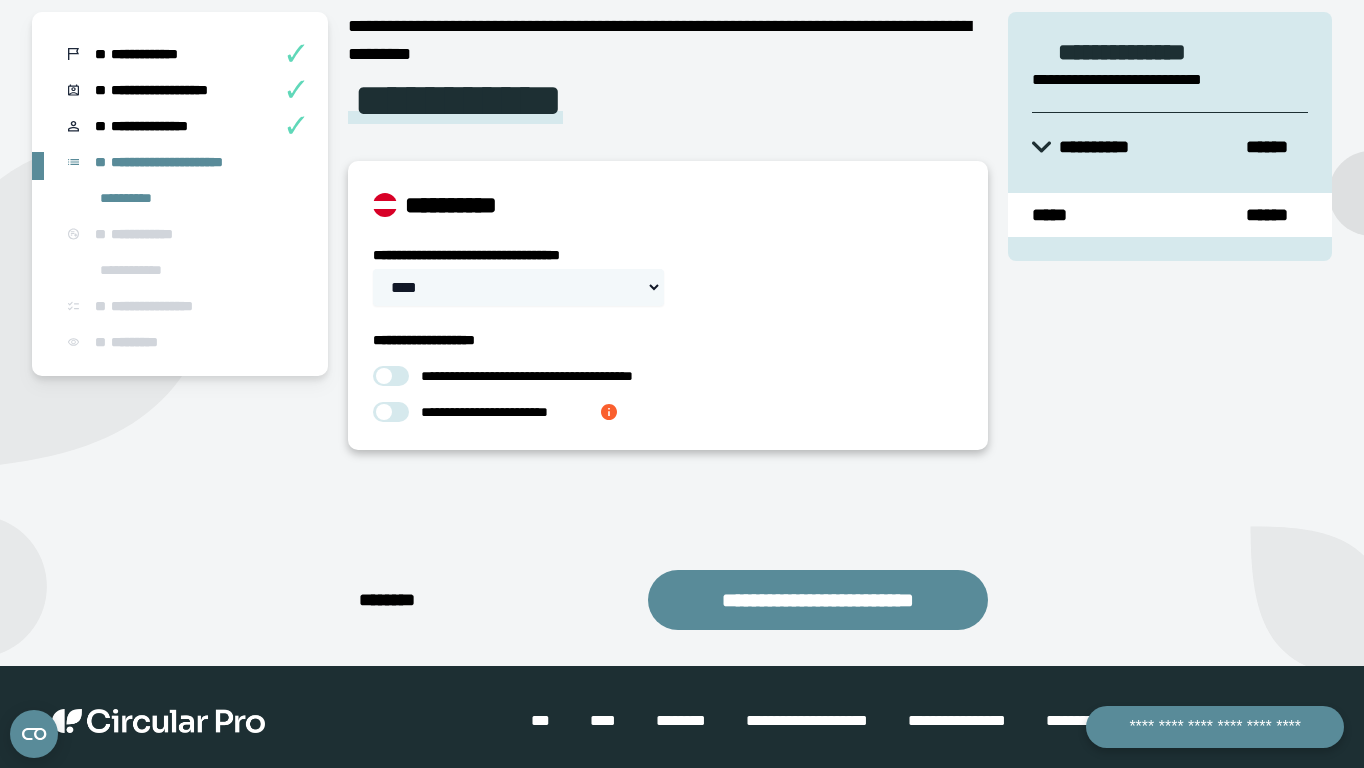 click on "**********" at bounding box center [573, 376] 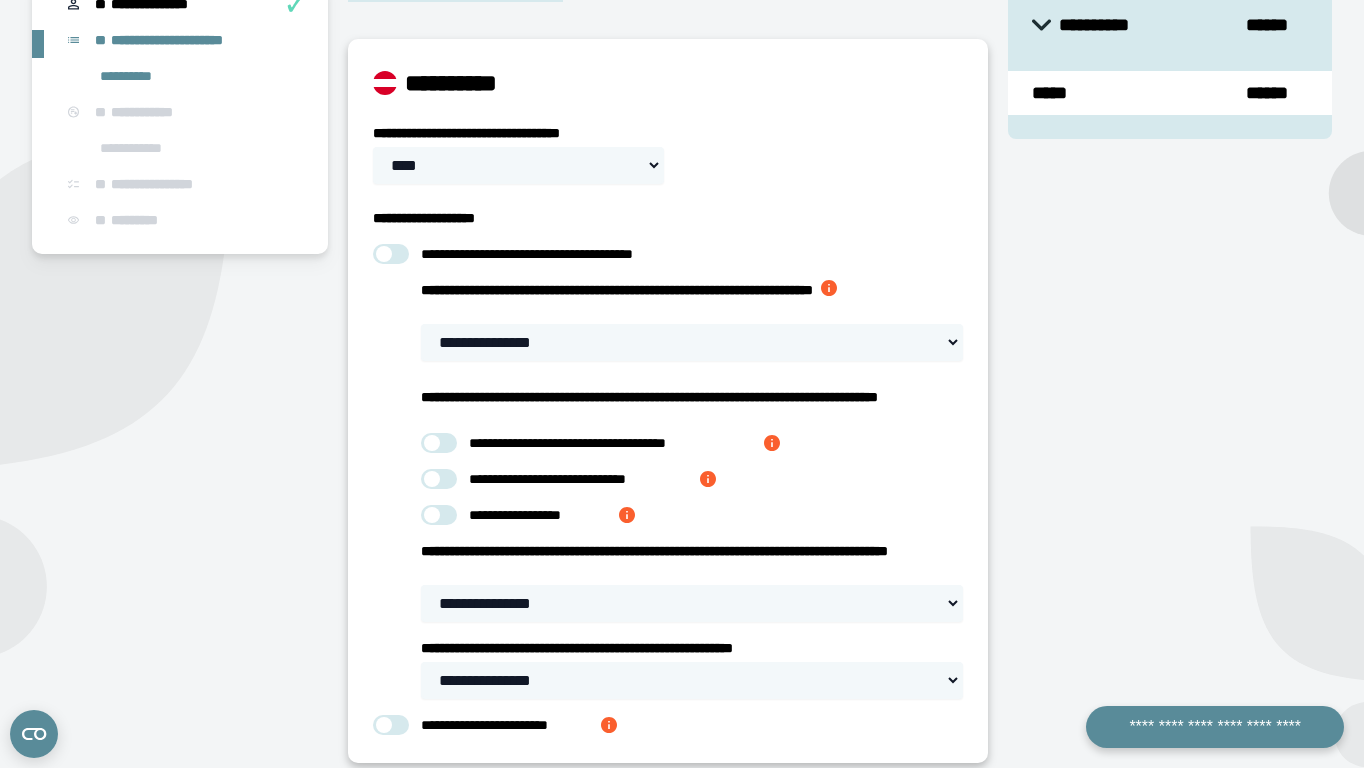 scroll, scrollTop: 292, scrollLeft: 0, axis: vertical 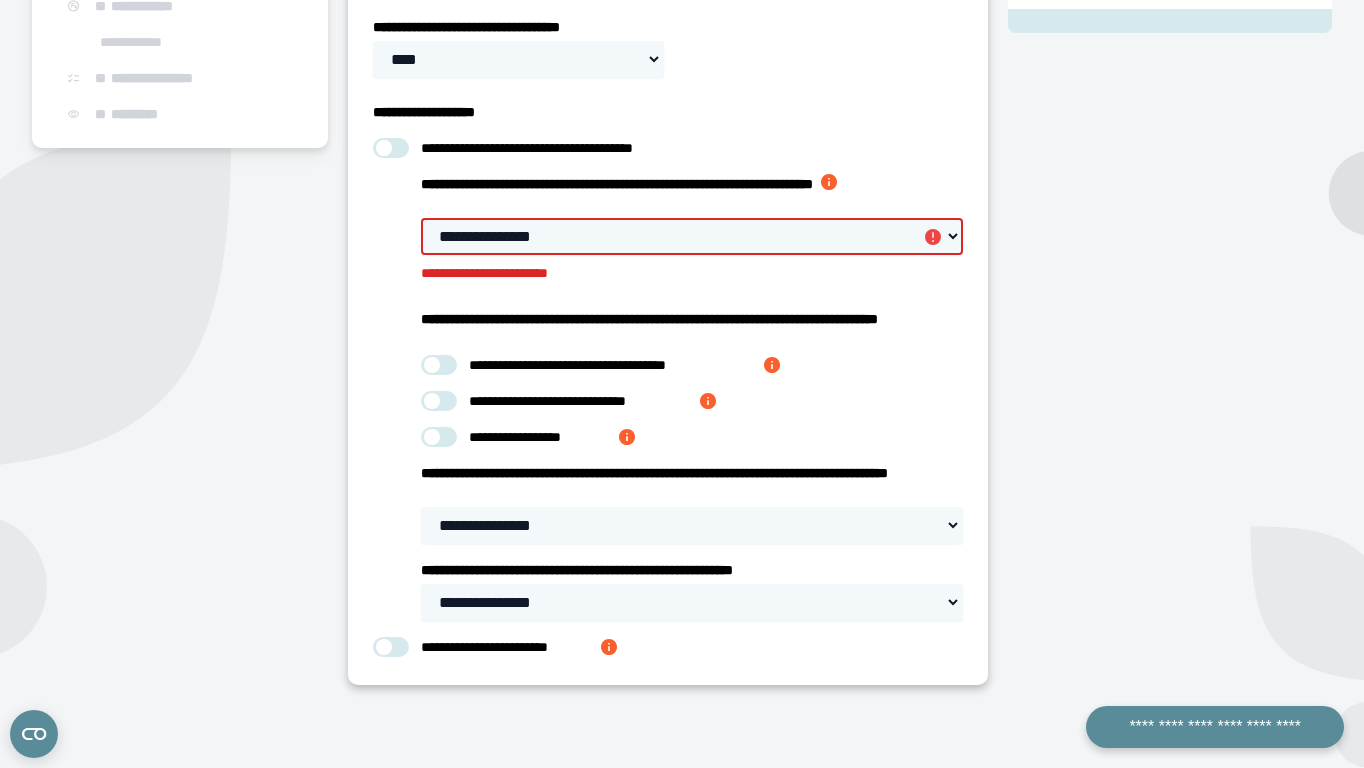 click on "**********" at bounding box center [691, 373] 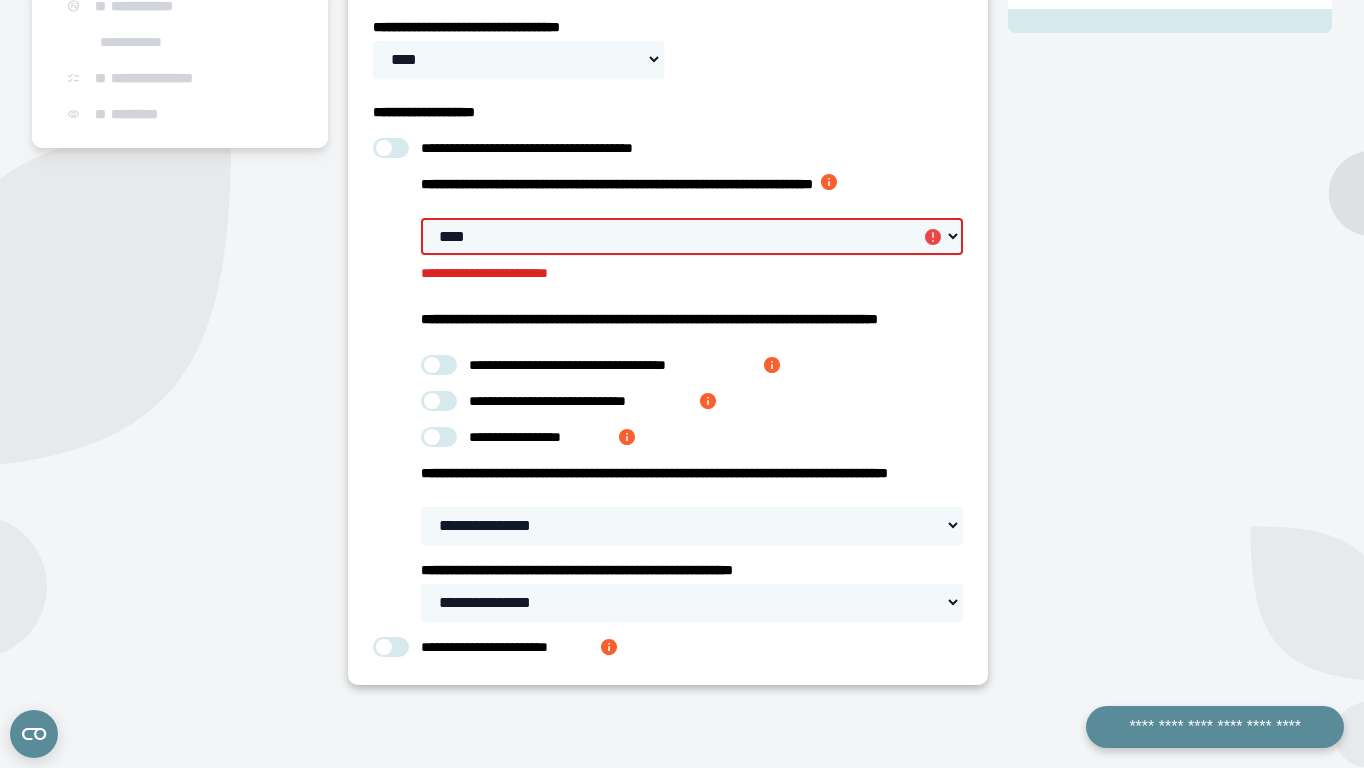 click at bounding box center [772, 365] 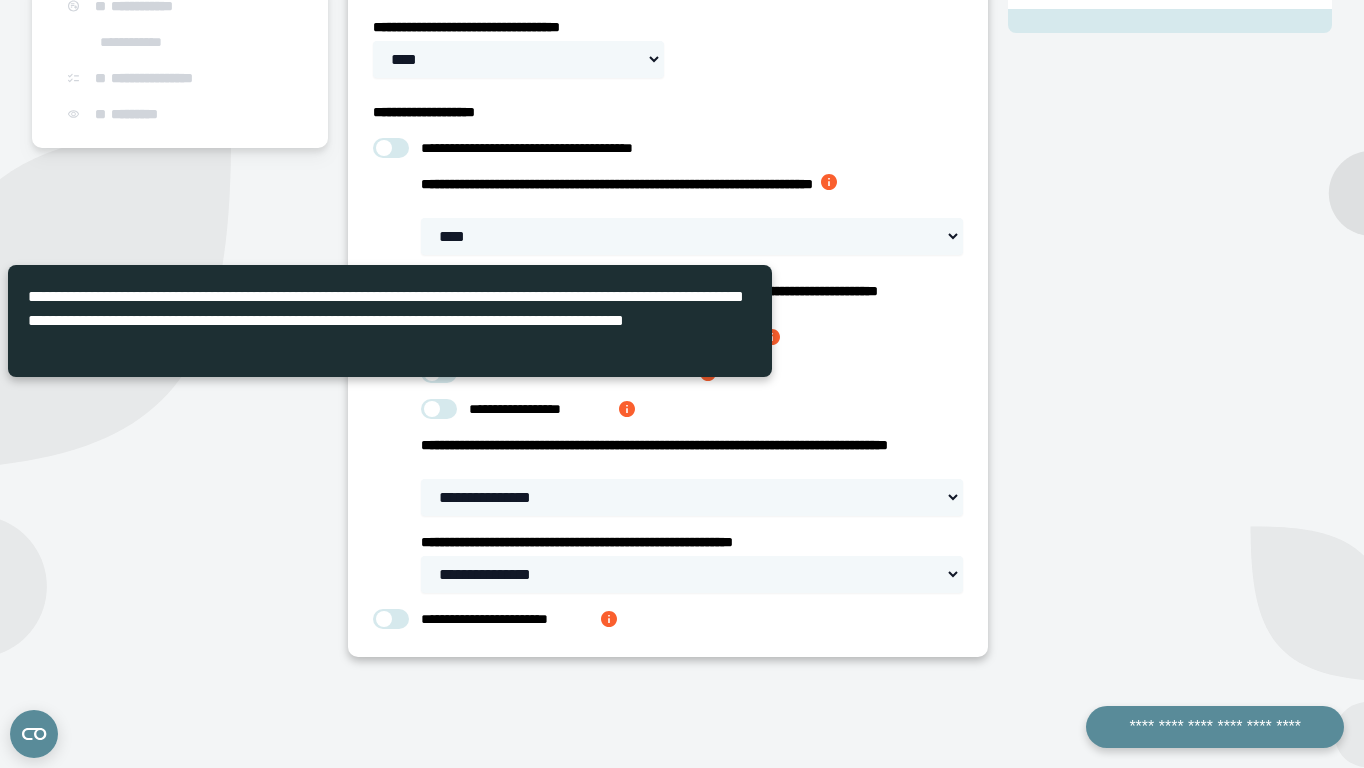 click on "**********" at bounding box center [691, 455] 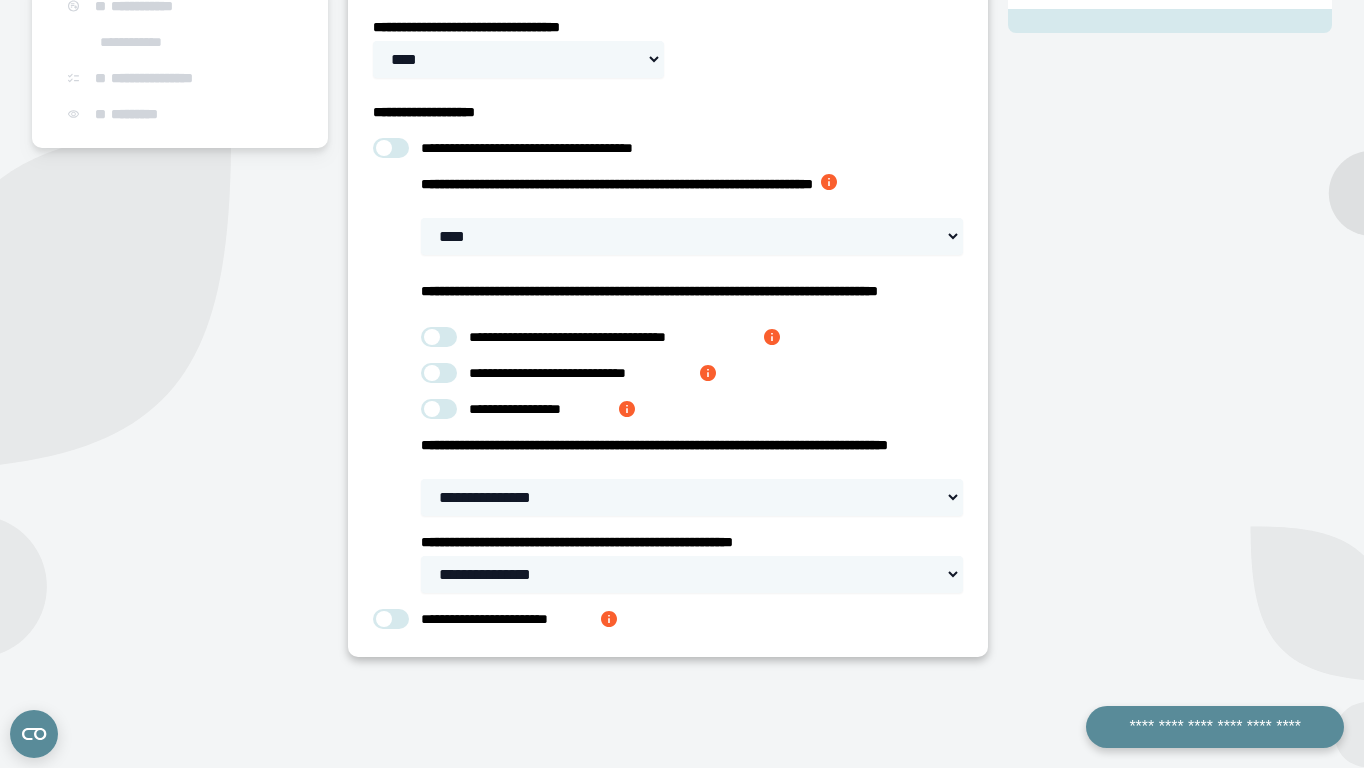click at bounding box center [708, 373] 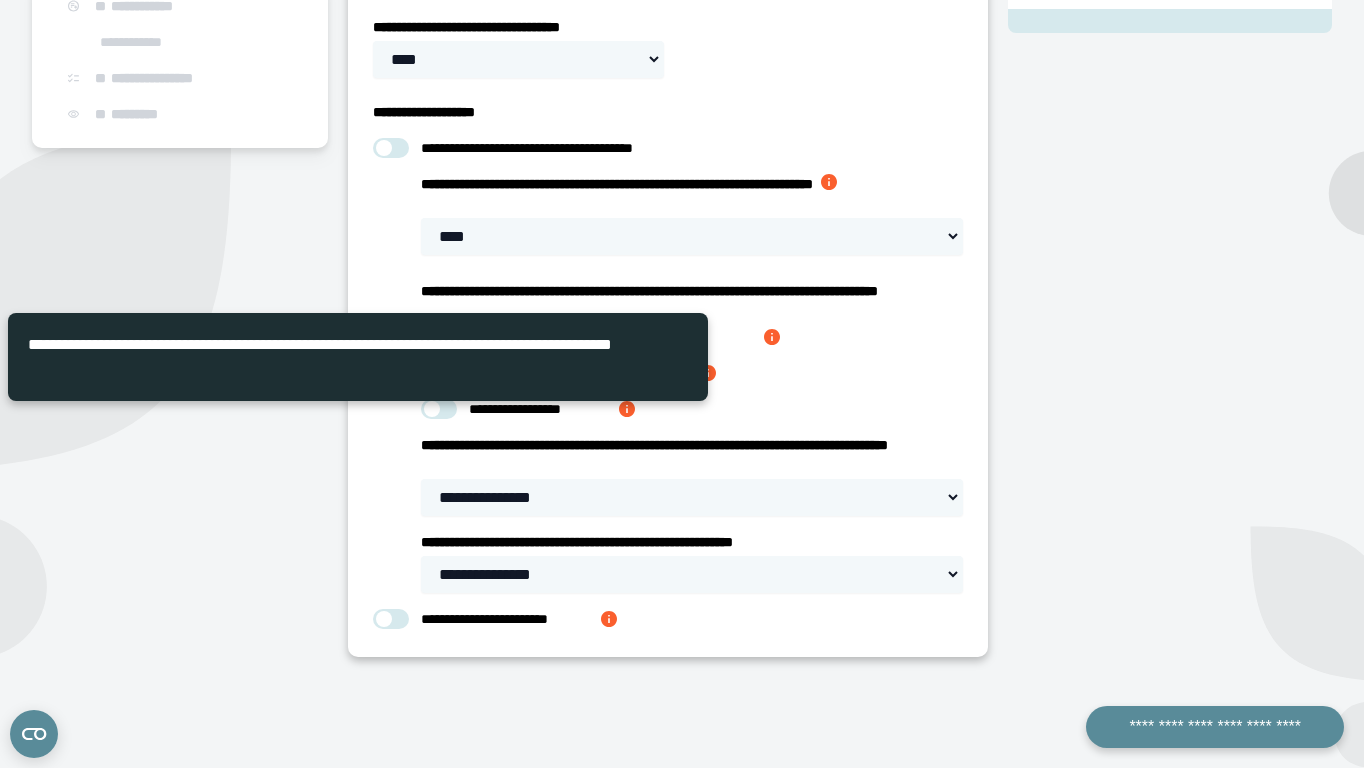 click on "**********" at bounding box center [691, 373] 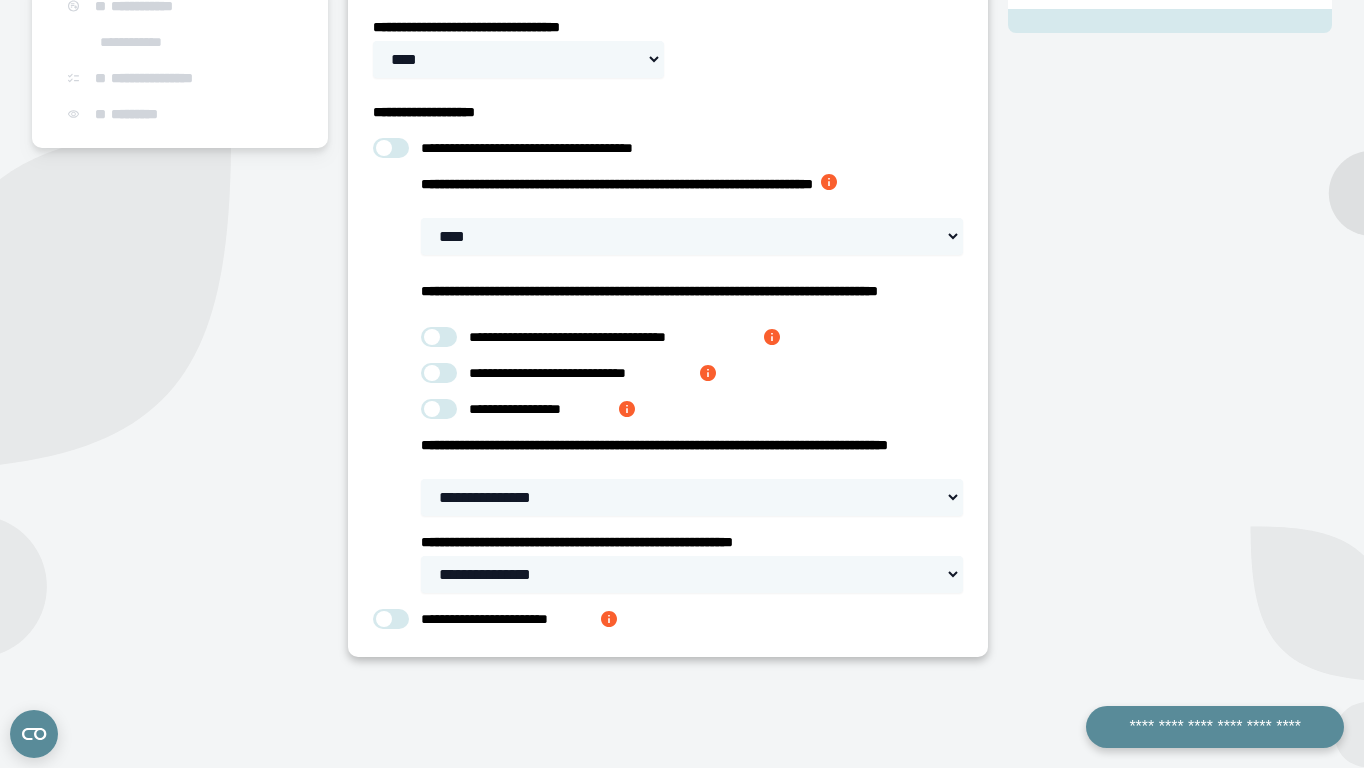 click at bounding box center [627, 409] 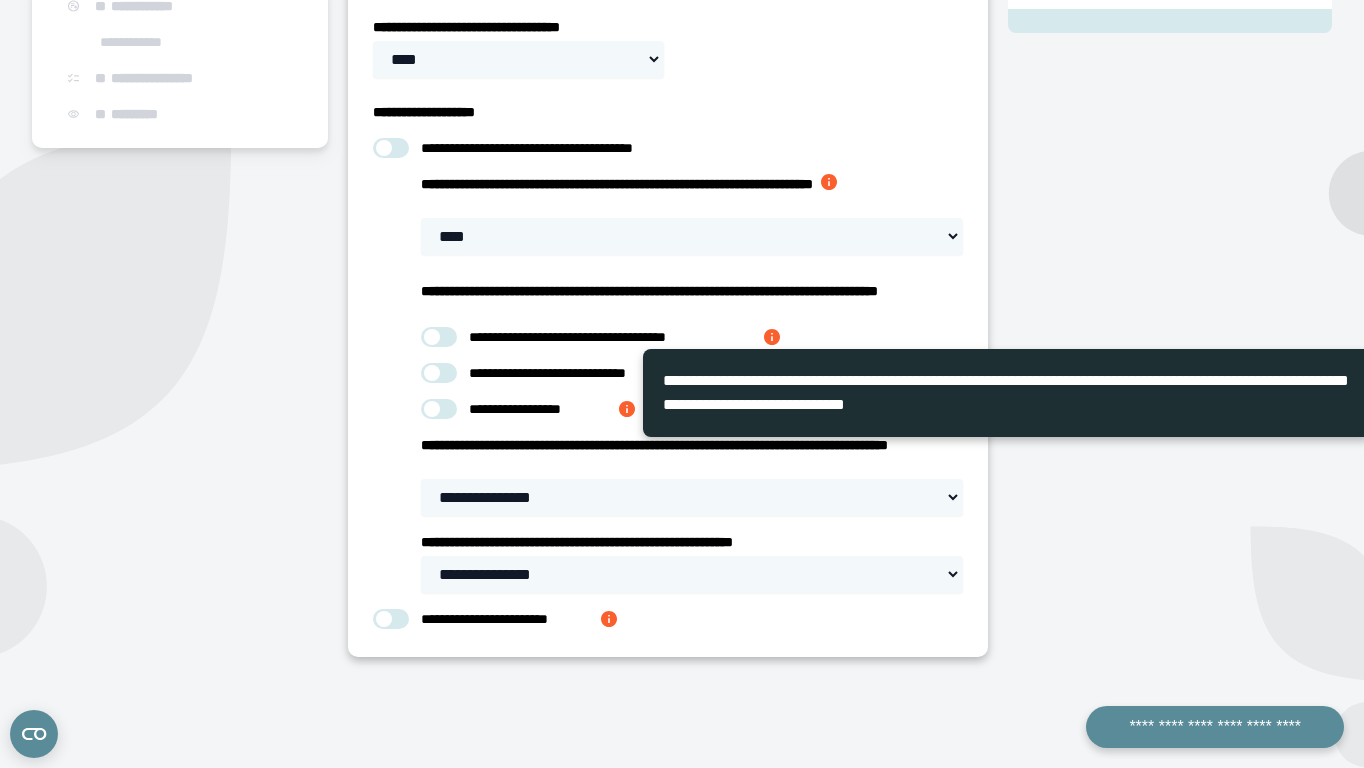 click at bounding box center (439, 409) 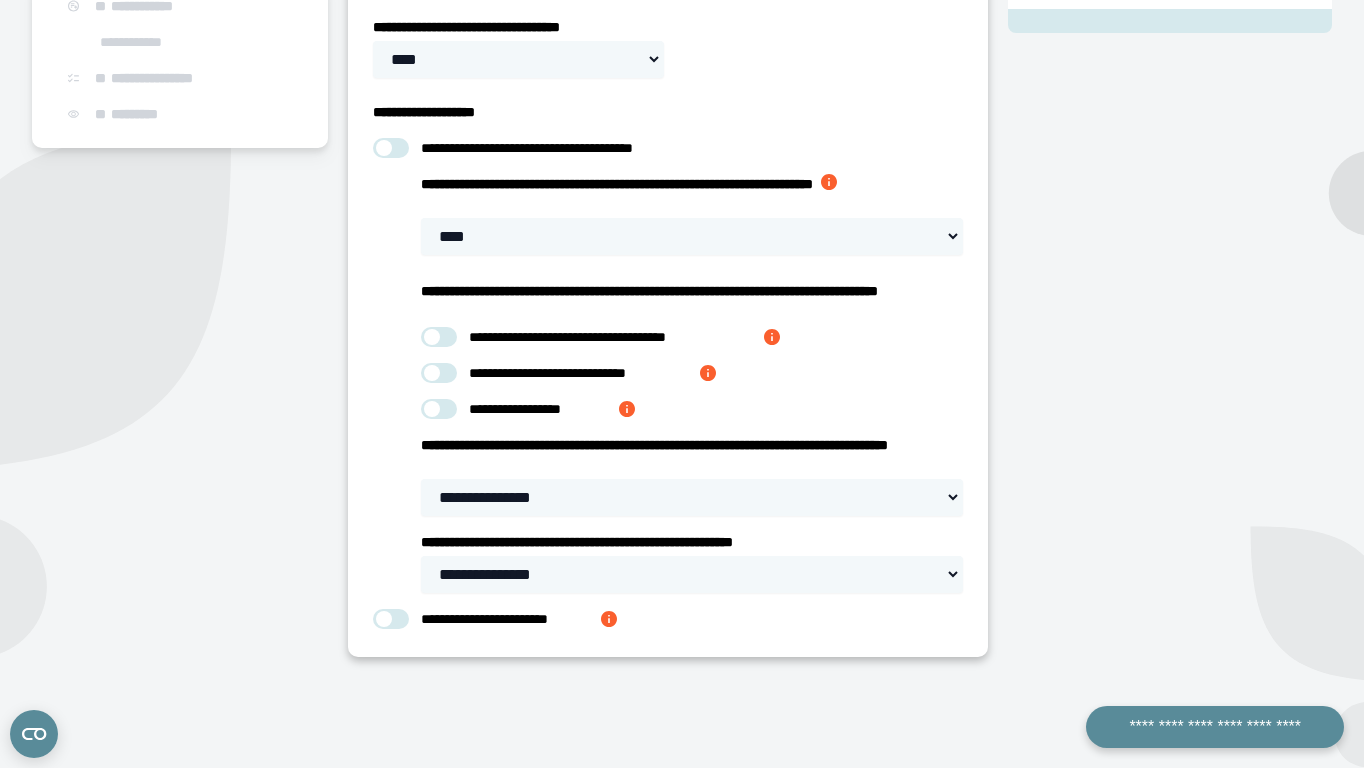 click at bounding box center [439, 409] 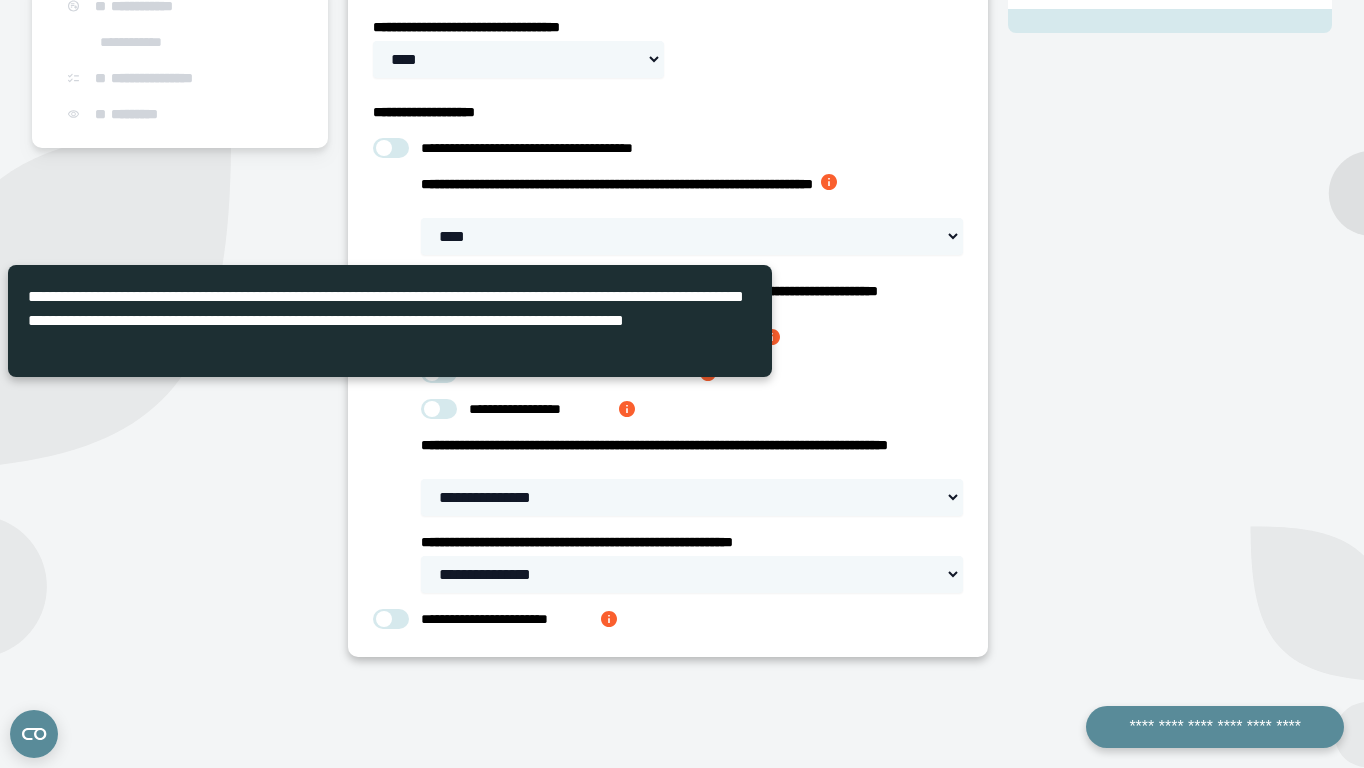 click on "**********" at bounding box center [691, 373] 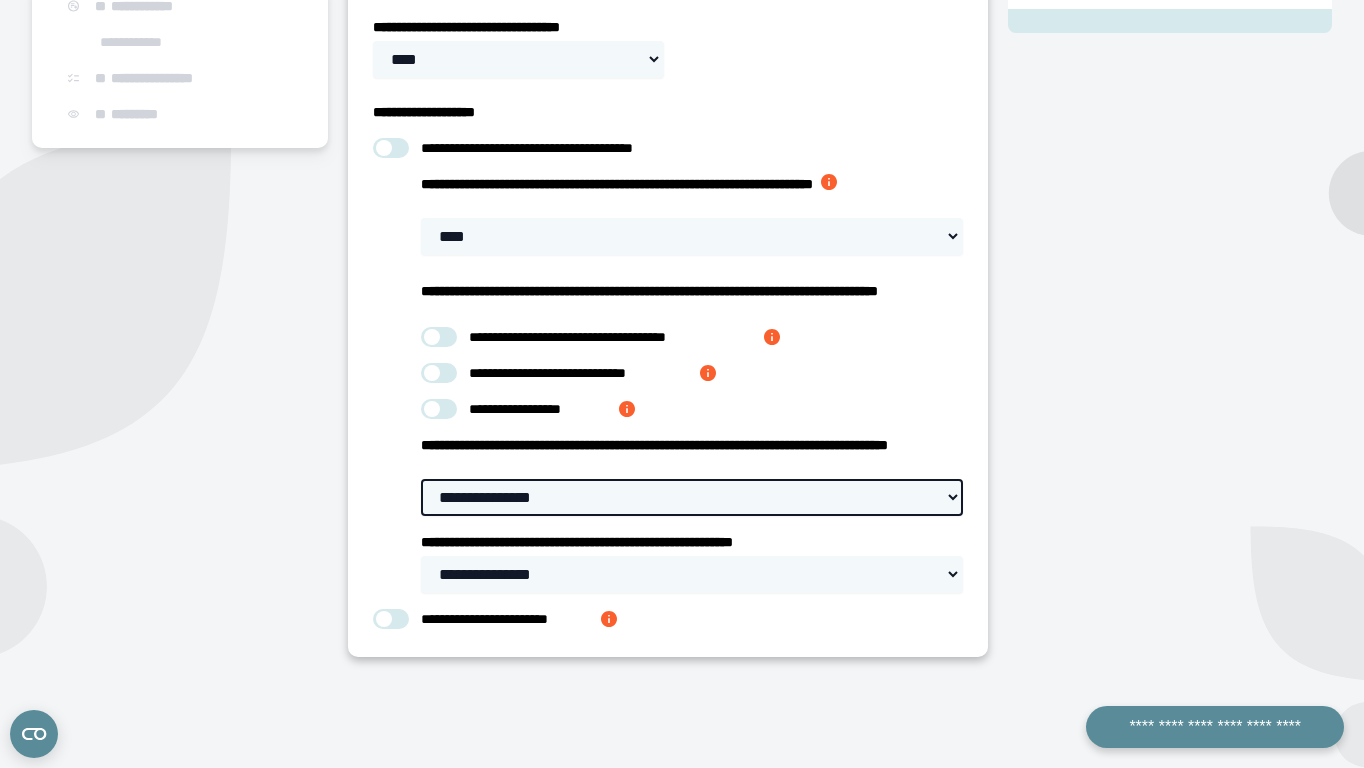 select on "**********" 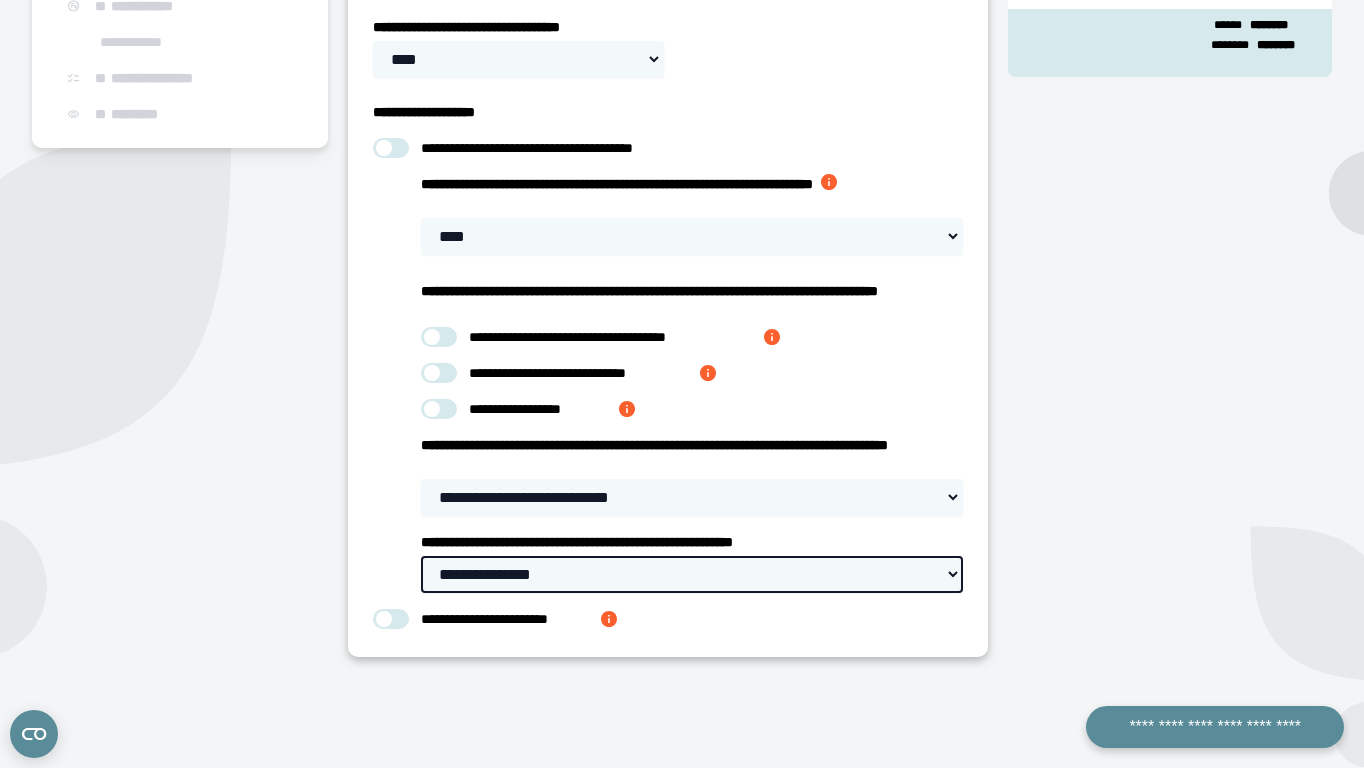select on "*****" 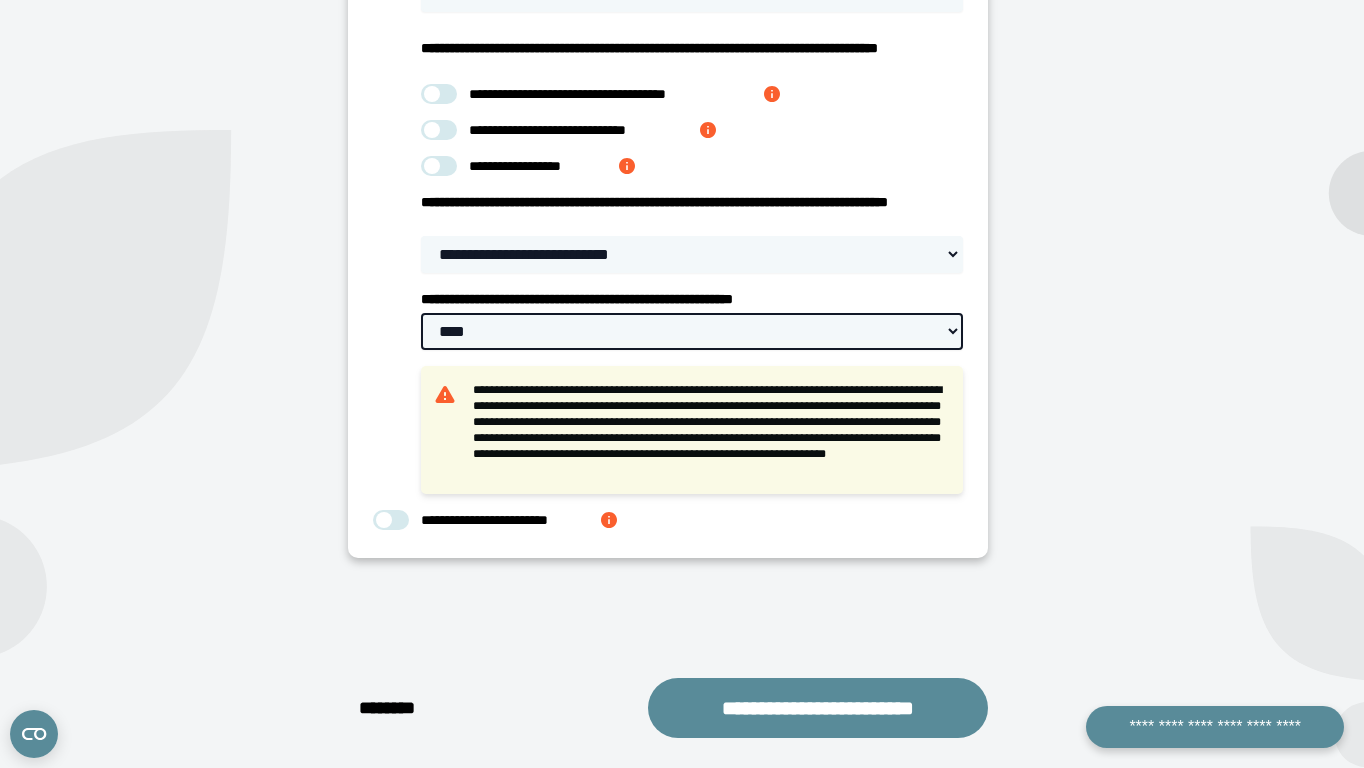 scroll, scrollTop: 658, scrollLeft: 0, axis: vertical 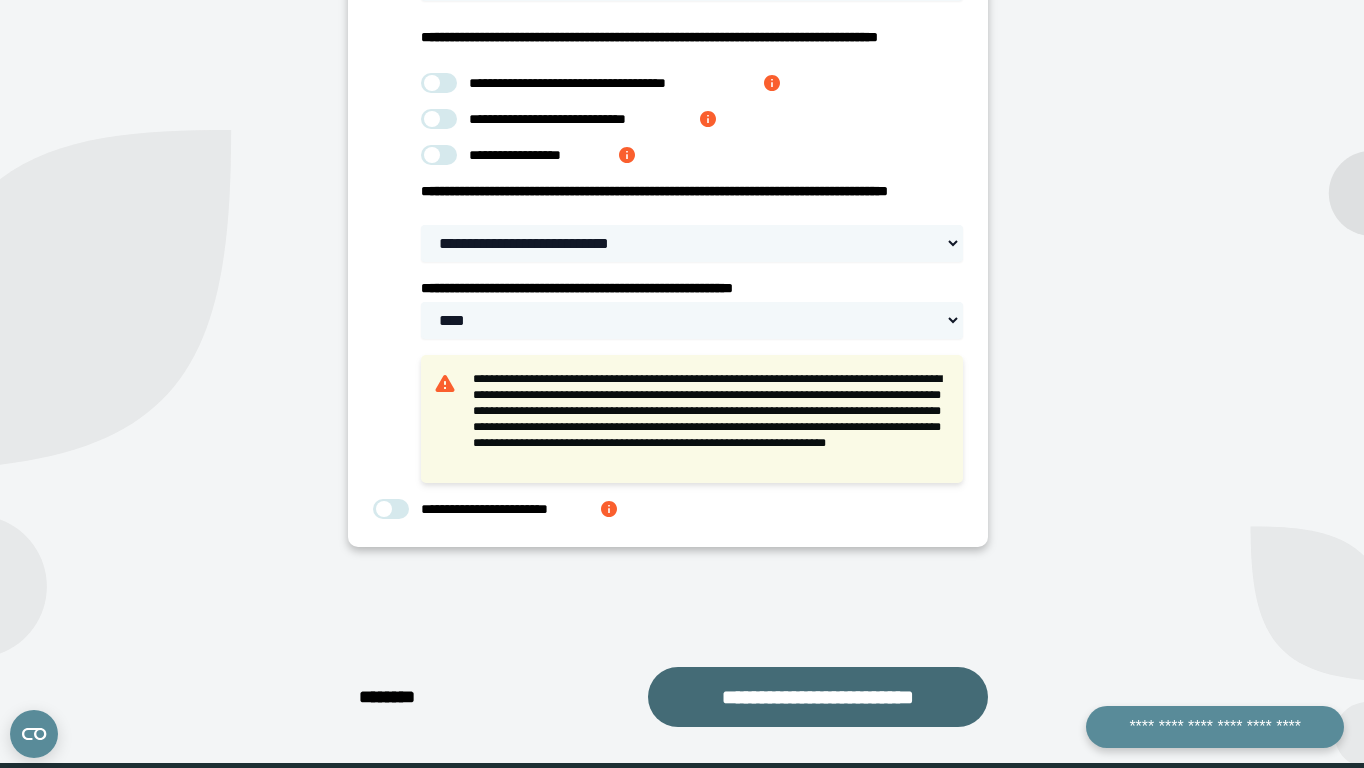 click on "**********" at bounding box center (818, 697) 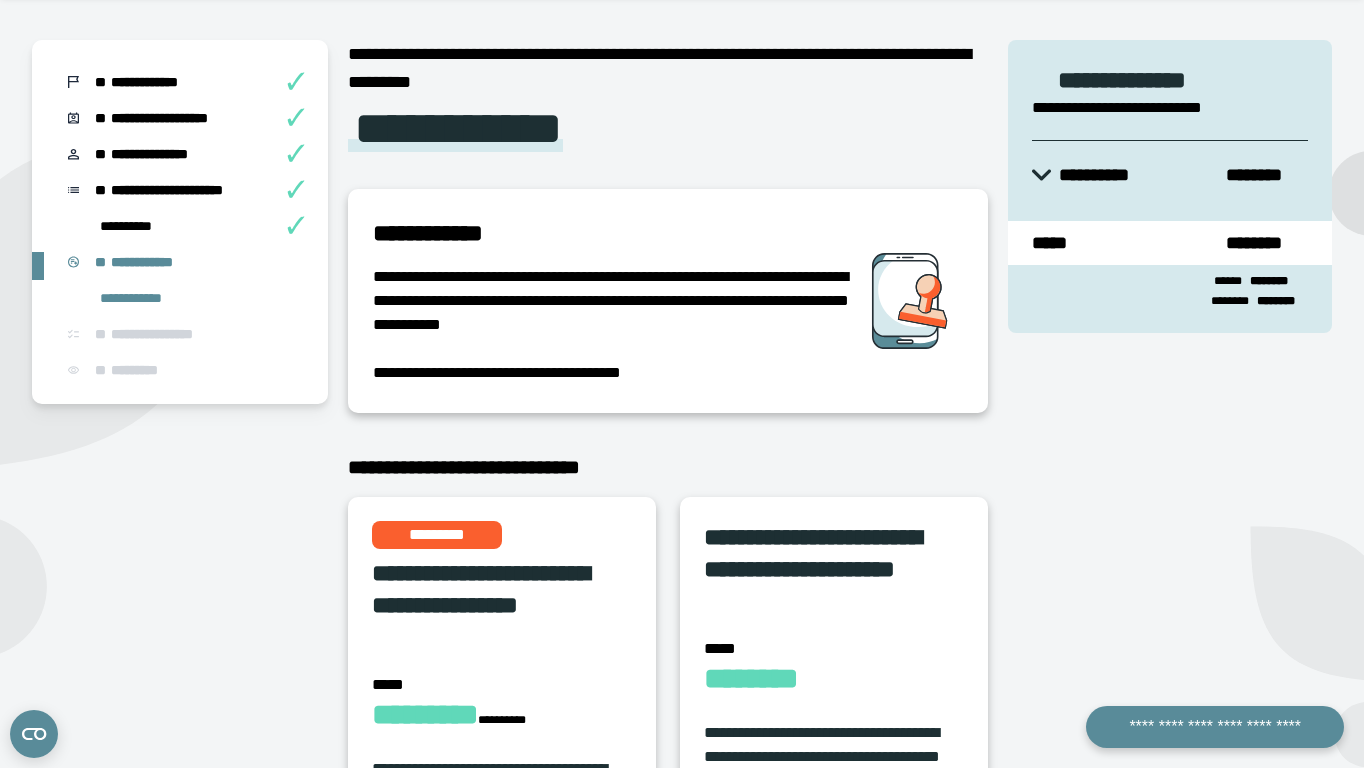 scroll, scrollTop: 151, scrollLeft: 0, axis: vertical 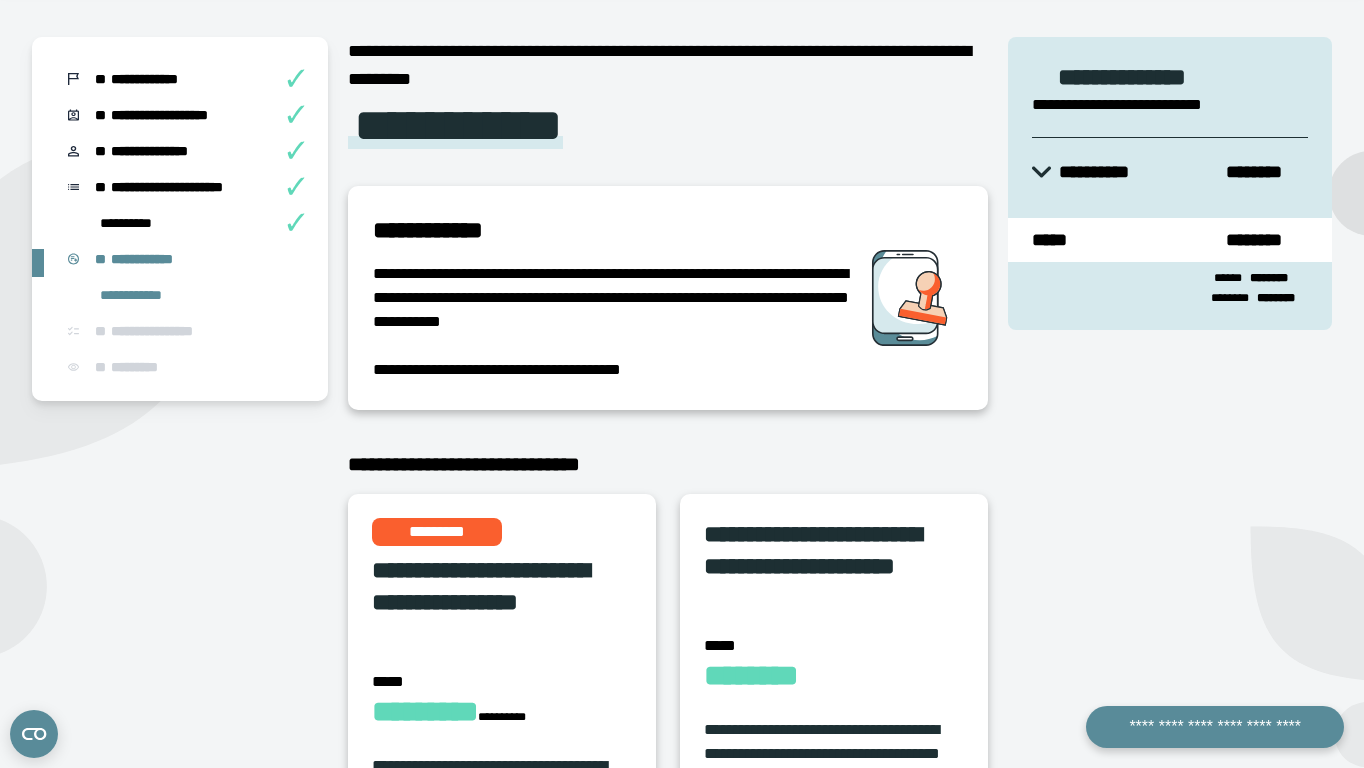 click on "**********" at bounding box center (1170, 172) 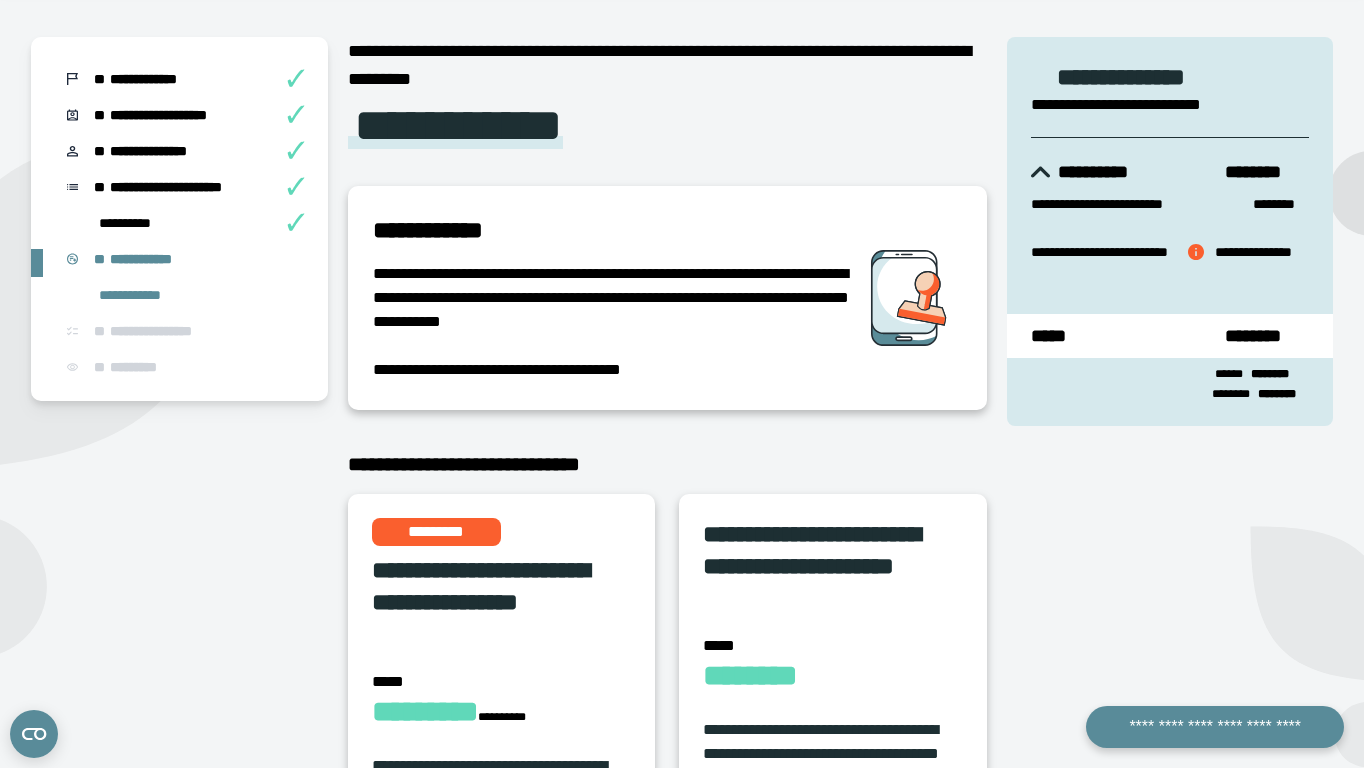 click at bounding box center [1196, 252] 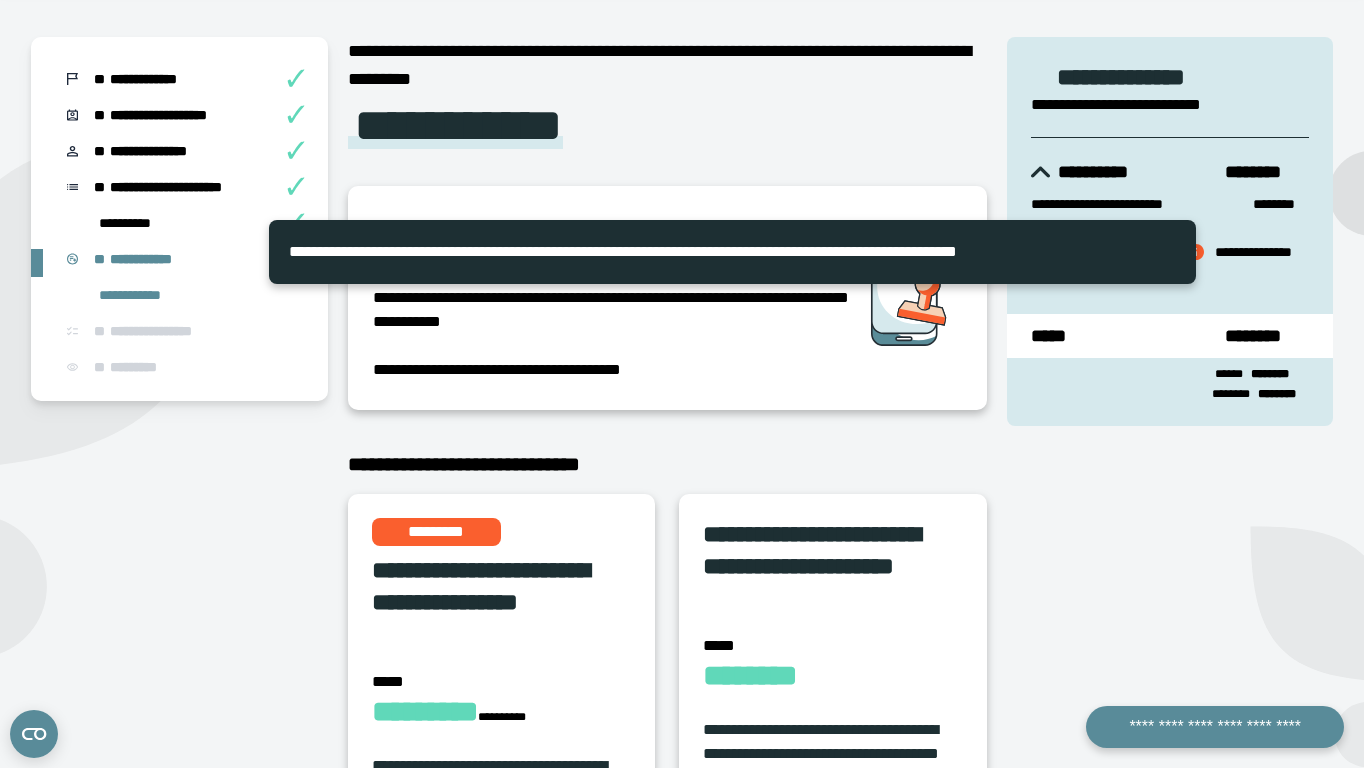 click on "**********" at bounding box center (1170, 231) 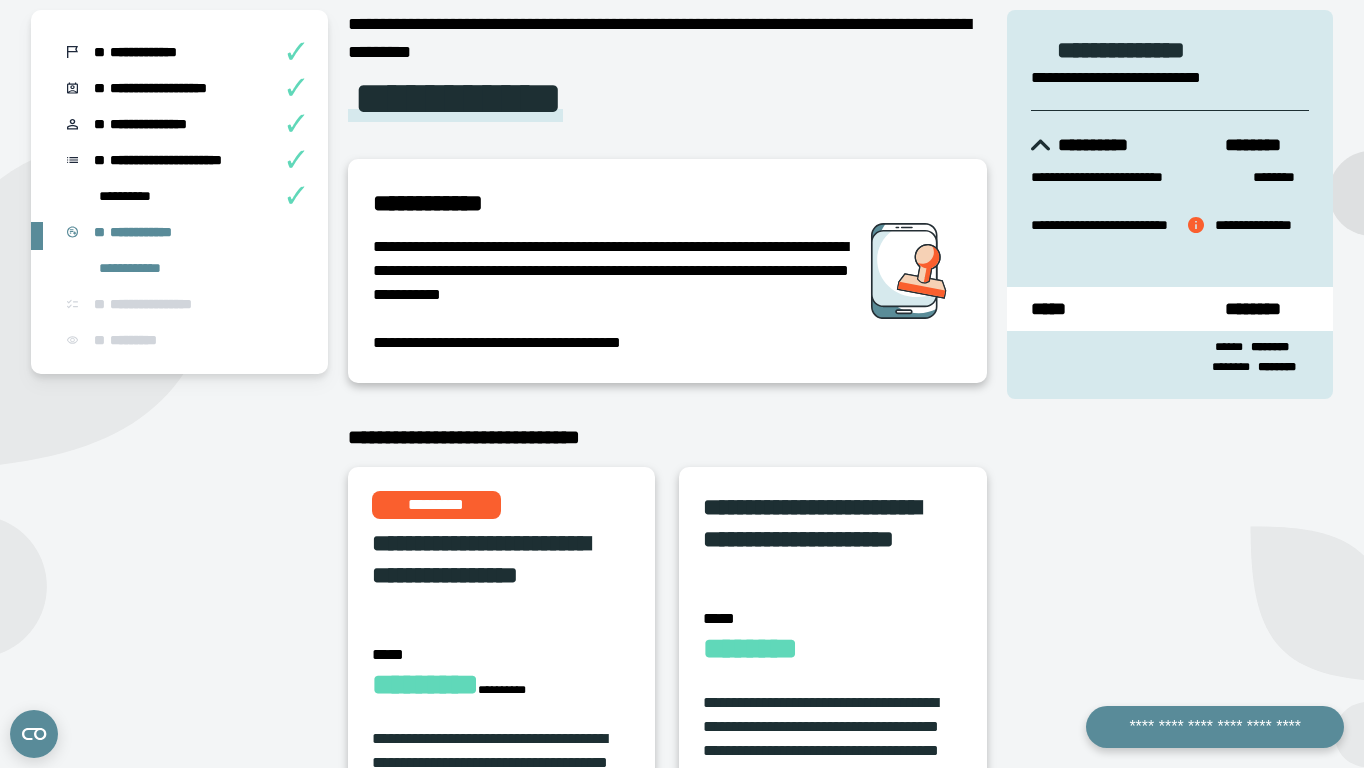 scroll, scrollTop: 178, scrollLeft: 0, axis: vertical 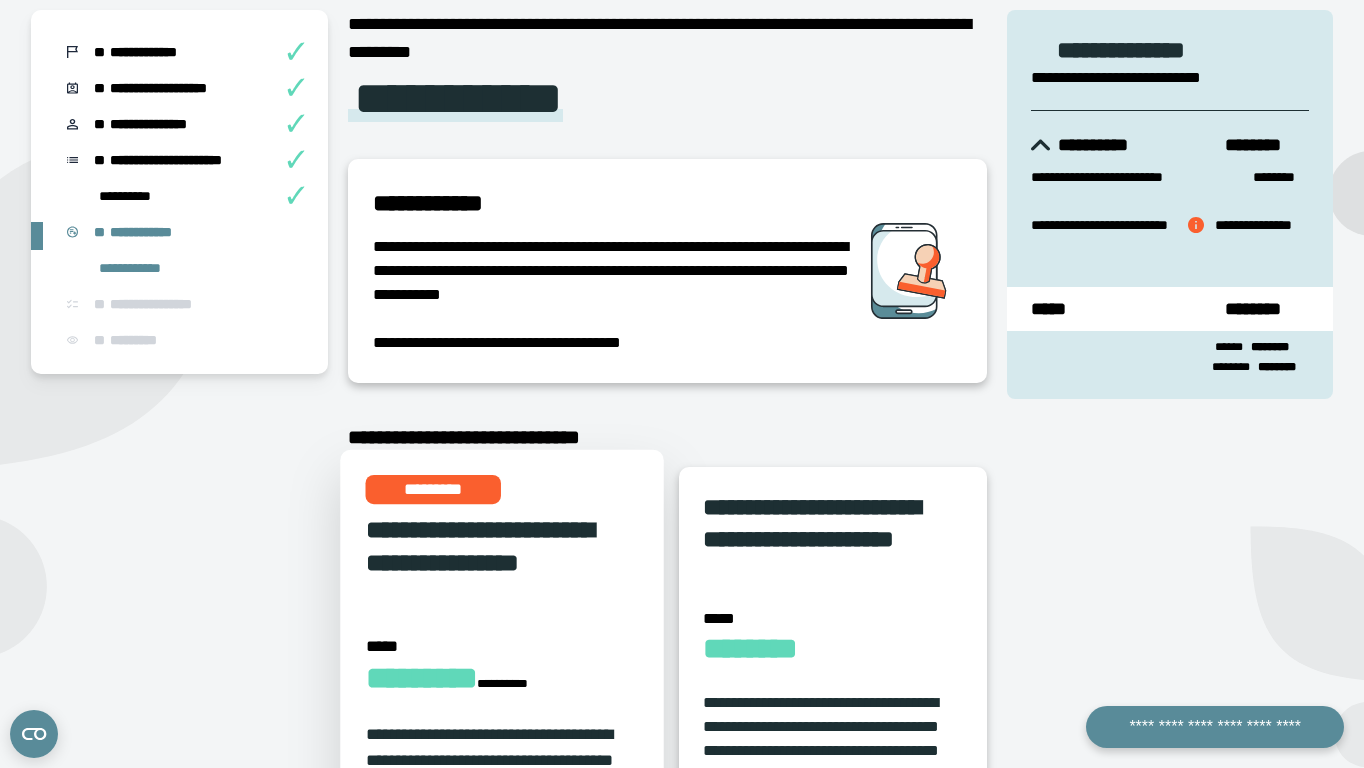 click on "**********" at bounding box center (501, 574) 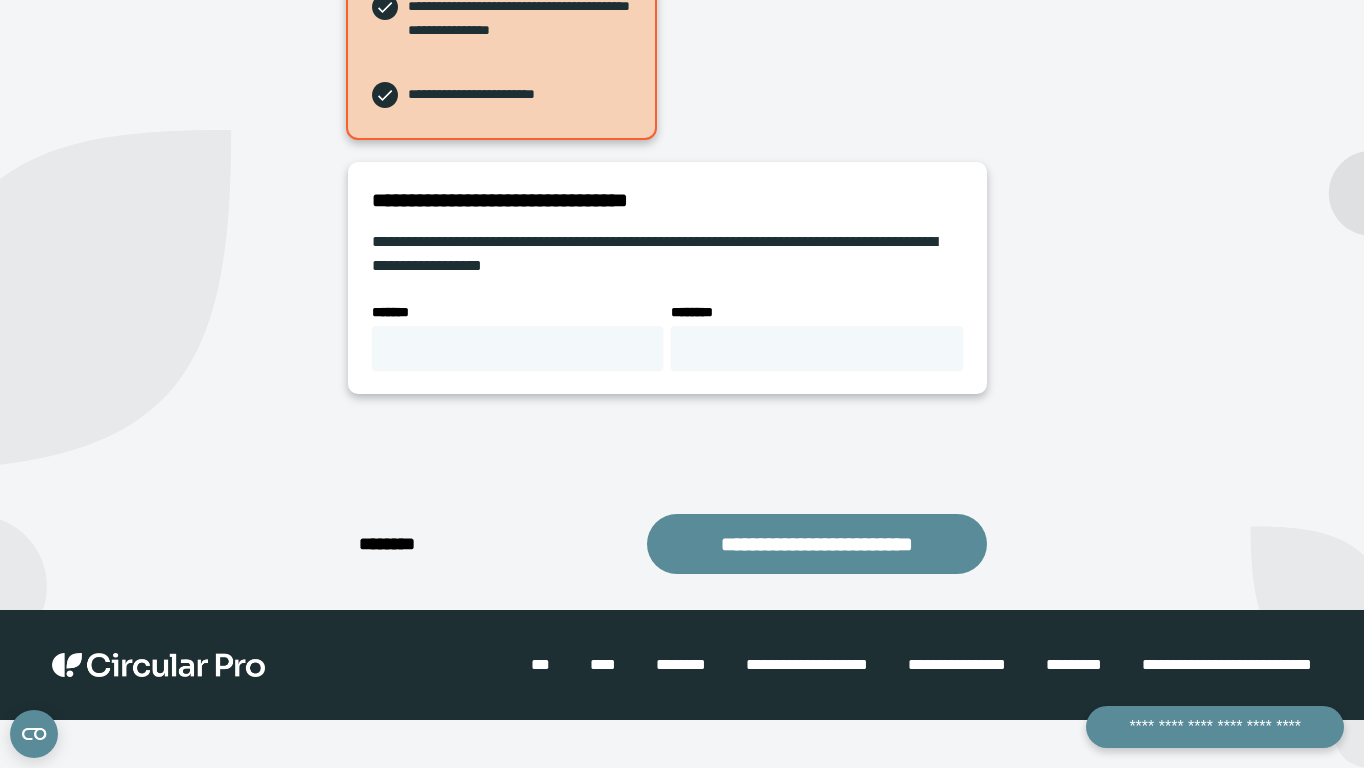 scroll, scrollTop: 1200, scrollLeft: 0, axis: vertical 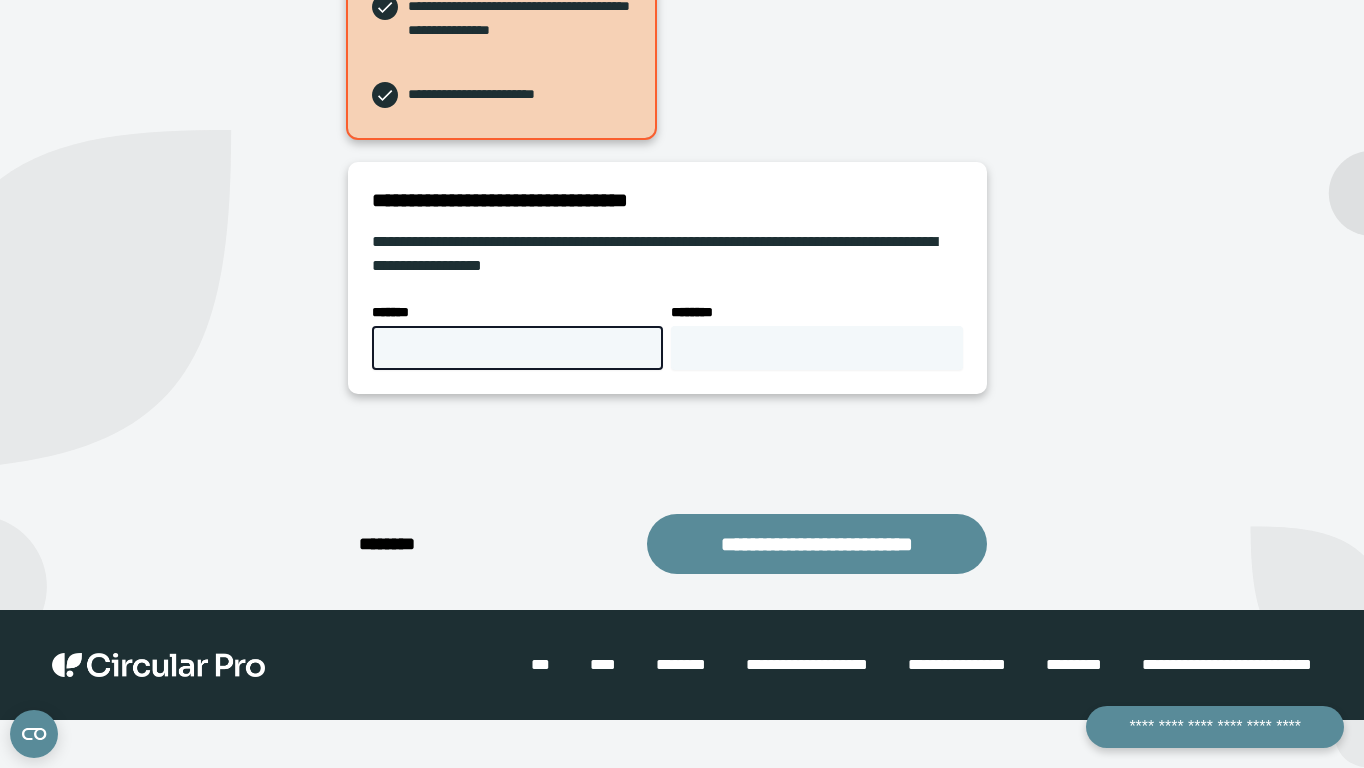 click on "*******" at bounding box center [518, 348] 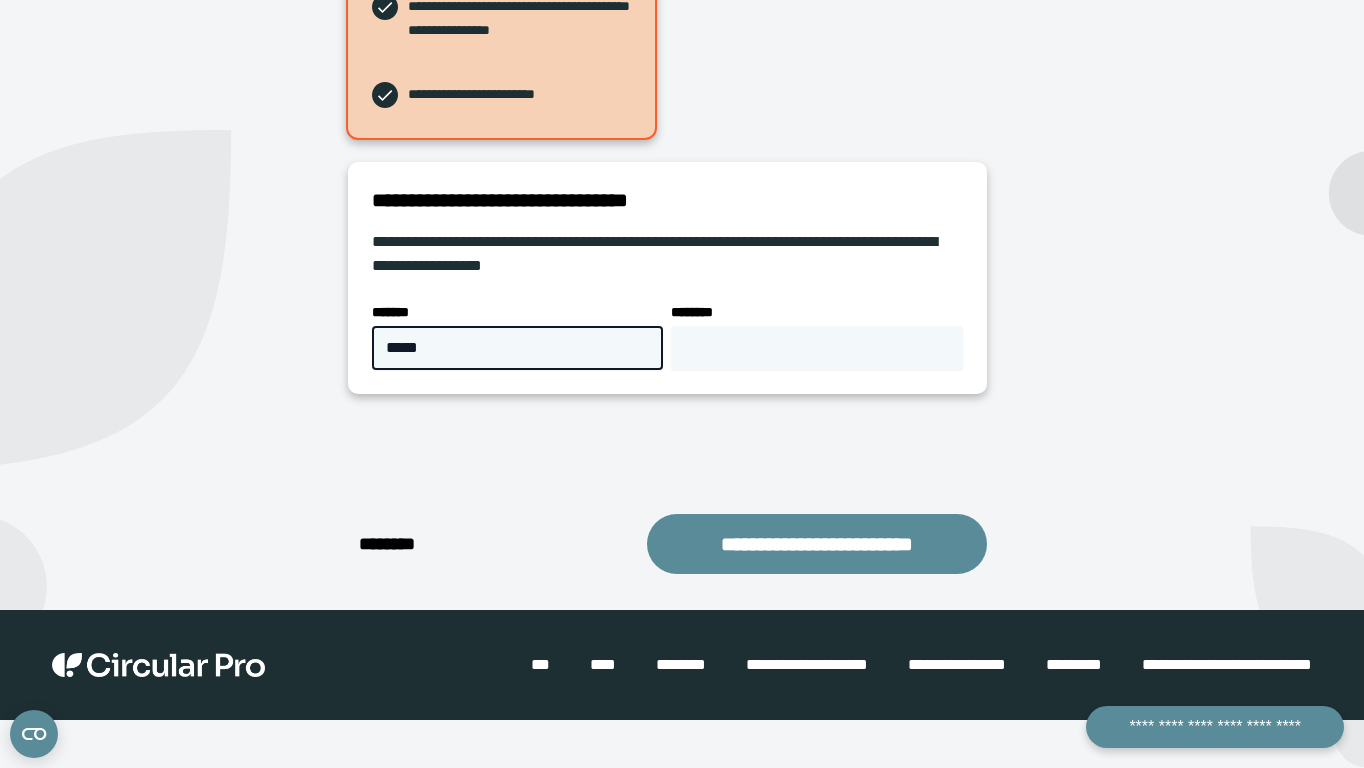 type on "*****" 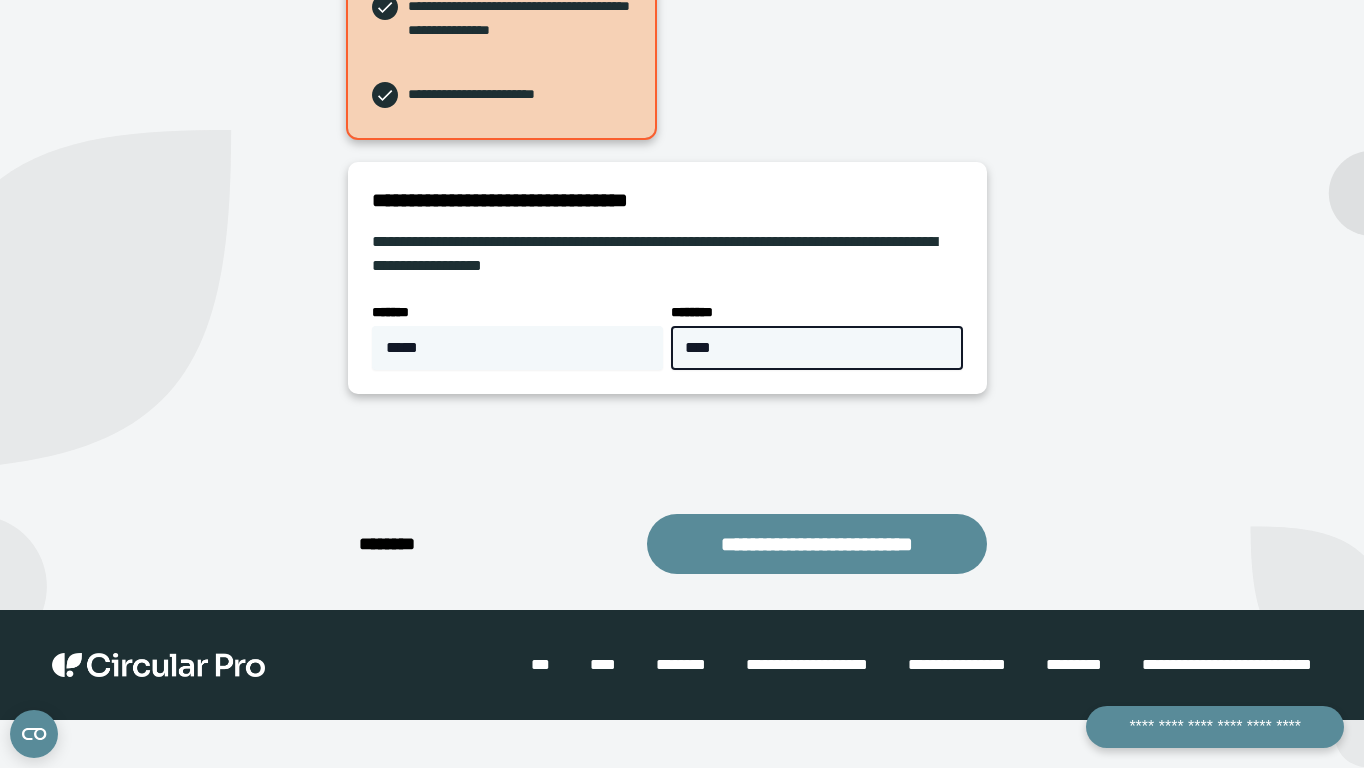 type on "****" 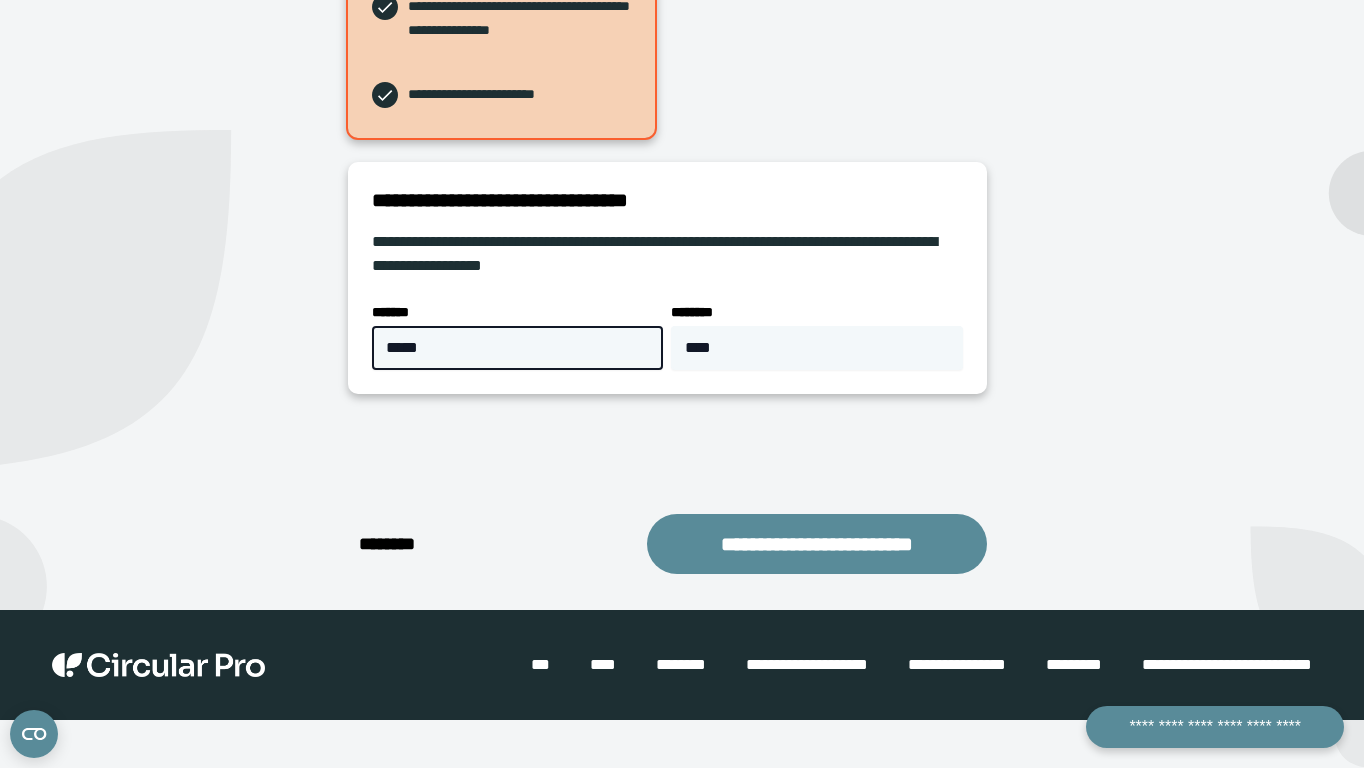 click on "*****" at bounding box center (518, 348) 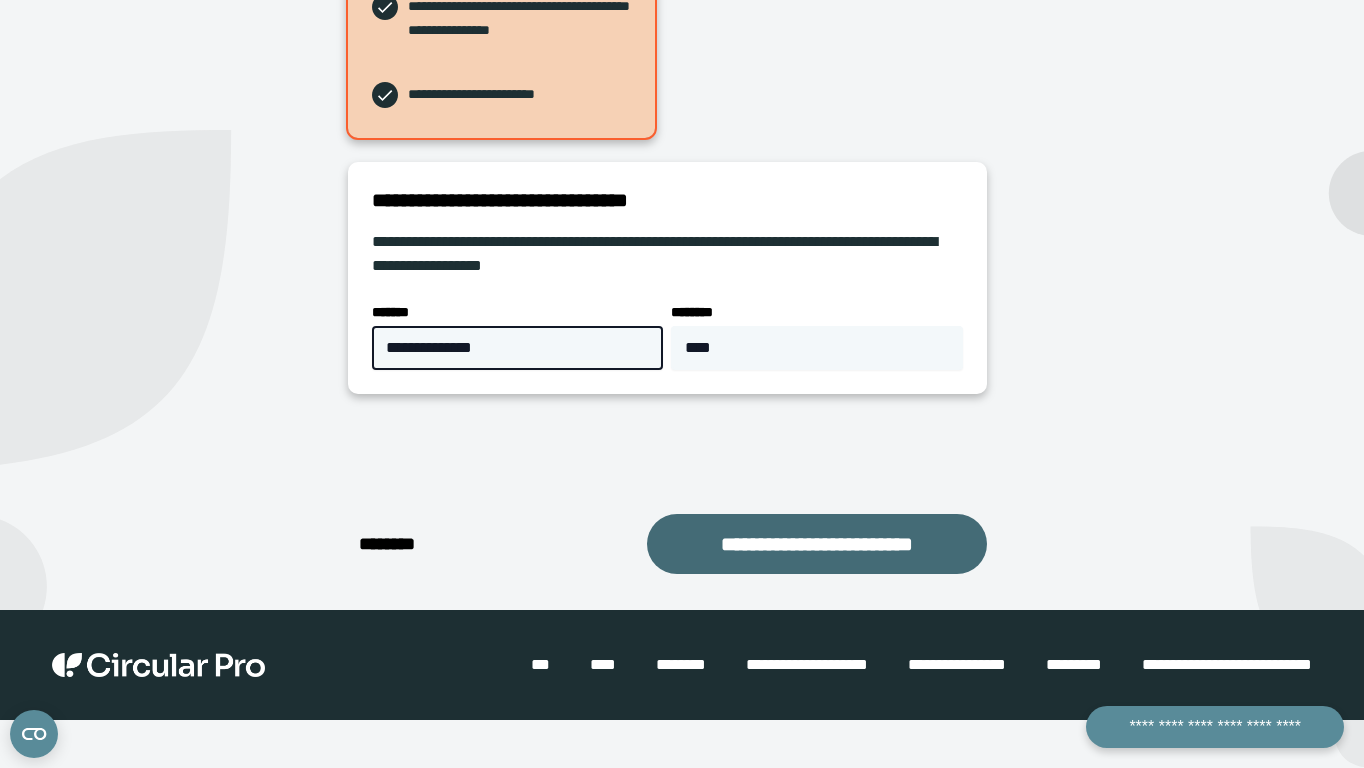 type on "**********" 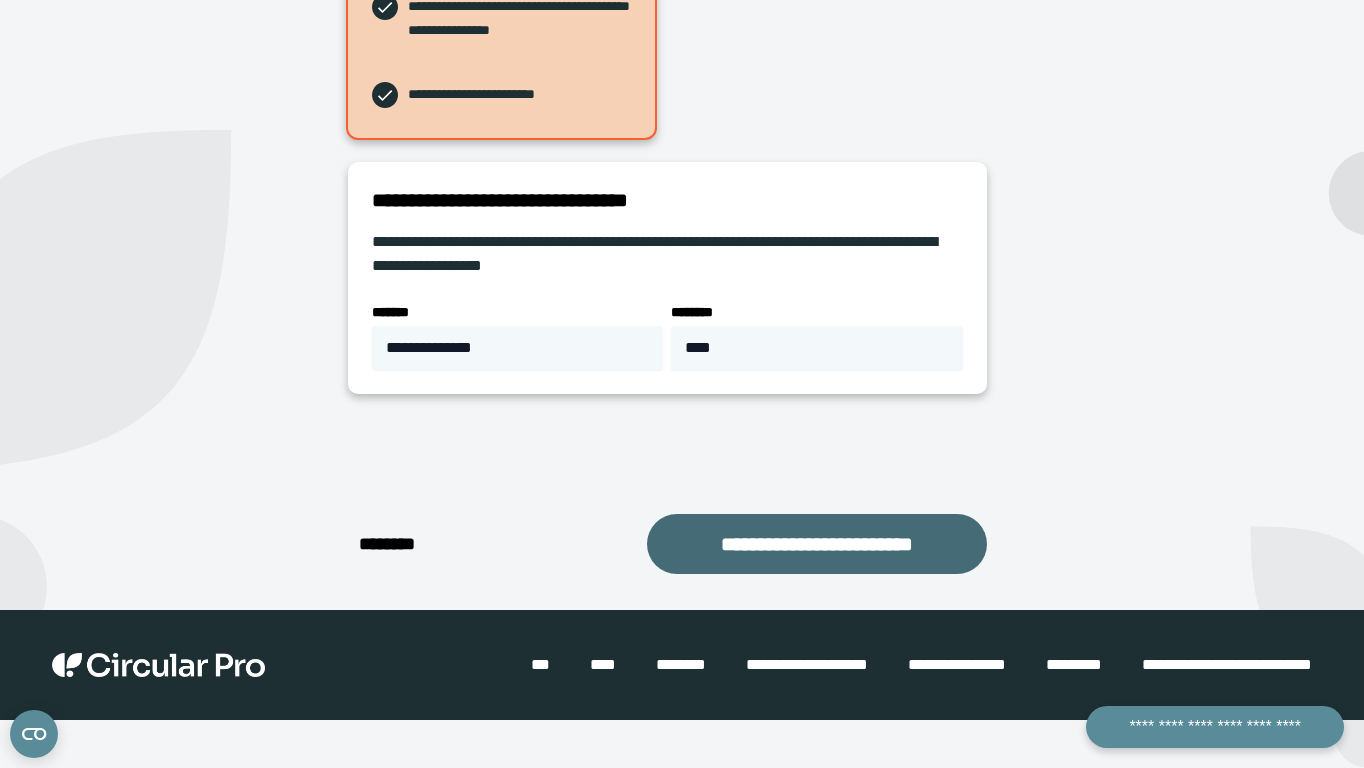 click on "**********" at bounding box center [817, 544] 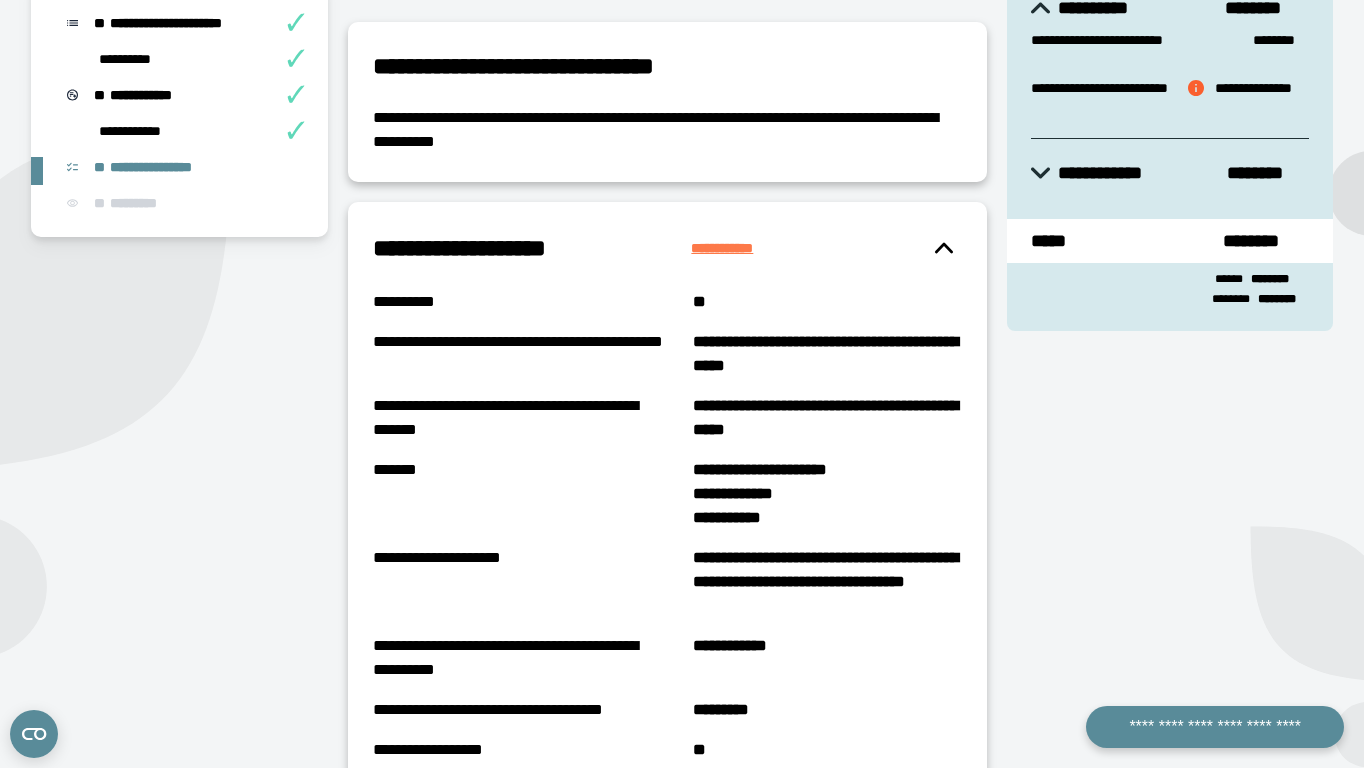 scroll, scrollTop: 308, scrollLeft: 0, axis: vertical 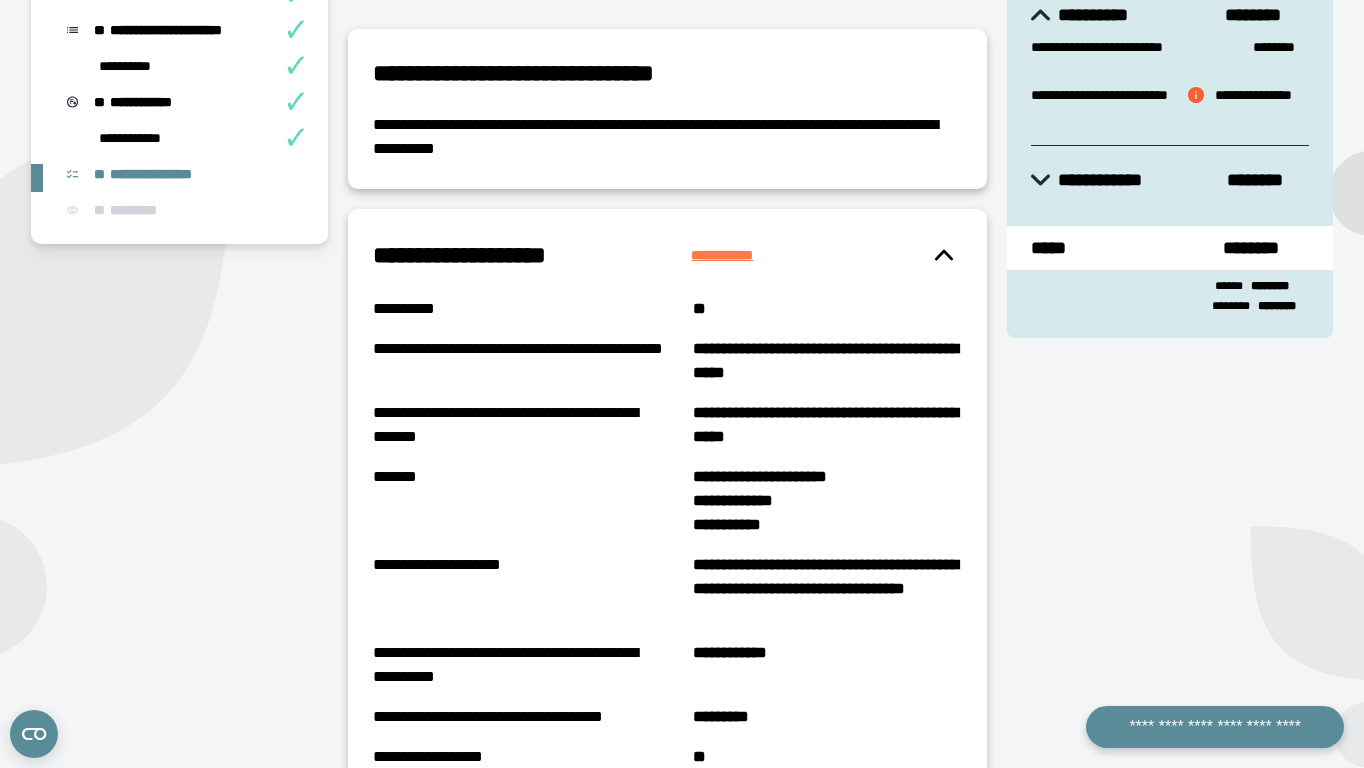 click on "**********" at bounding box center (1170, 169) 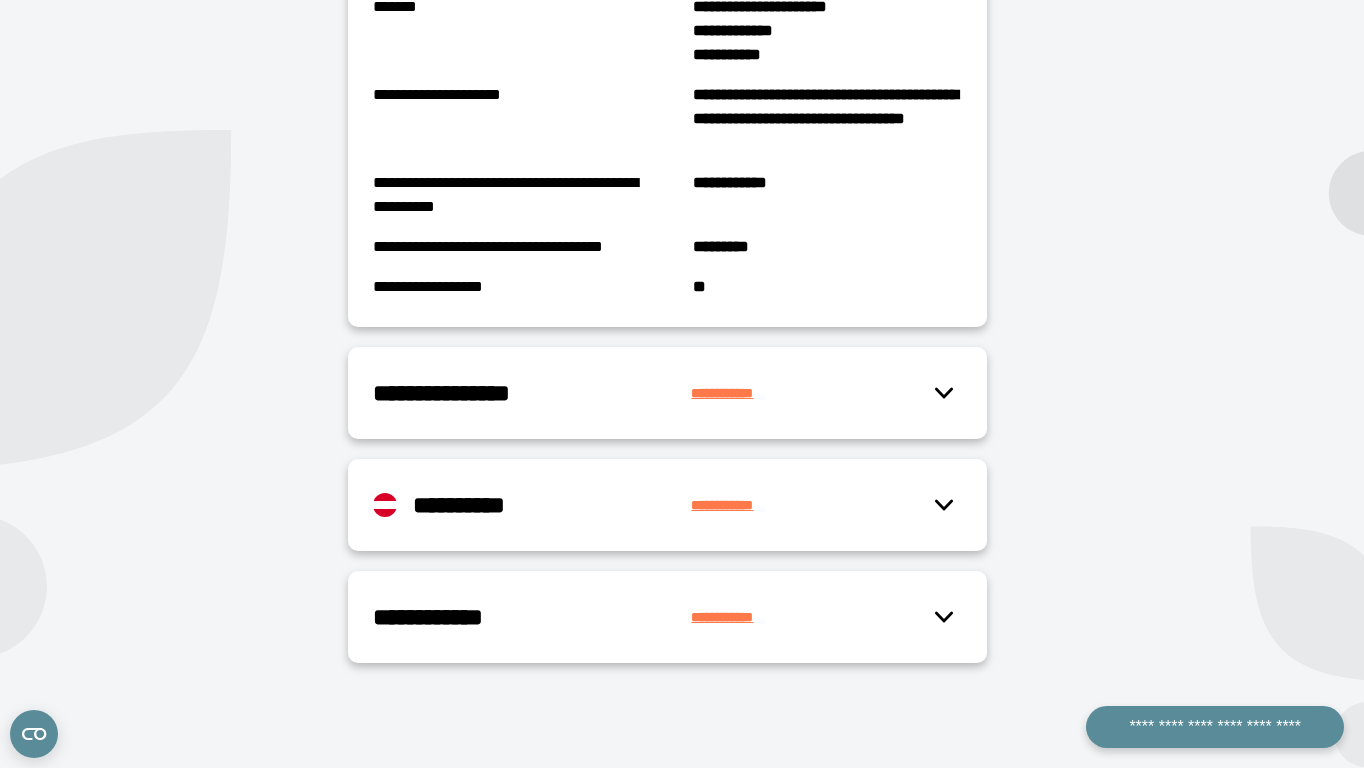 scroll, scrollTop: 776, scrollLeft: 0, axis: vertical 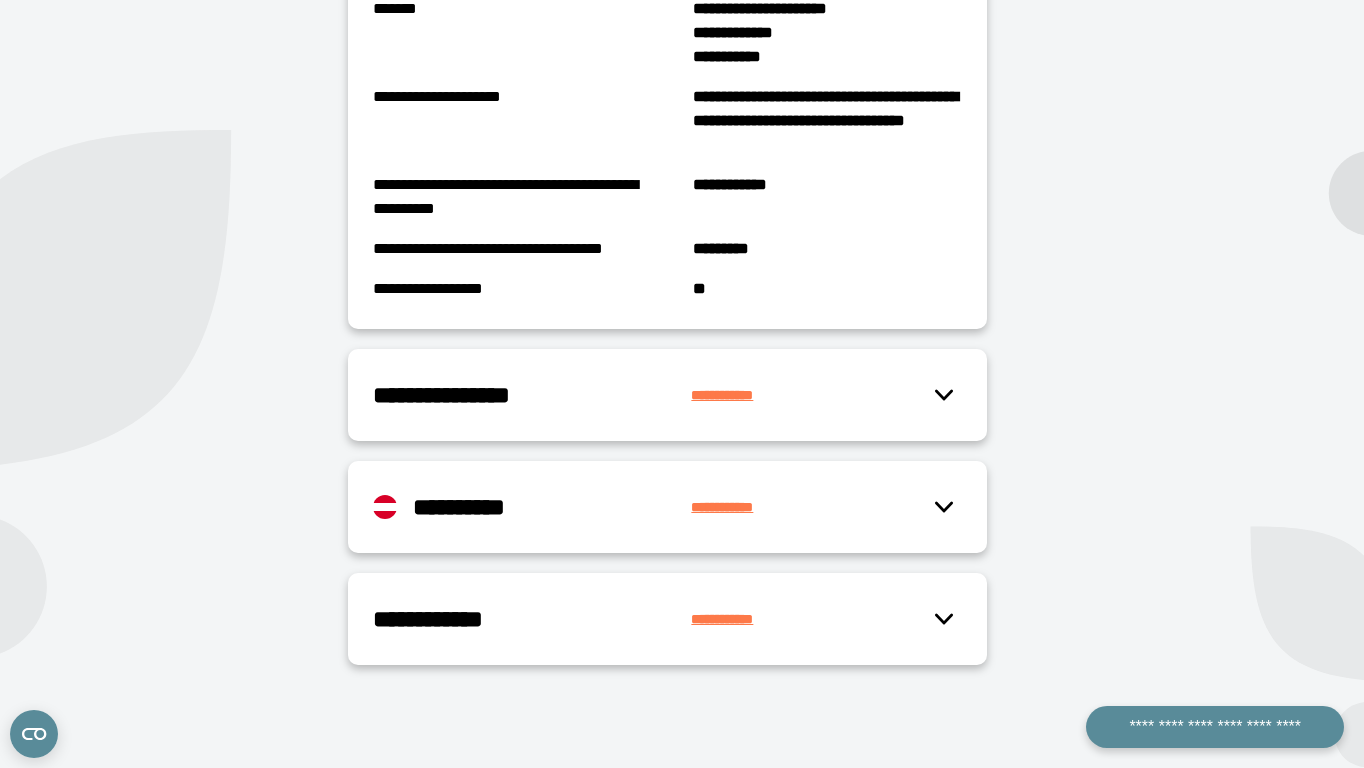 click on "**********" at bounding box center (520, 395) 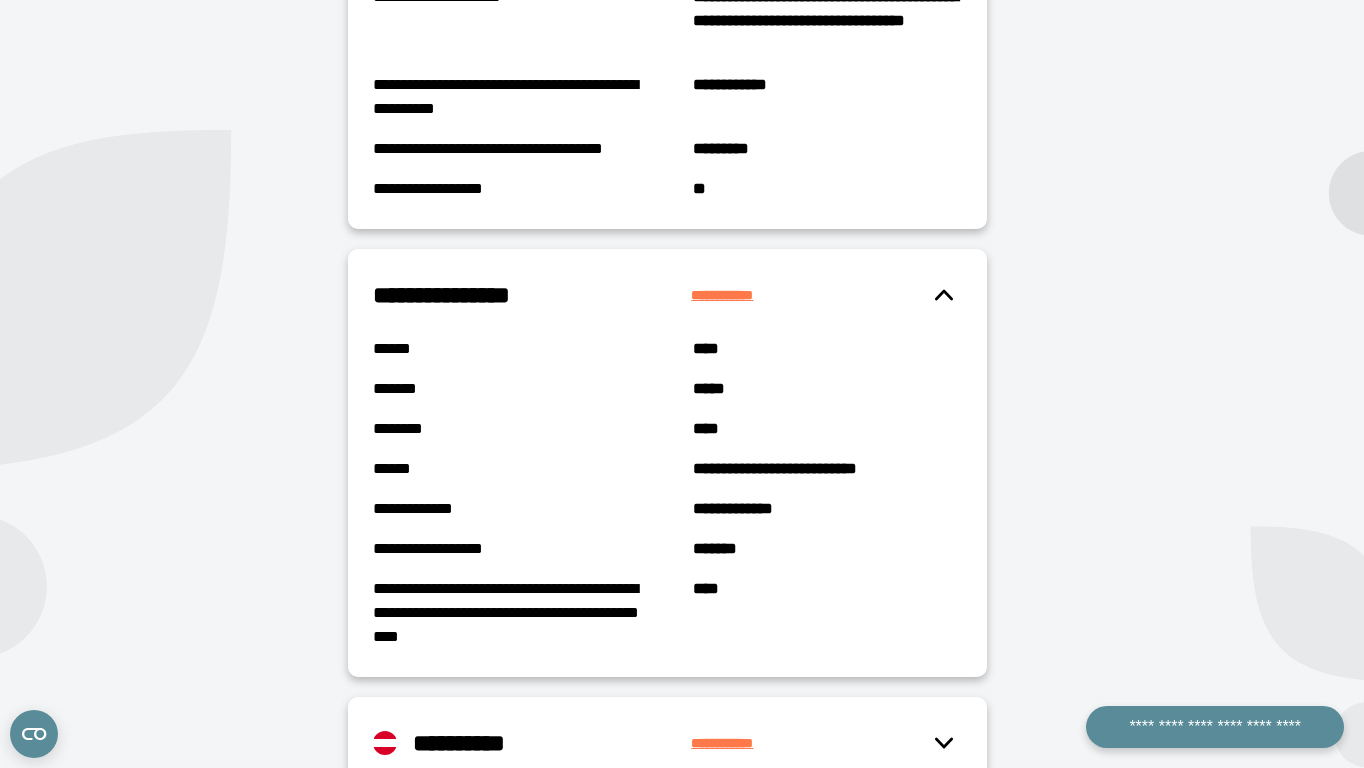 scroll, scrollTop: 880, scrollLeft: 0, axis: vertical 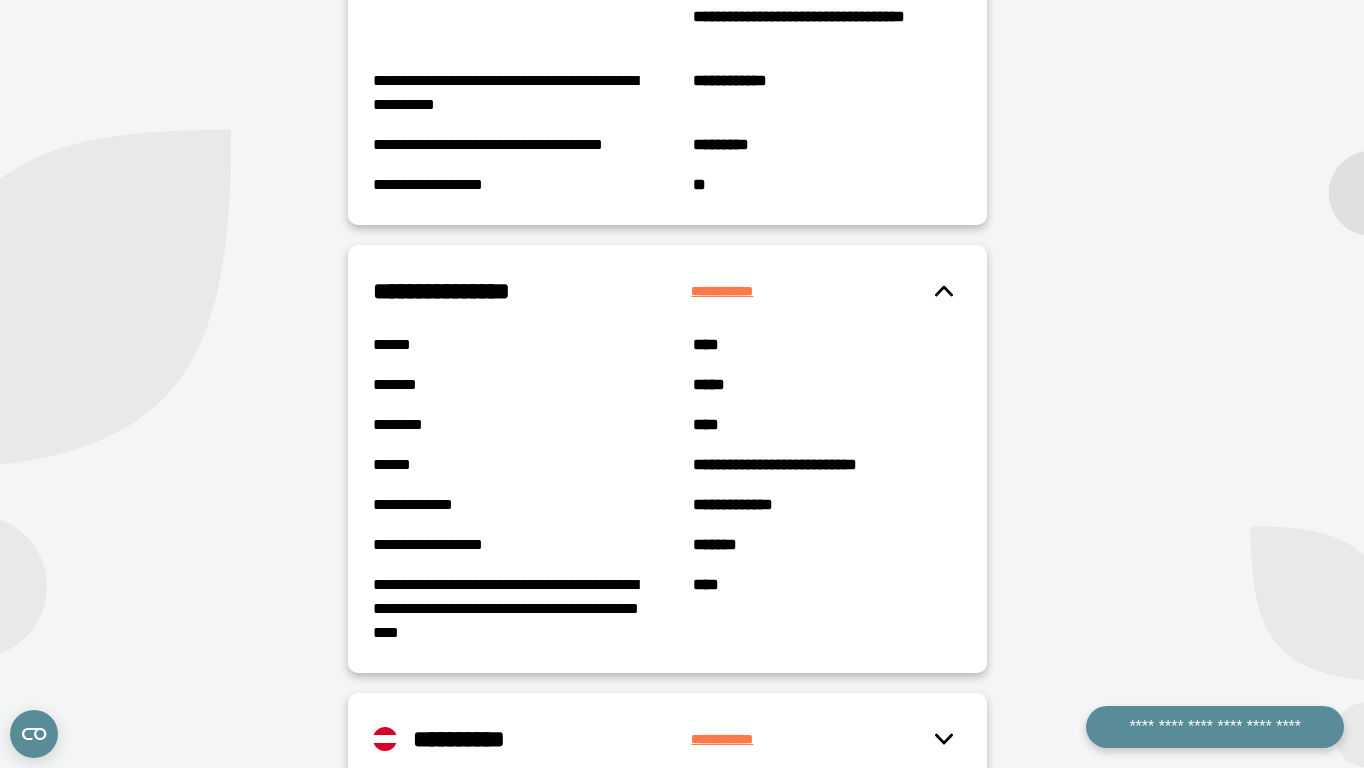 click on "**********" at bounding box center [520, 291] 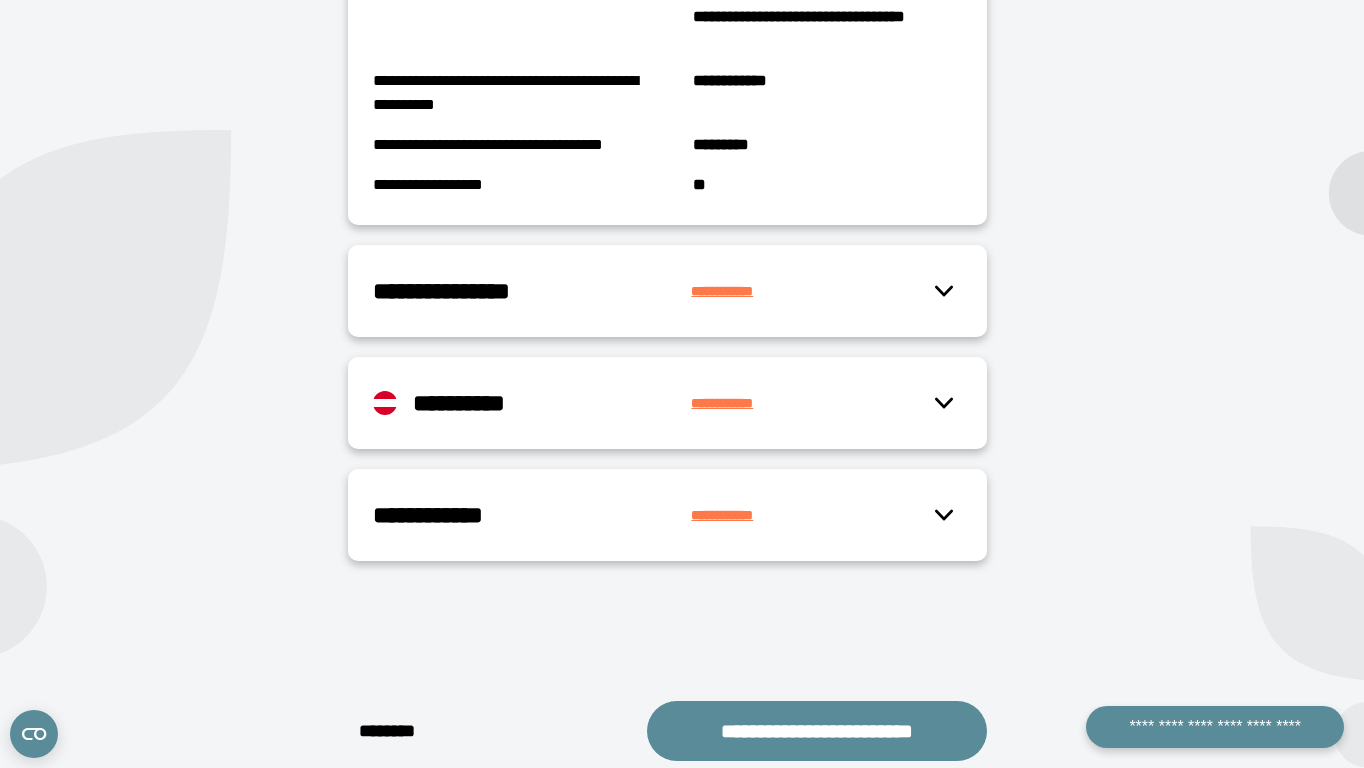 click on "**********" at bounding box center (667, 515) 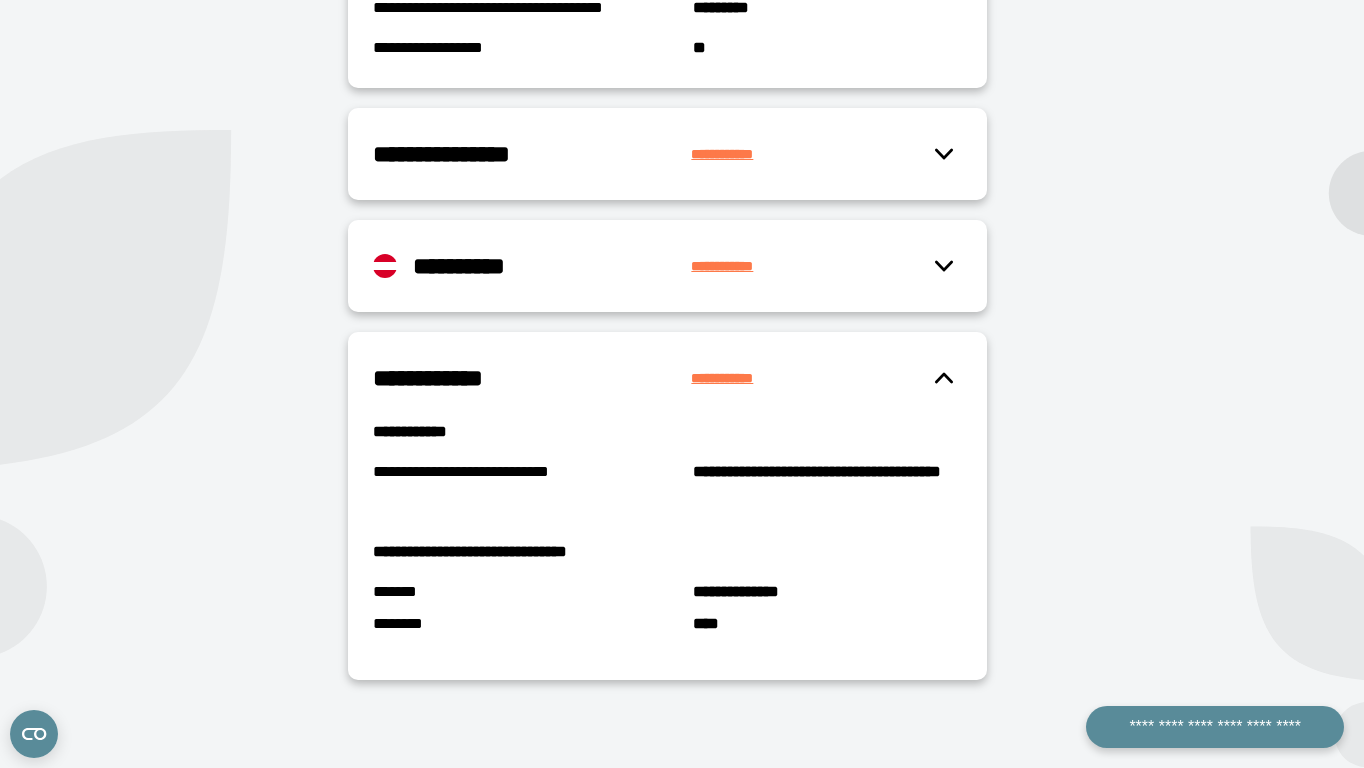 scroll, scrollTop: 1015, scrollLeft: 0, axis: vertical 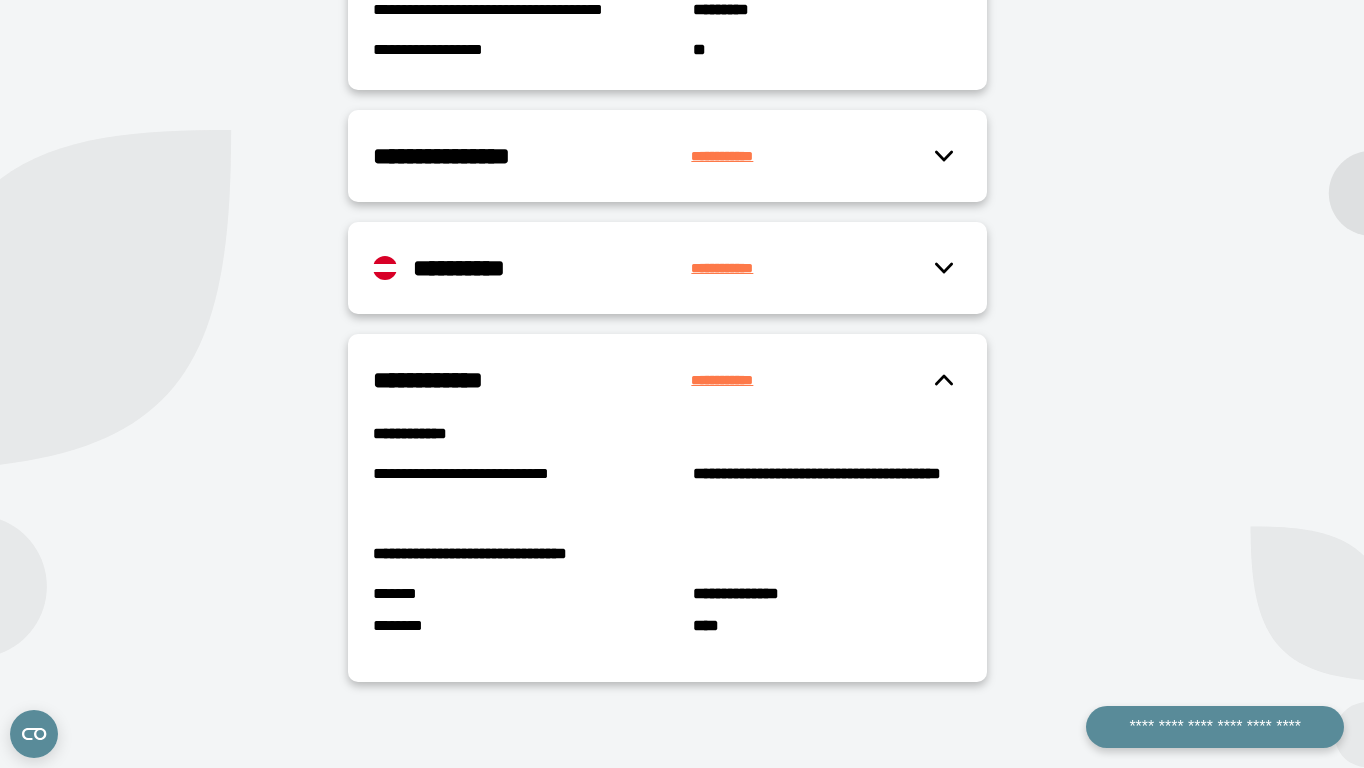 click on "**********" at bounding box center [520, 380] 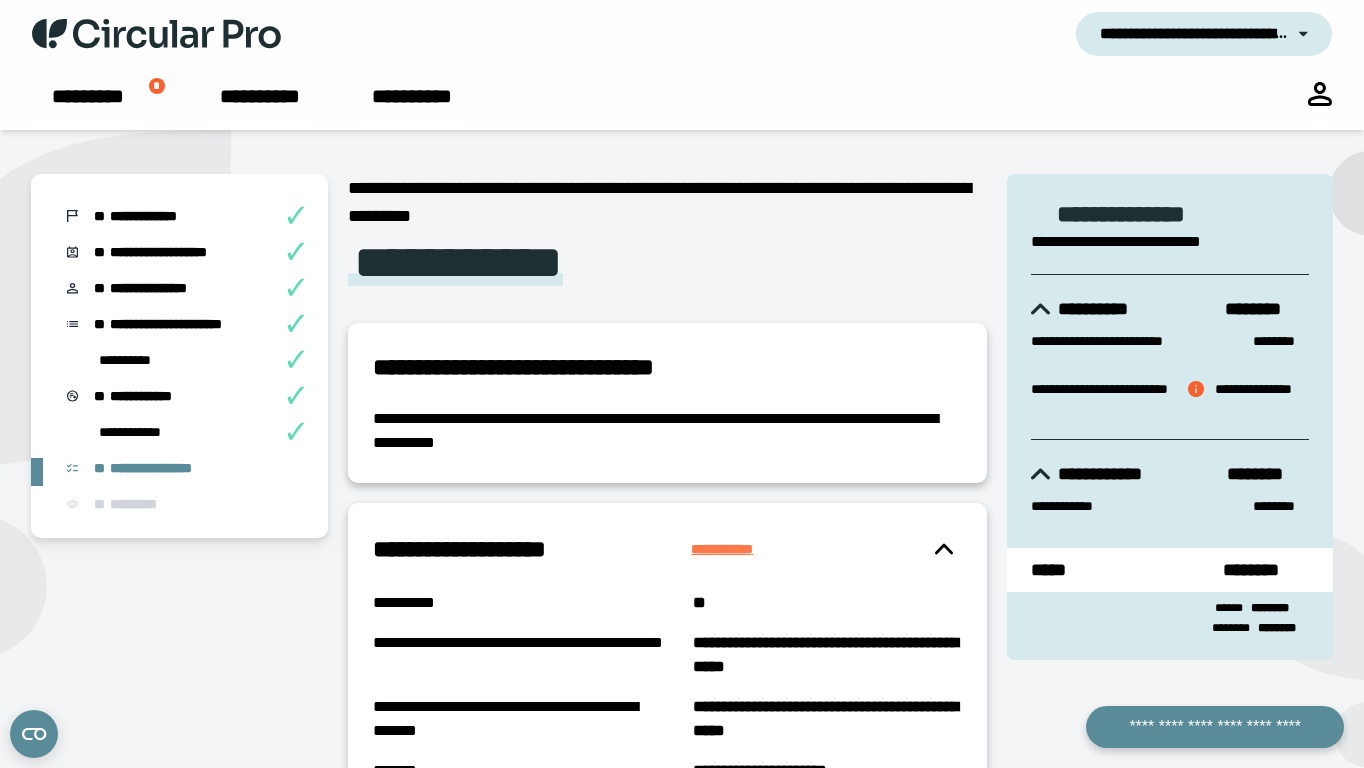 scroll, scrollTop: 15, scrollLeft: 0, axis: vertical 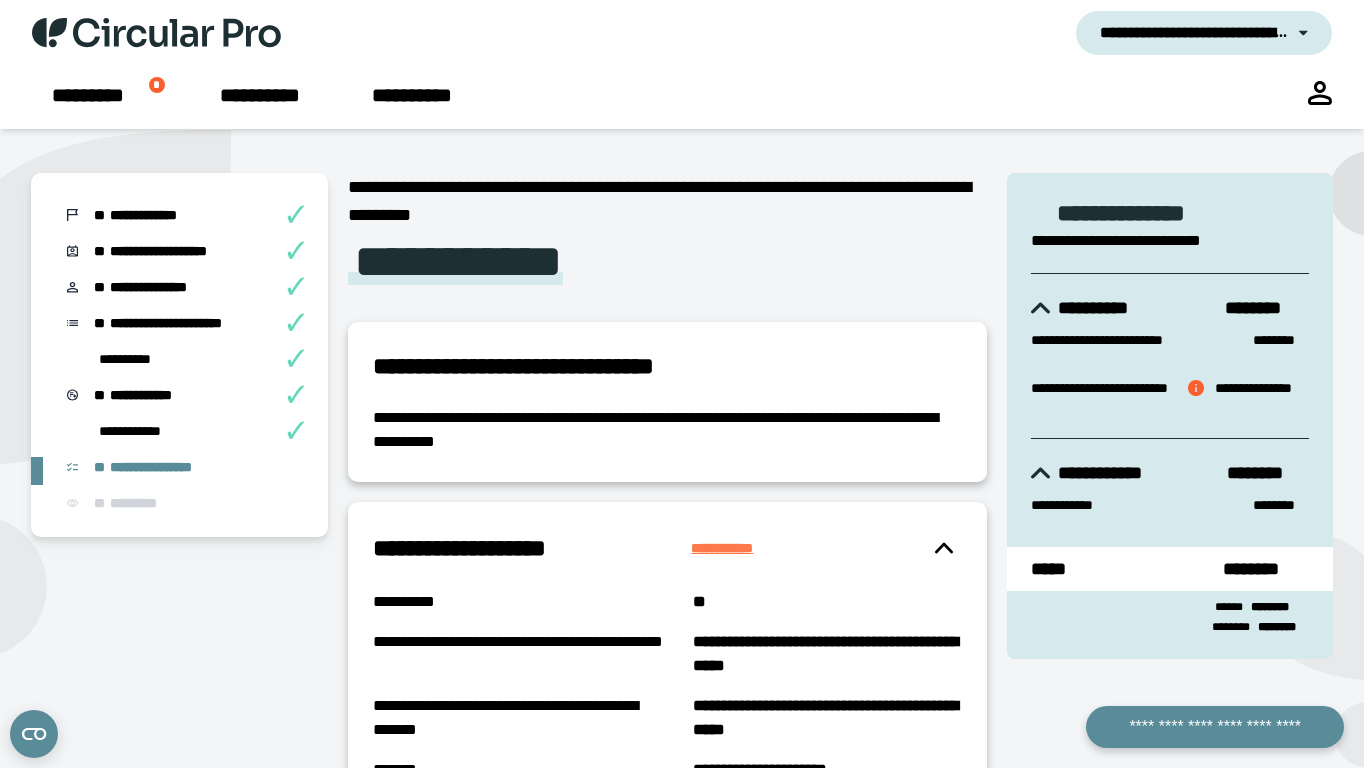 click at bounding box center (1196, 388) 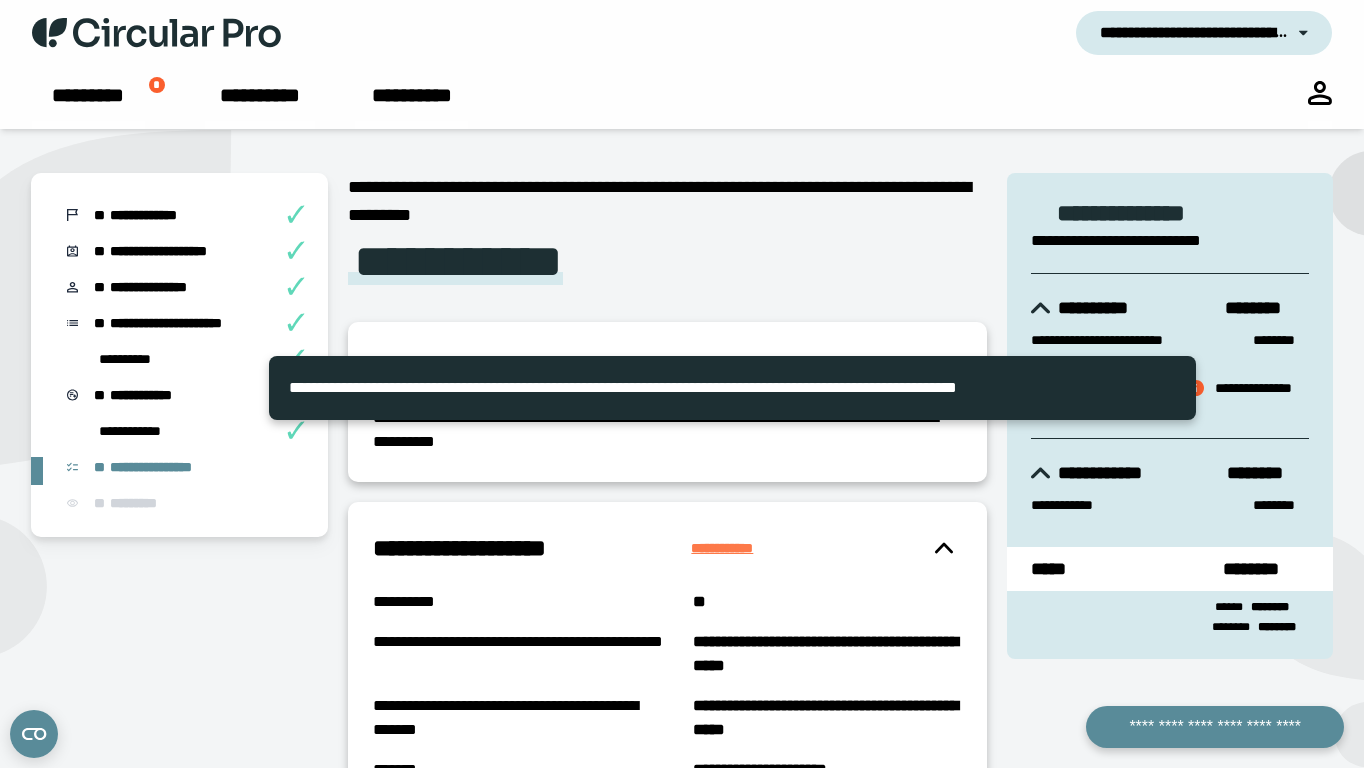 click on "**********" at bounding box center [1170, 462] 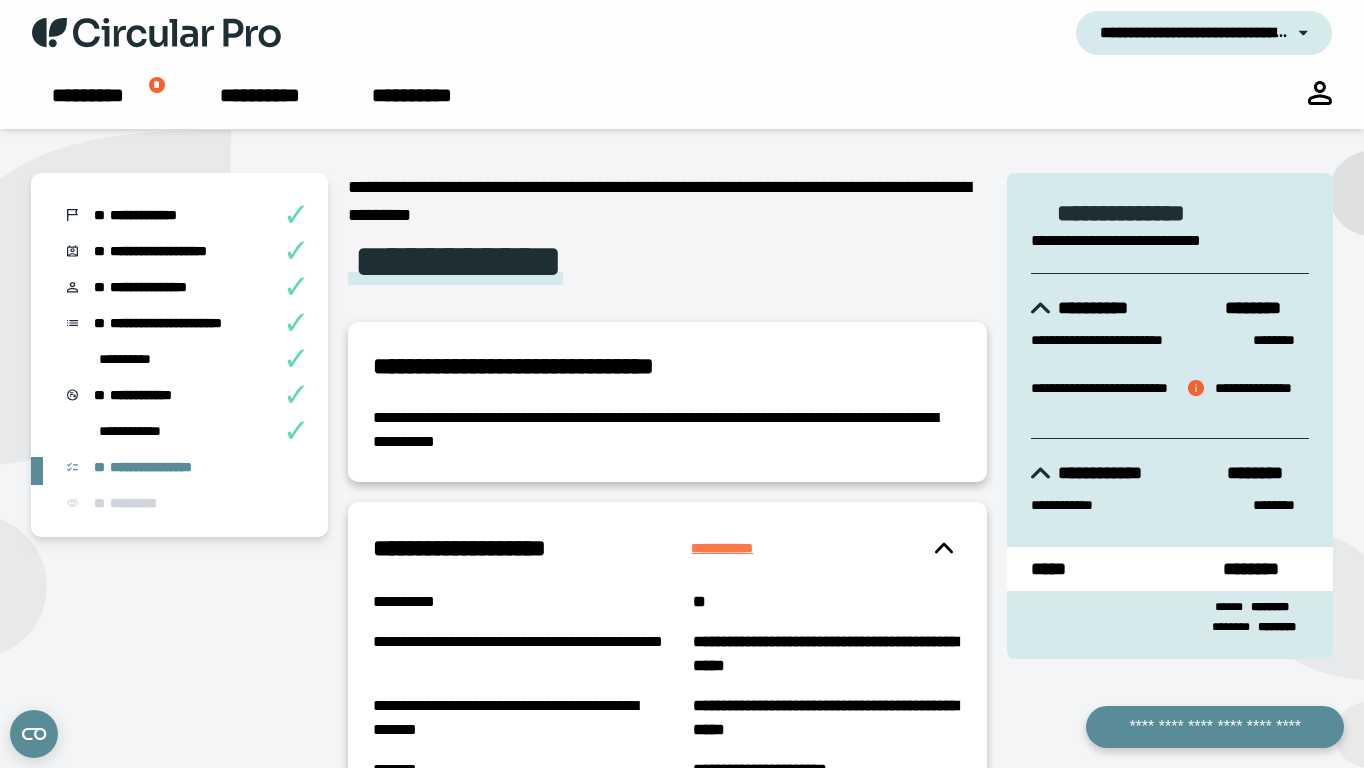 click on "**********" at bounding box center (1169, 241) 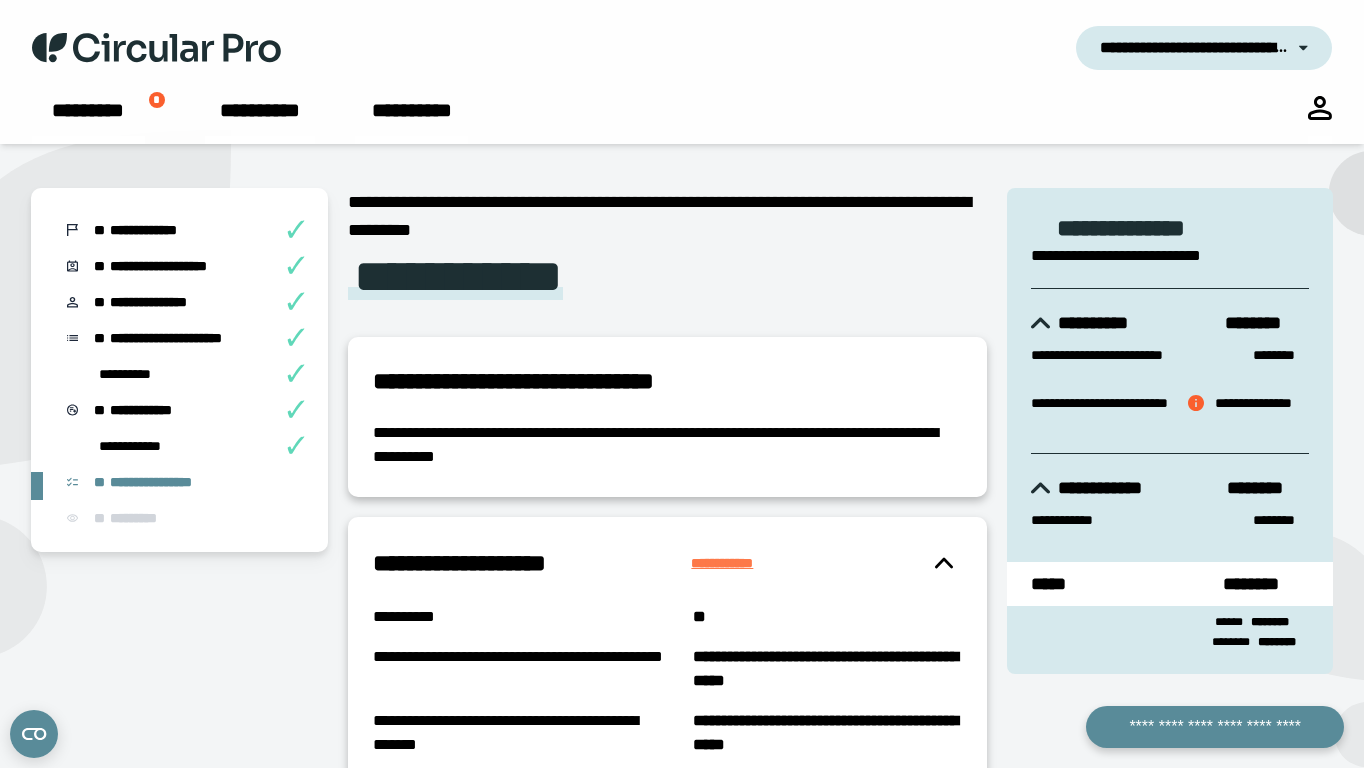 scroll, scrollTop: 0, scrollLeft: 0, axis: both 